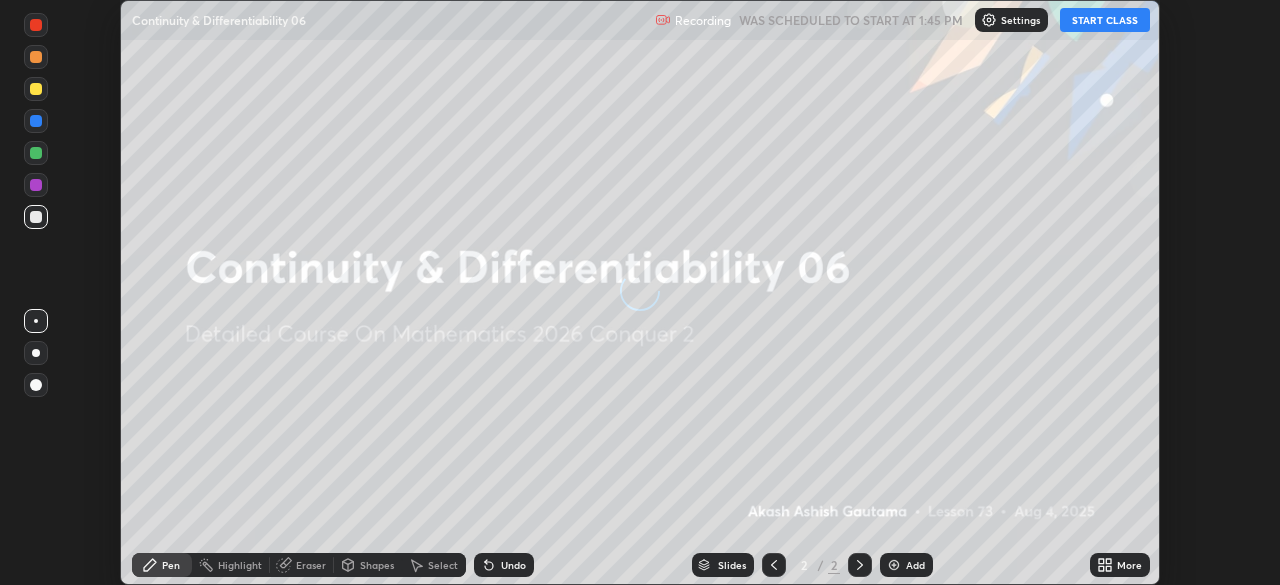 scroll, scrollTop: 0, scrollLeft: 0, axis: both 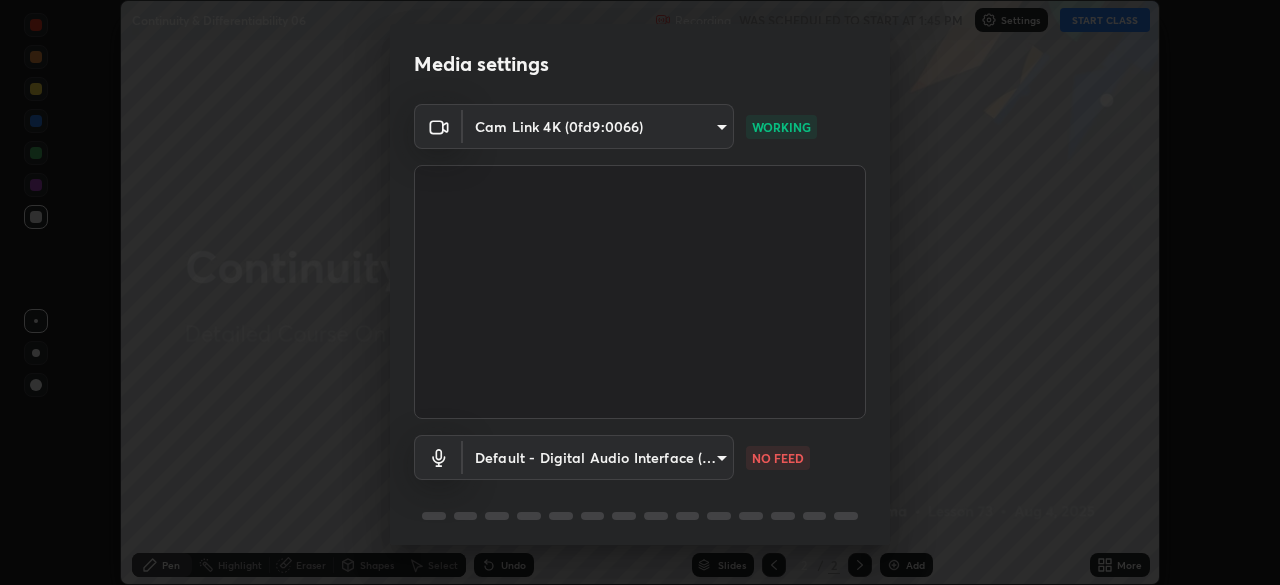 click on "Erase all Continuity & Differentiability 06 Recording WAS SCHEDULED TO START AT  1:45 PM Settings START CLASS Setting up your live class Continuity & Differentiability 06 • L73 of Detailed Course On Mathematics 2026 Conquer 2 [FIRST] [LAST] Pen Highlight Eraser Shapes Select Undo Slides 2 / 2 Add More Enable hand raising Enable raise hand to speak to learners. Once enabled, chat will be turned off temporarily. Enable x   No doubts shared Encourage your learners to ask a doubt for better clarity Report an issue Reason for reporting Buffering Chat not working Audio - Video sync issue Educator video quality low ​ Attach an image Report Media settings Cam Link 4K (0fd9:0066) 4b691561e7a653ff76c4e48a590a0ea4b729d3861a95273bafb8aaedfd2b728d WORKING Default - Digital Audio Interface (5- Cam Link 4K) default NO FEED 1 / 5 Next" at bounding box center (640, 292) 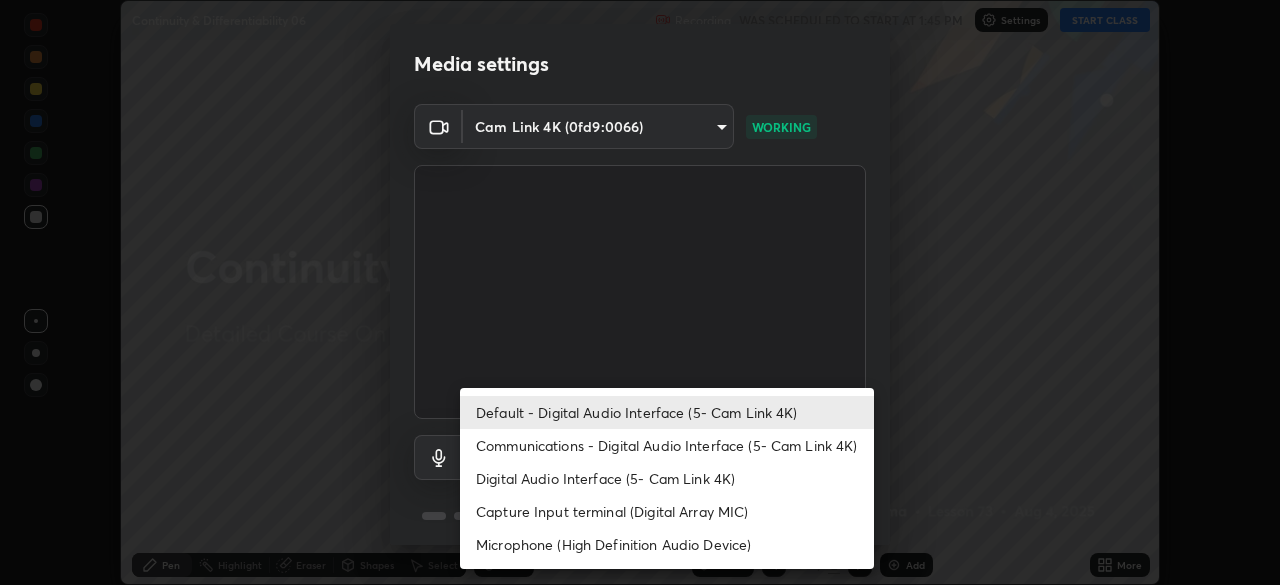 click on "Digital Audio Interface (5- Cam Link 4K)" at bounding box center [667, 478] 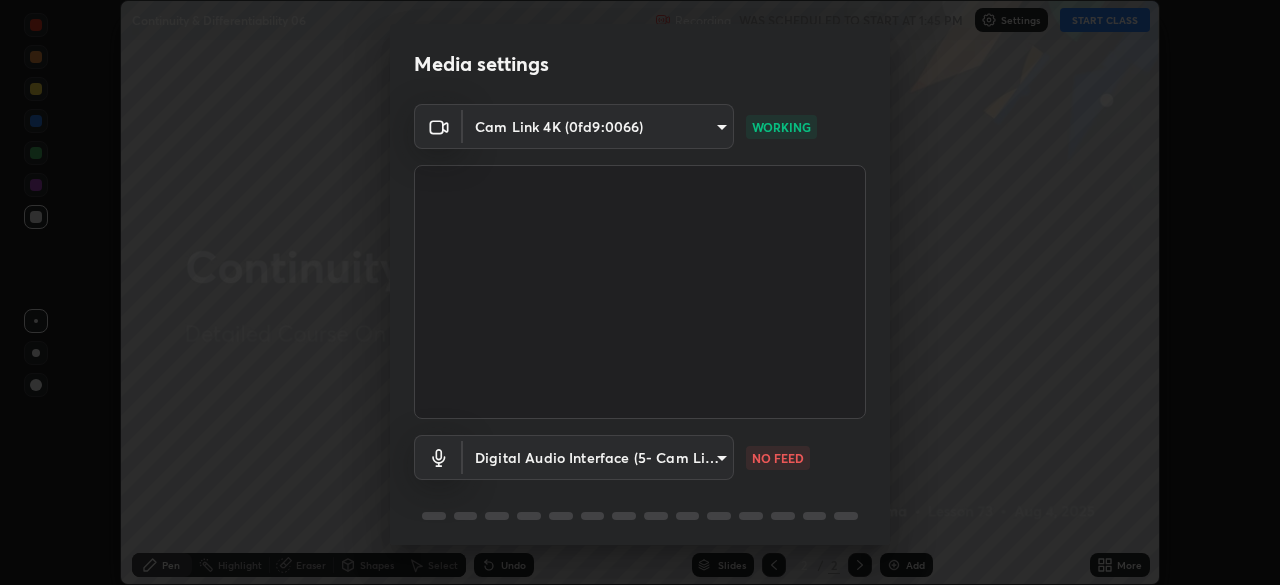 click on "Erase all Continuity & Differentiability 06 Recording WAS SCHEDULED TO START AT  1:45 PM Settings START CLASS Setting up your live class Continuity & Differentiability 06 • L73 of Detailed Course On Mathematics 2026 Conquer 2 [FIRST] [LAST] Pen Highlight Eraser Shapes Select Undo Slides 2 / 2 Add More Enable hand raising Enable raise hand to speak to learners. Once enabled, chat will be turned off temporarily. Enable x   No doubts shared Encourage your learners to ask a doubt for better clarity Report an issue Reason for reporting Buffering Chat not working Audio - Video sync issue Educator video quality low ​ Attach an image Report Media settings Cam Link 4K (0fd9:0066) 4b691561e7a653ff76c4e48a590a0ea4b729d3861a95273bafb8aaedfd2b728d WORKING Digital Audio Interface (5- Cam Link 4K) f9fdf3ce68f26b62a94bbbbfc23ecabd7ce1c71f8930905ee8afc31764258e2c NO FEED 1 / 5 Next" at bounding box center [640, 292] 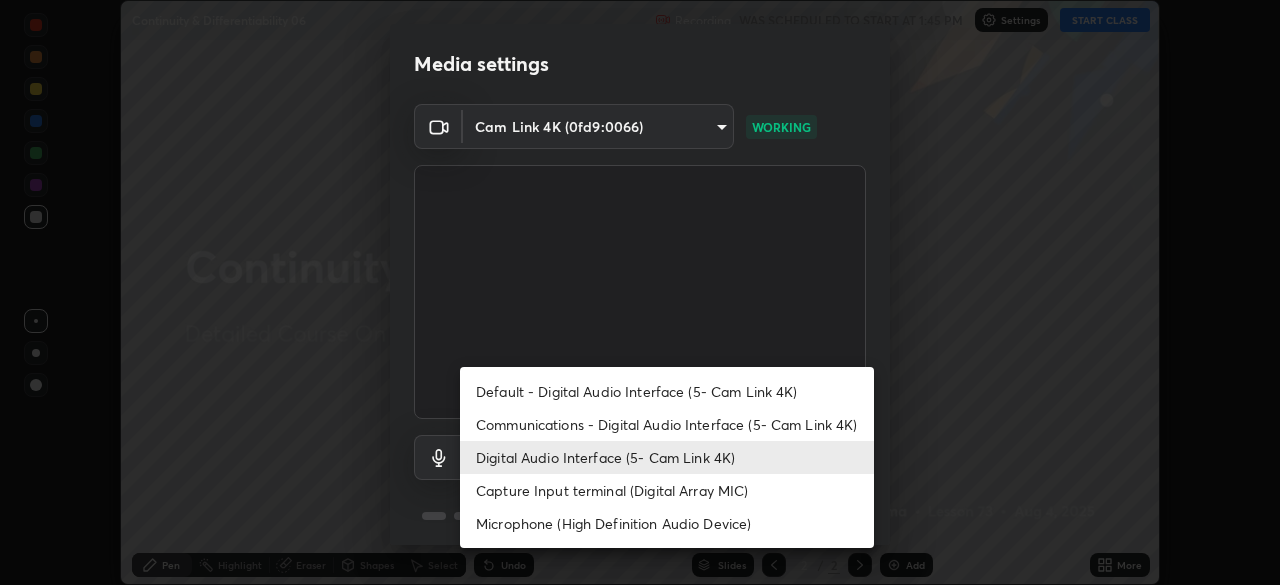 click on "Default - Digital Audio Interface (5- Cam Link 4K)" at bounding box center [667, 391] 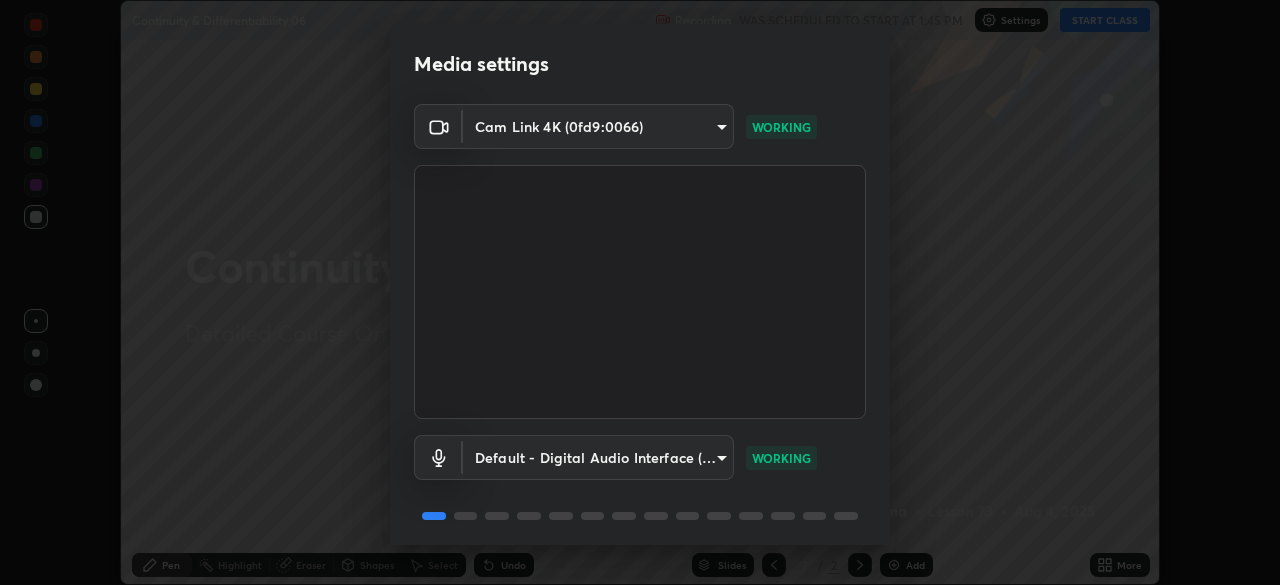 scroll, scrollTop: 71, scrollLeft: 0, axis: vertical 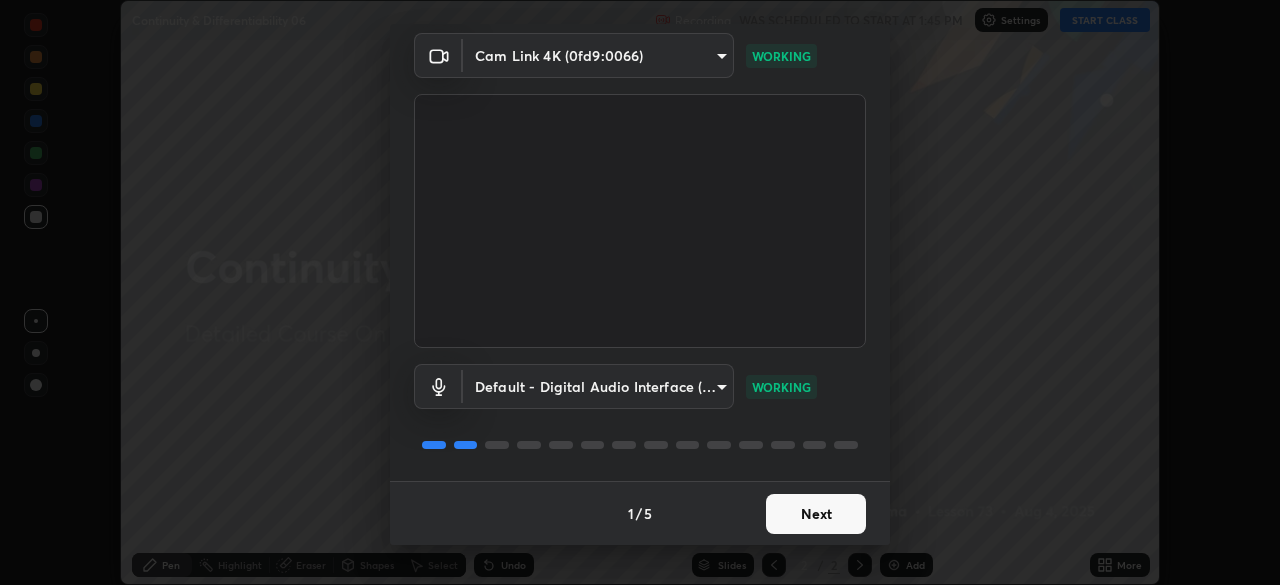click on "Next" at bounding box center [816, 514] 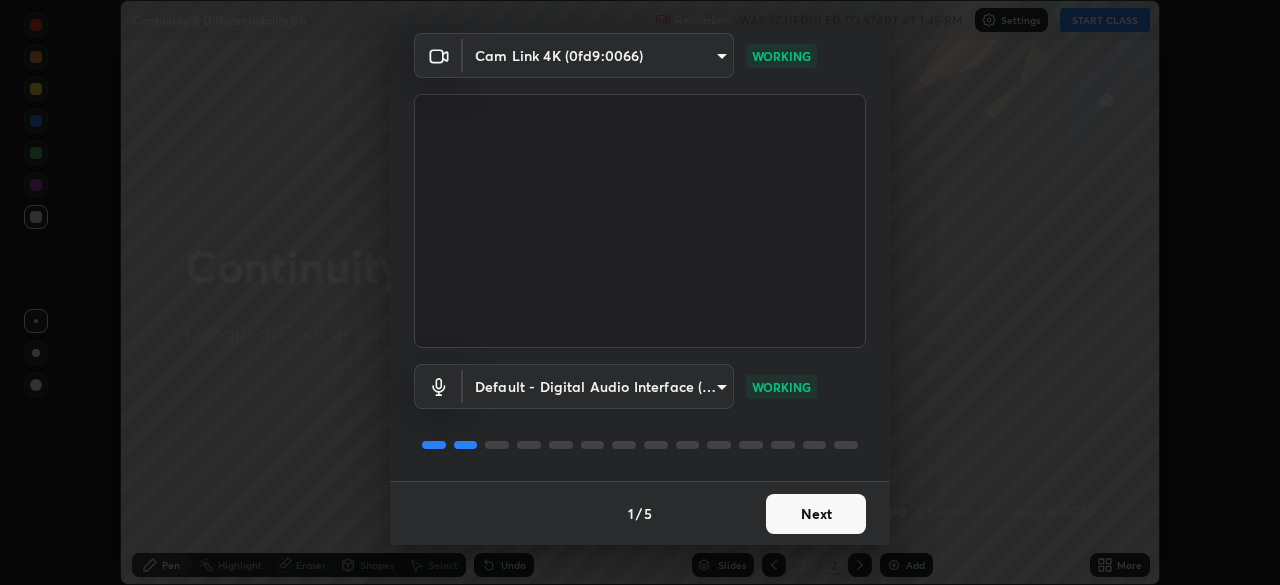scroll, scrollTop: 0, scrollLeft: 0, axis: both 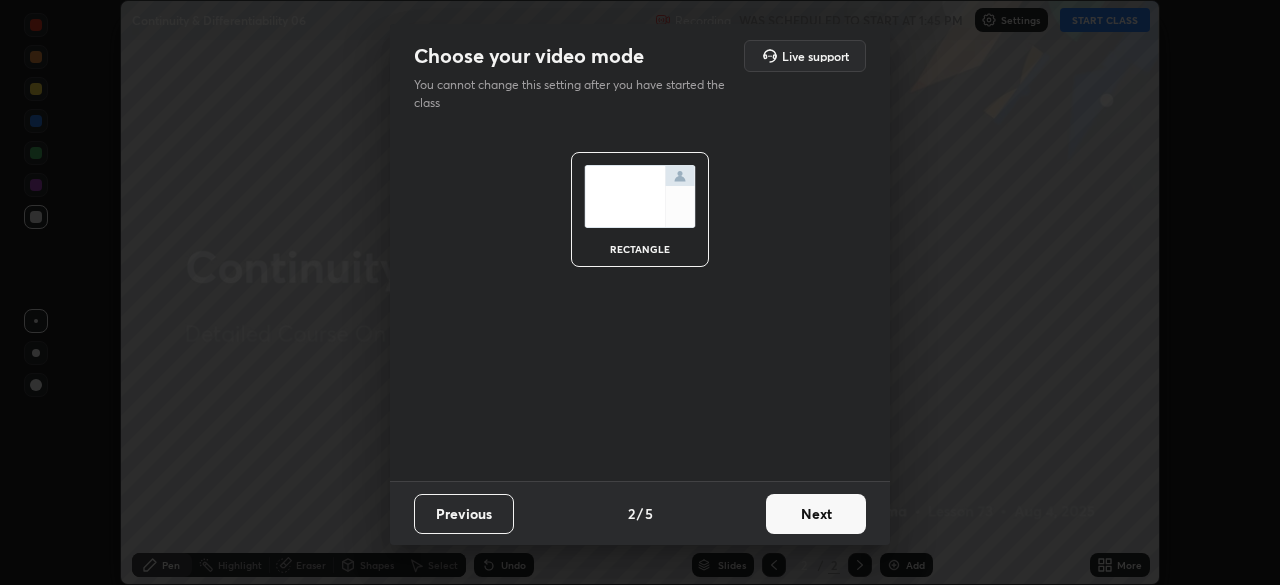 click on "Next" at bounding box center (816, 514) 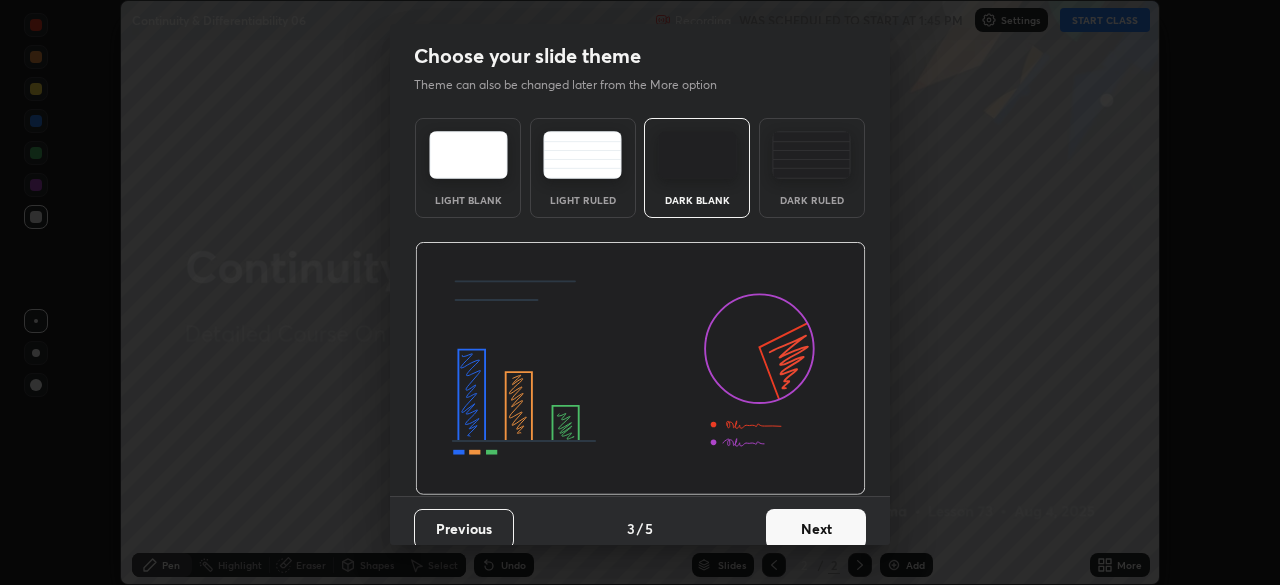 scroll, scrollTop: 15, scrollLeft: 0, axis: vertical 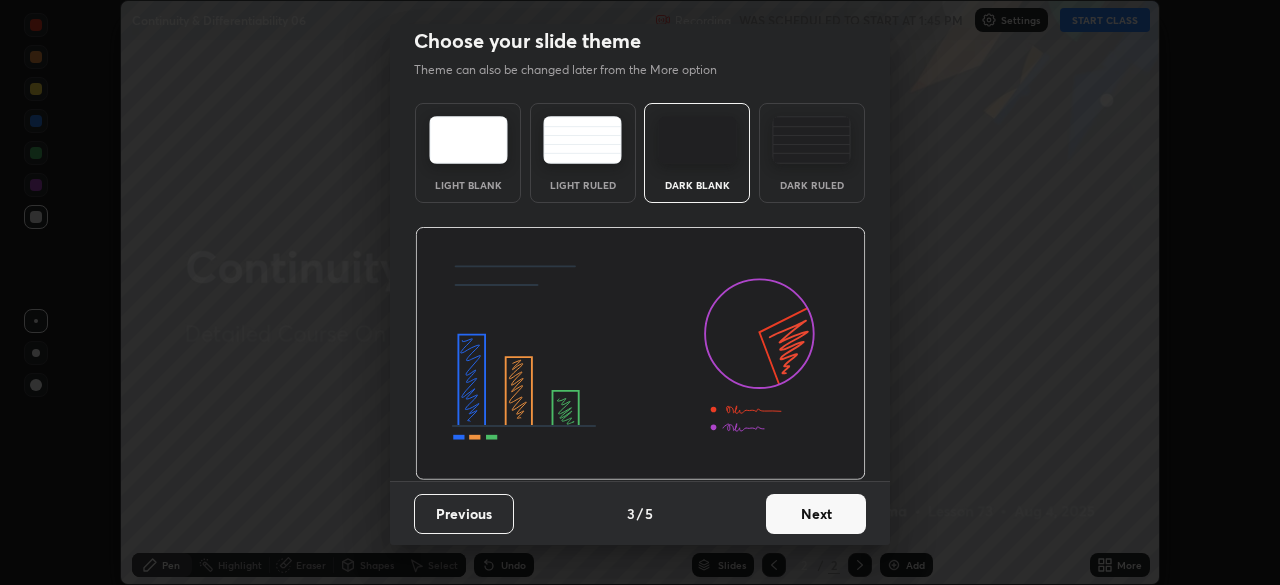 click on "Next" at bounding box center (816, 514) 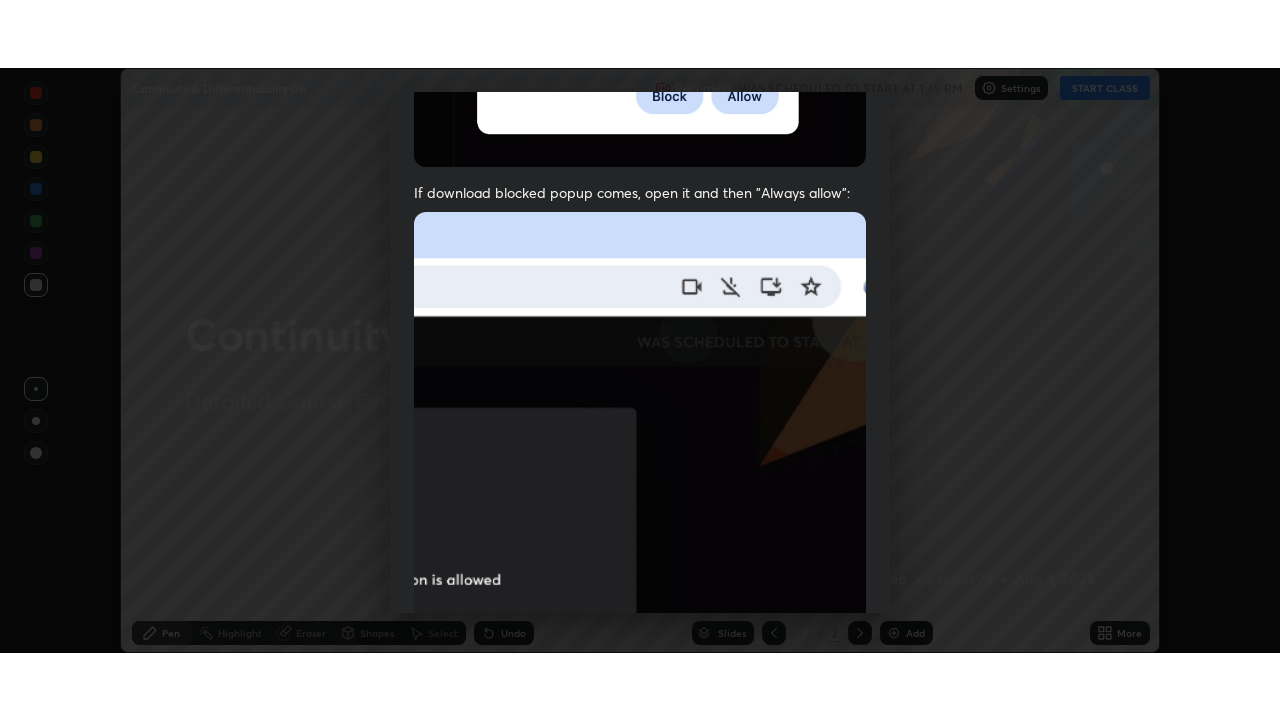 scroll, scrollTop: 479, scrollLeft: 0, axis: vertical 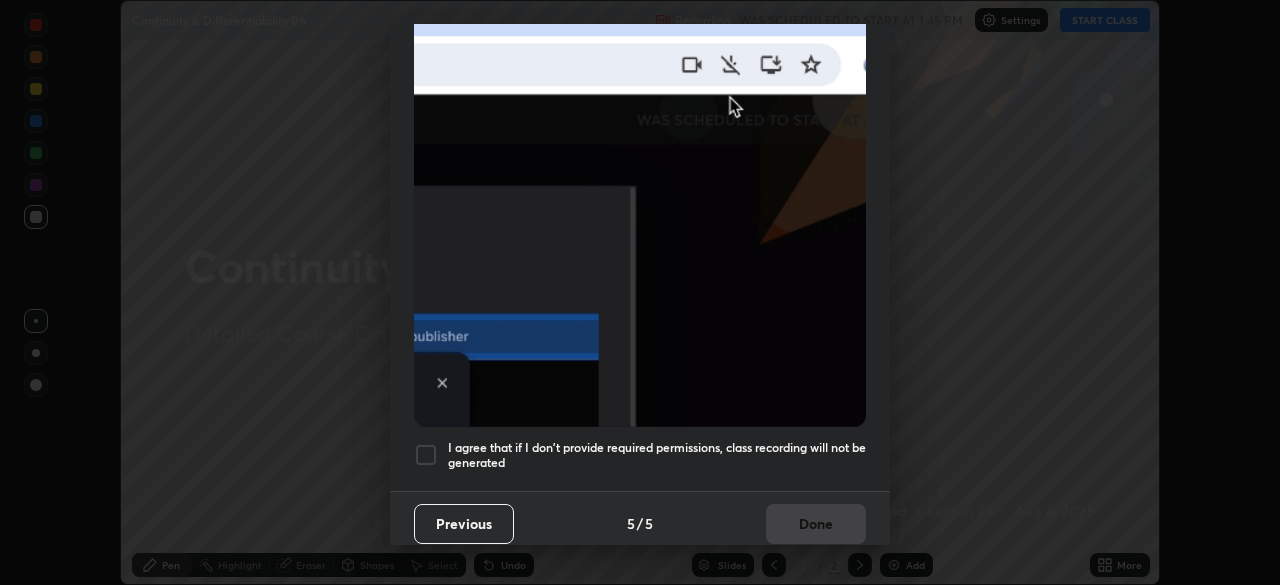click at bounding box center [426, 455] 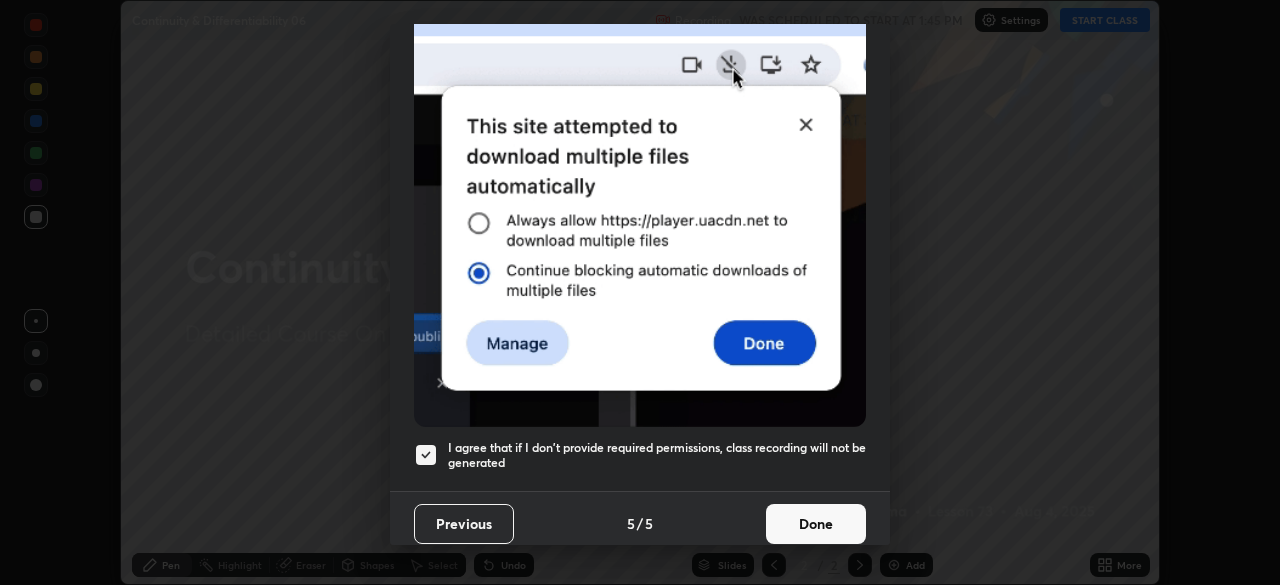 click on "Done" at bounding box center (816, 524) 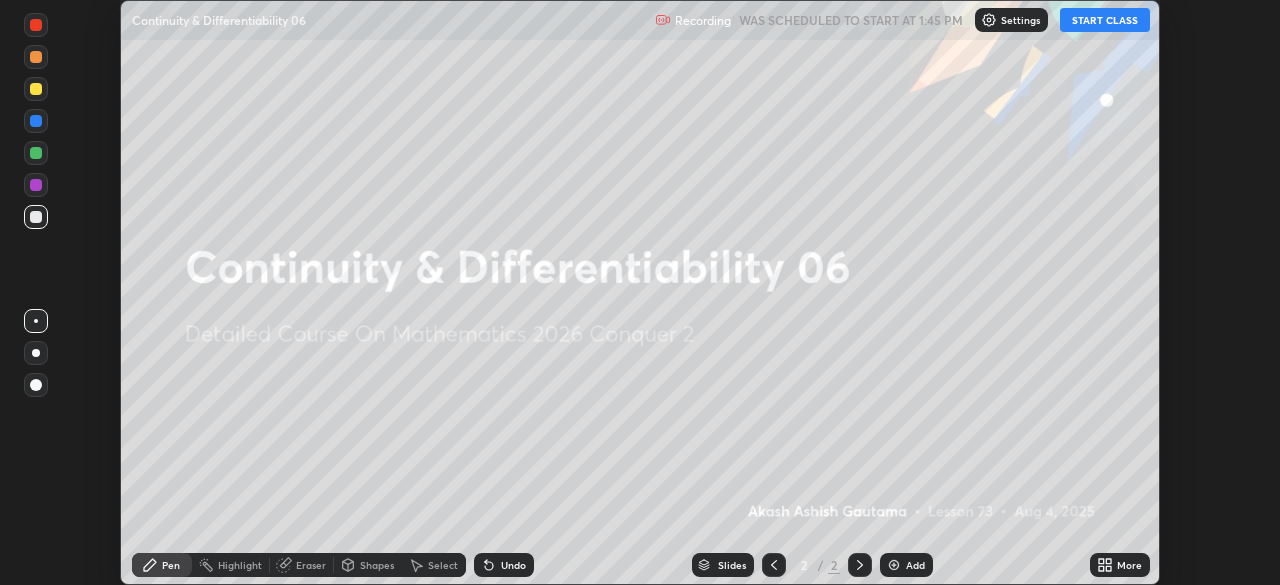 click on "START CLASS" at bounding box center (1105, 20) 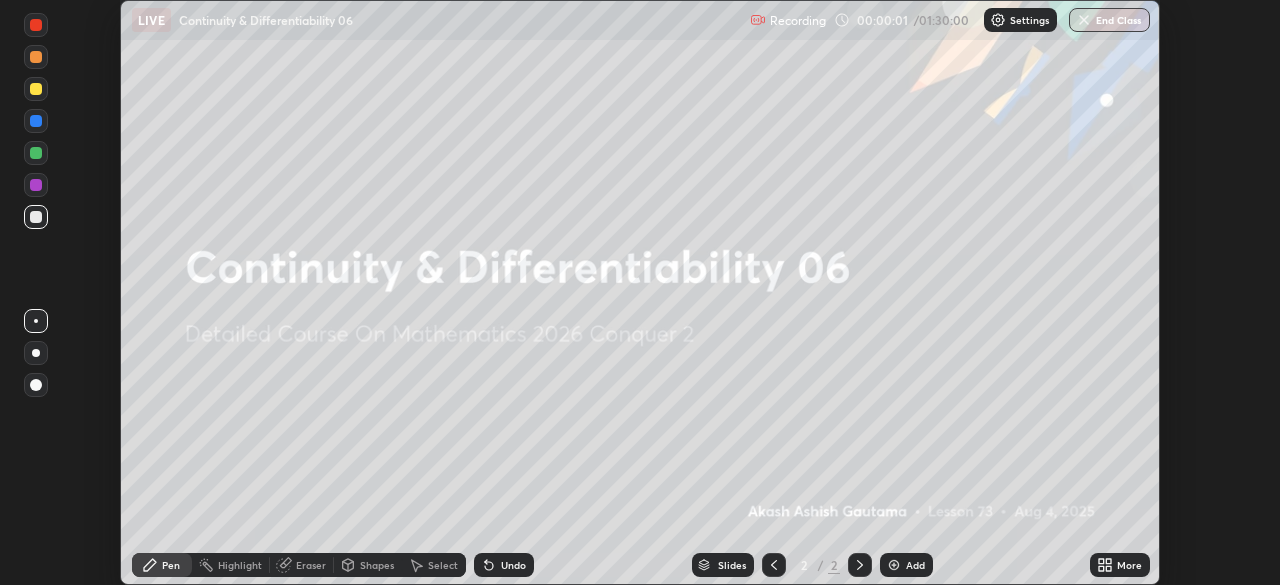 click 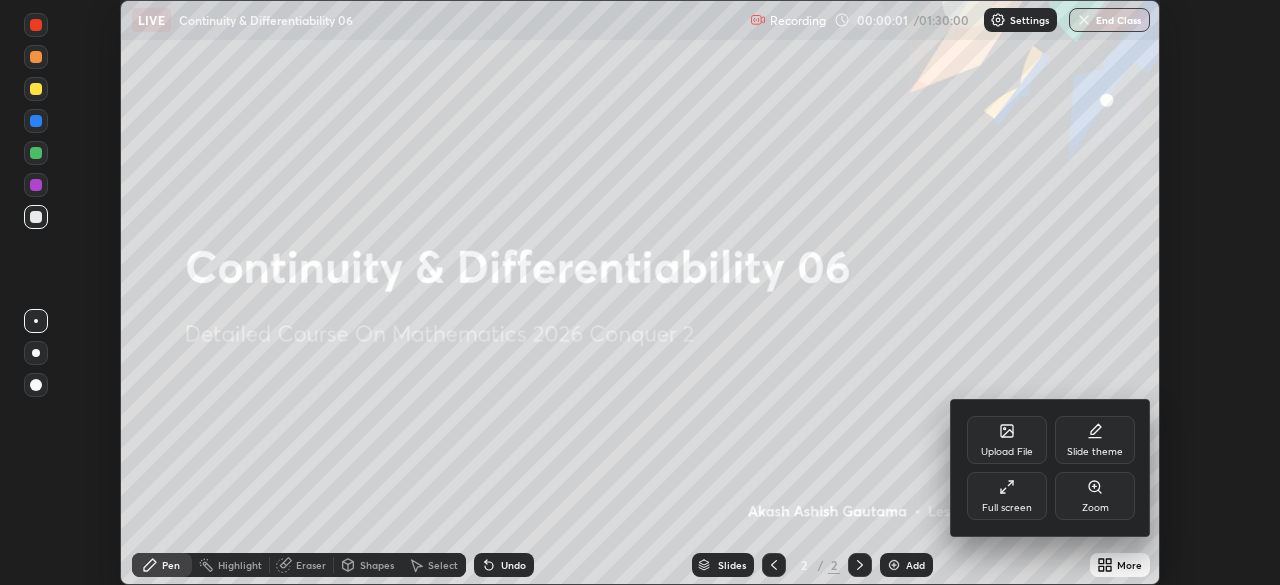 click on "Full screen" at bounding box center [1007, 496] 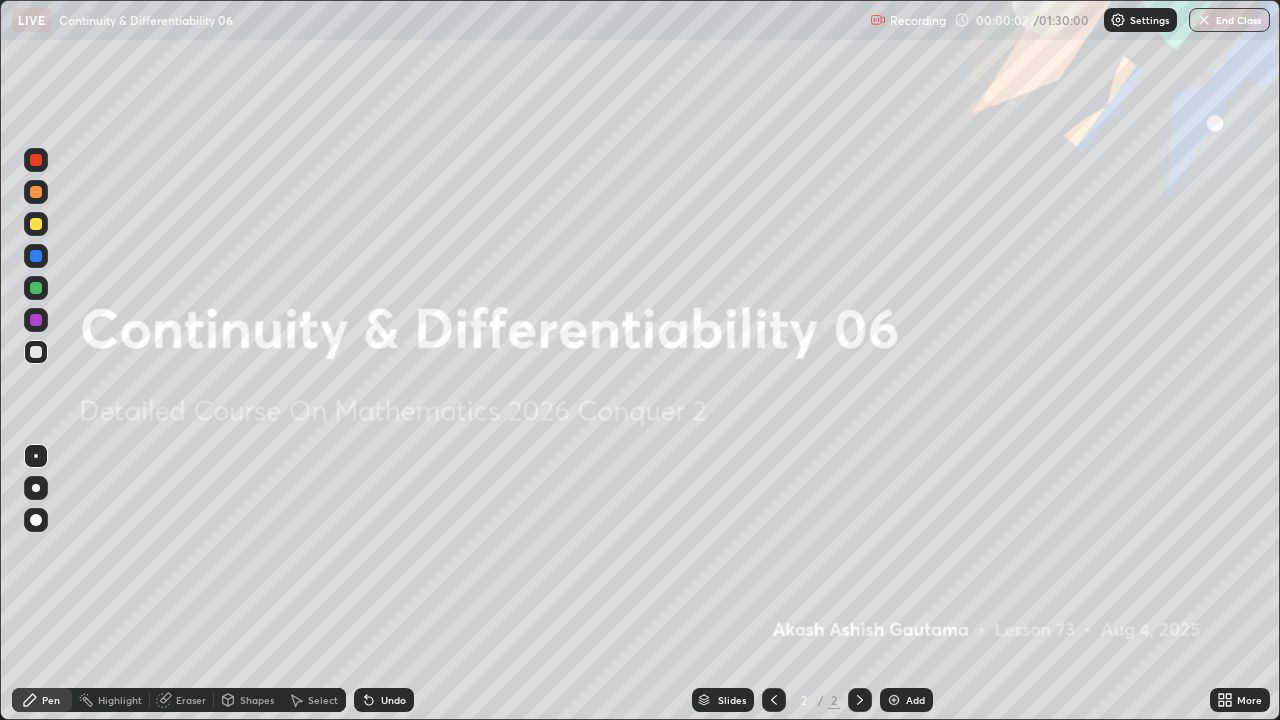 scroll, scrollTop: 99280, scrollLeft: 98720, axis: both 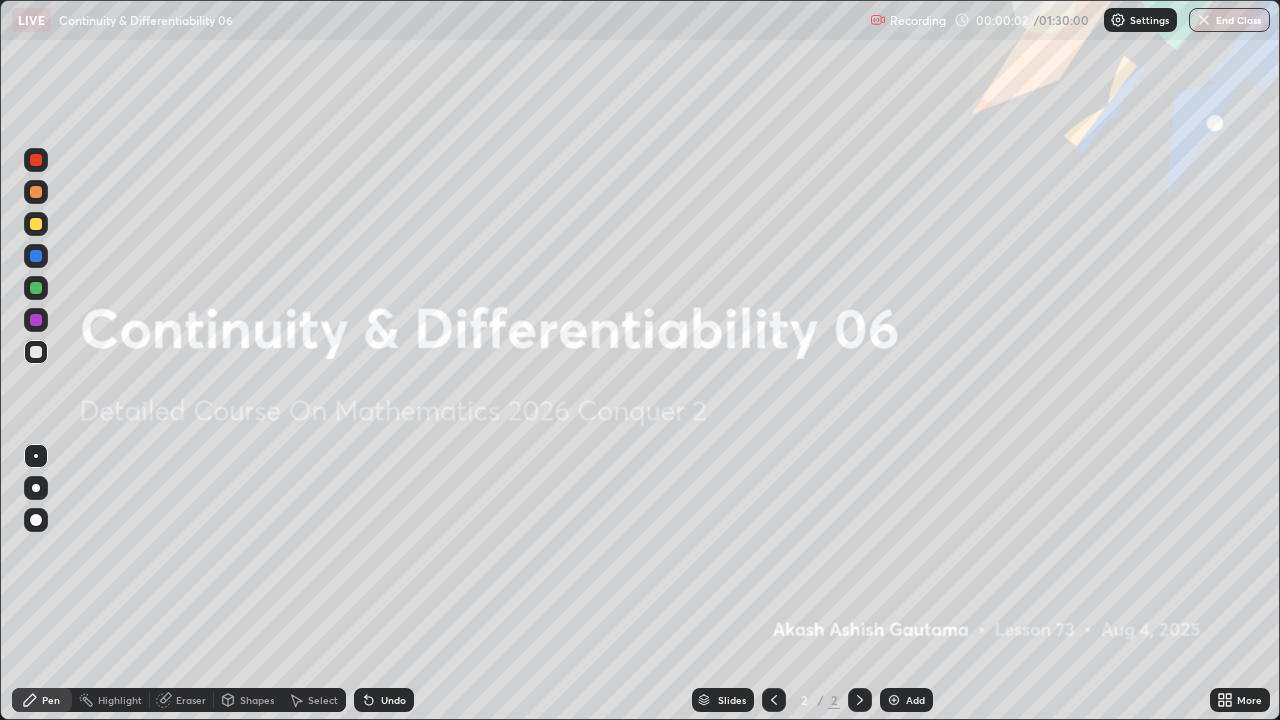 click on "Add" at bounding box center [906, 700] 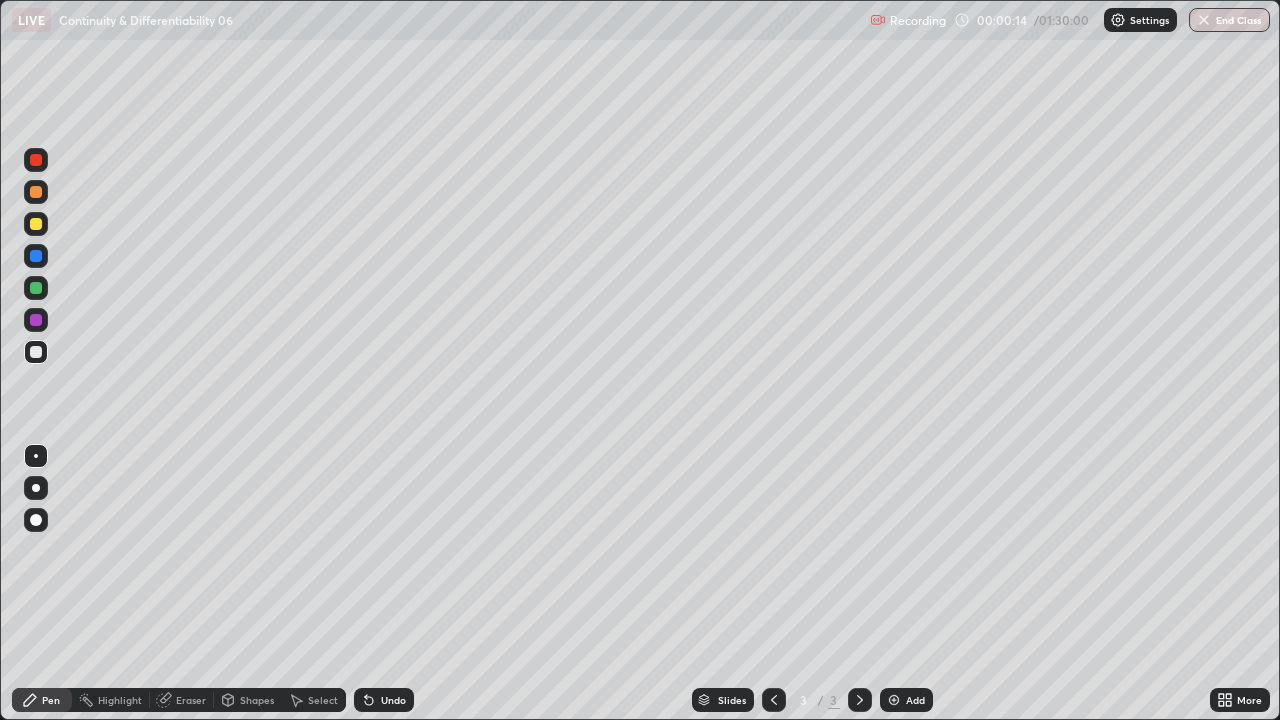 click at bounding box center [36, 488] 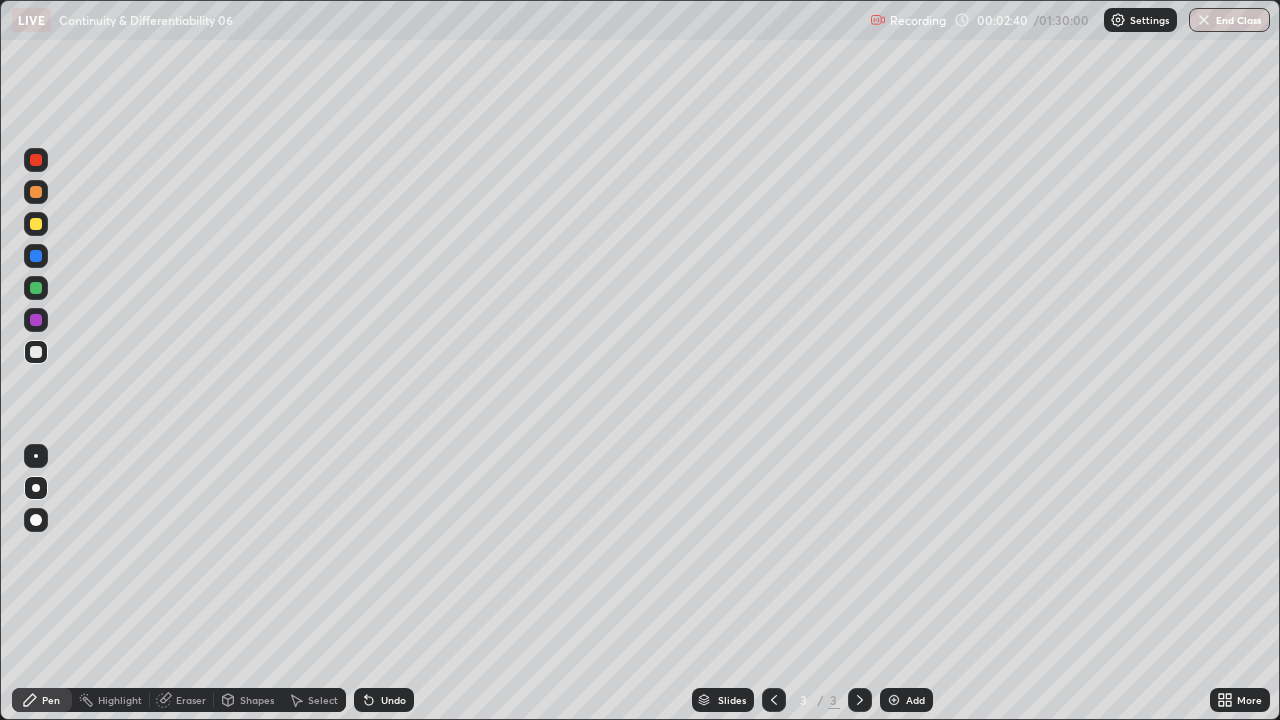 click at bounding box center [36, 224] 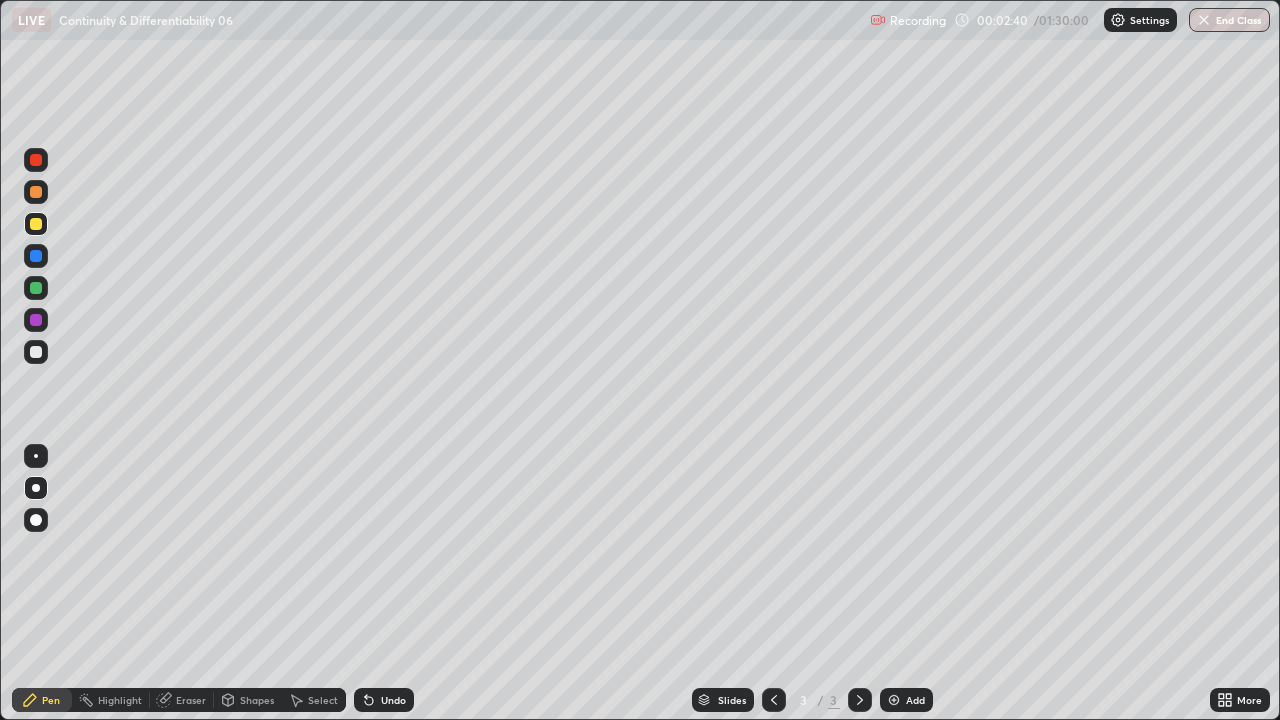 click at bounding box center [36, 520] 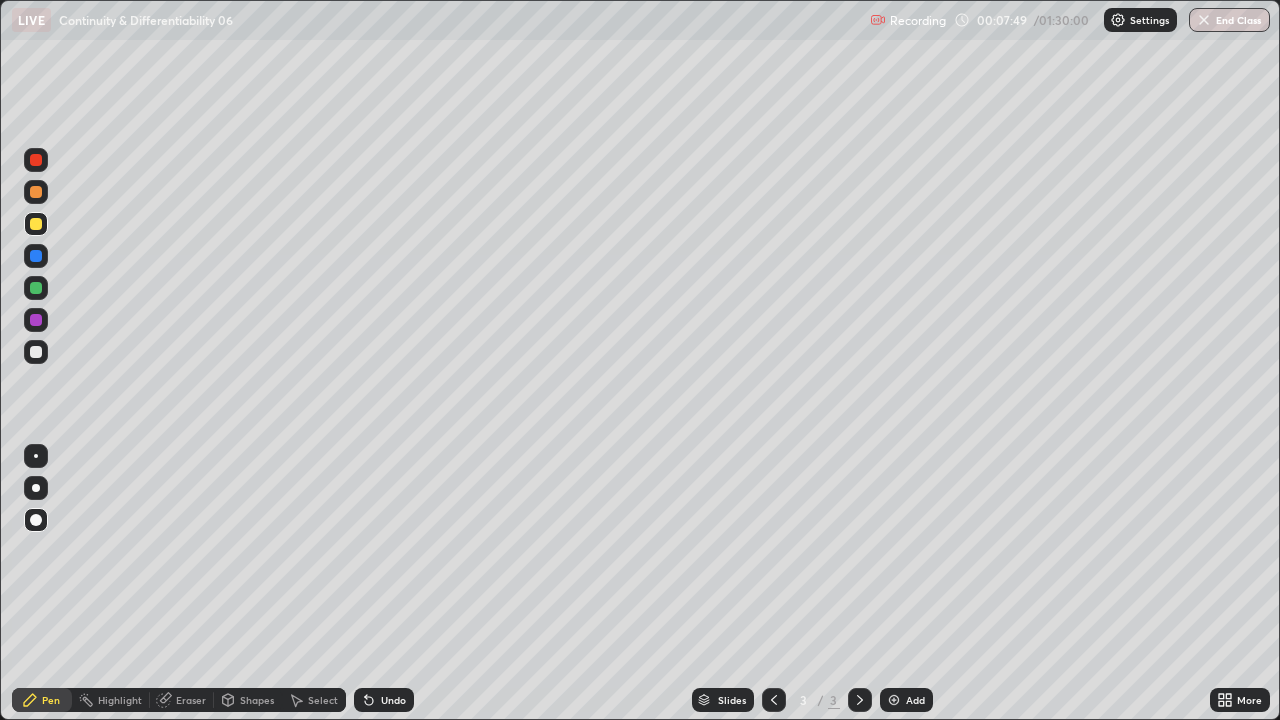 click on "Add" at bounding box center (915, 700) 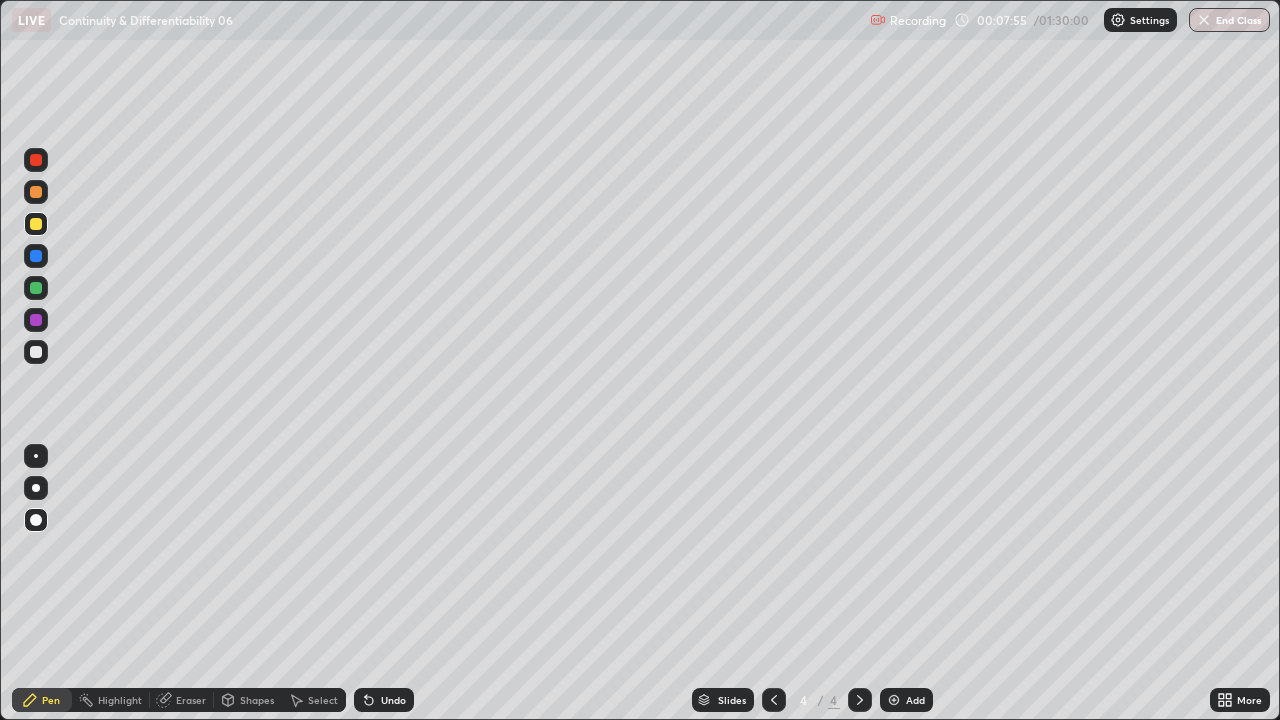 click 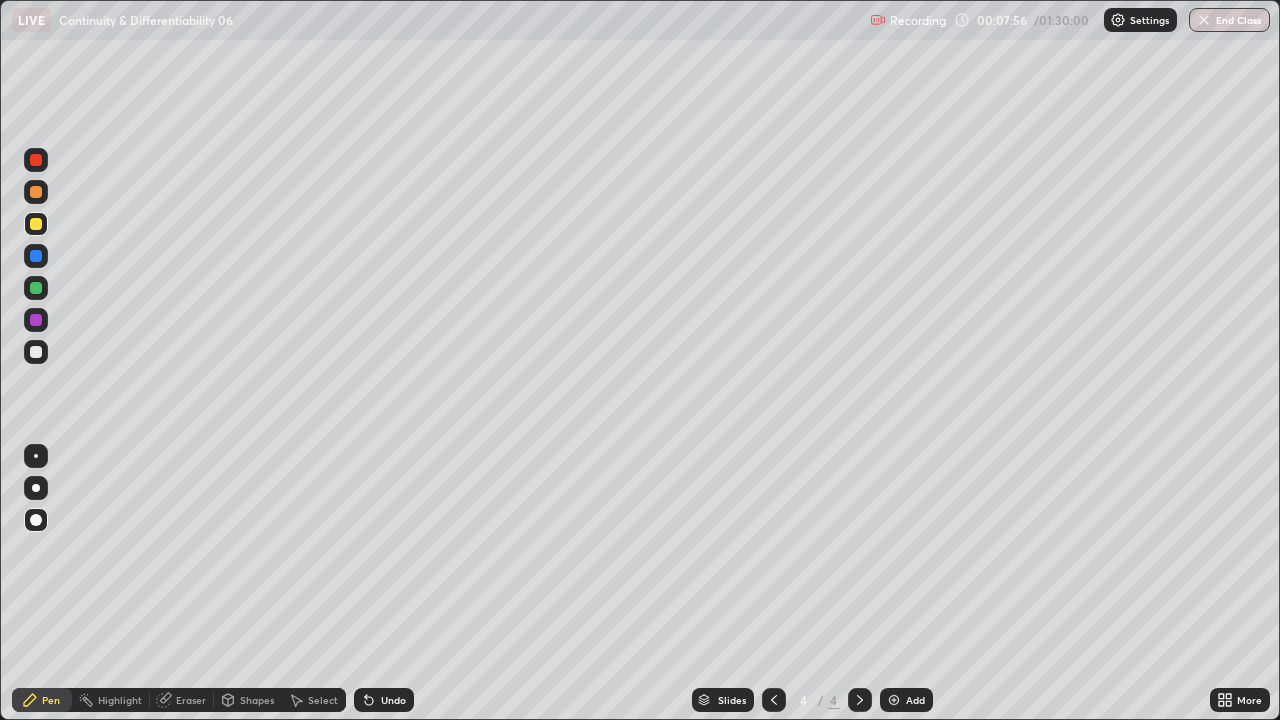 click at bounding box center [36, 488] 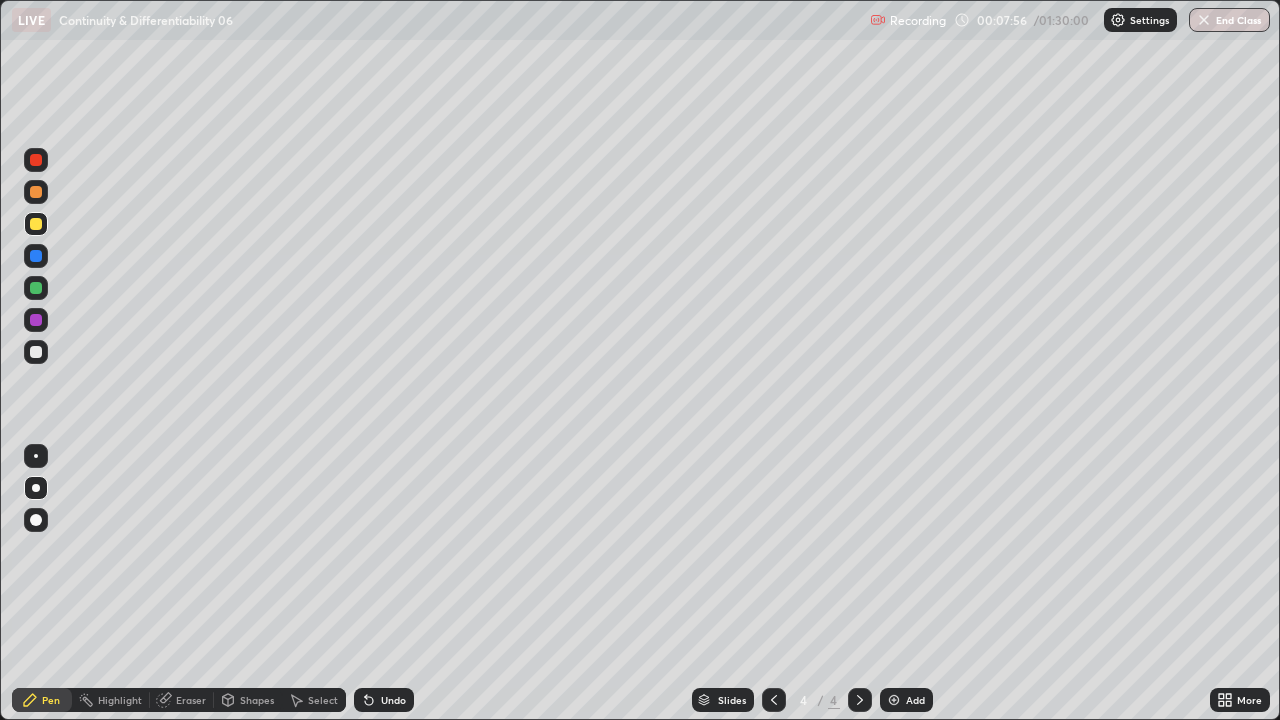 click at bounding box center [36, 352] 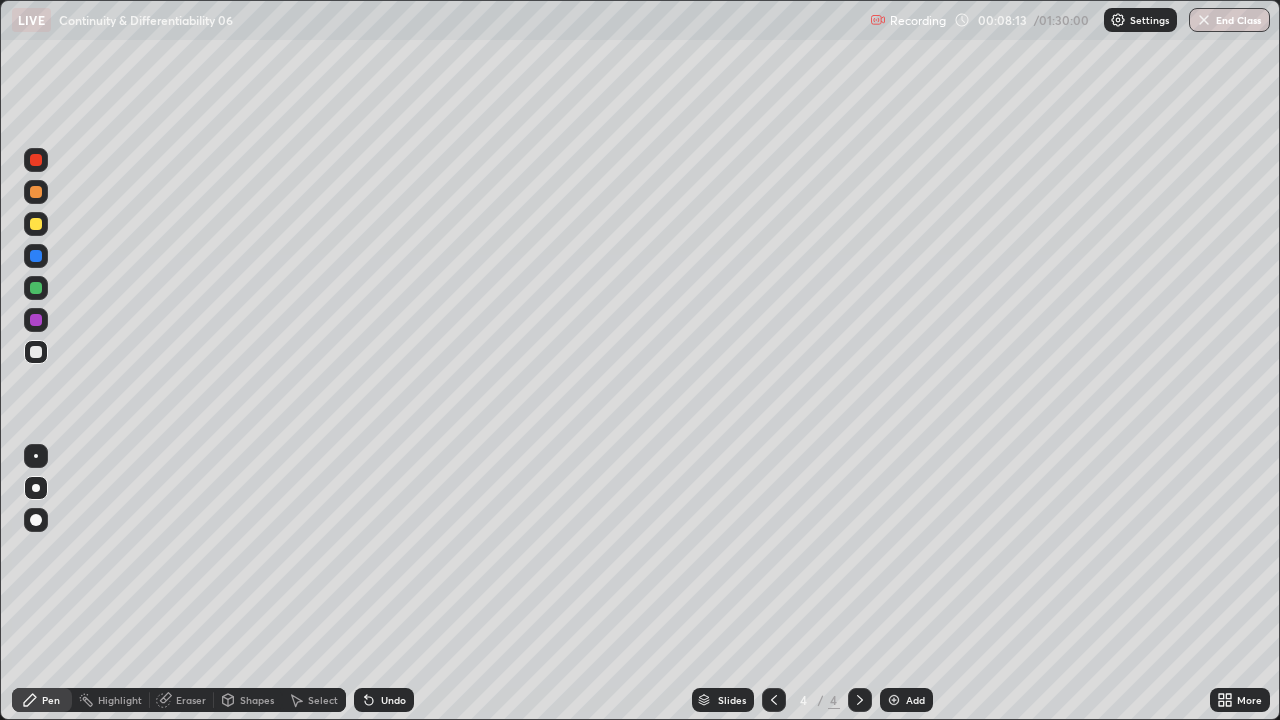 click on "Undo" at bounding box center (384, 700) 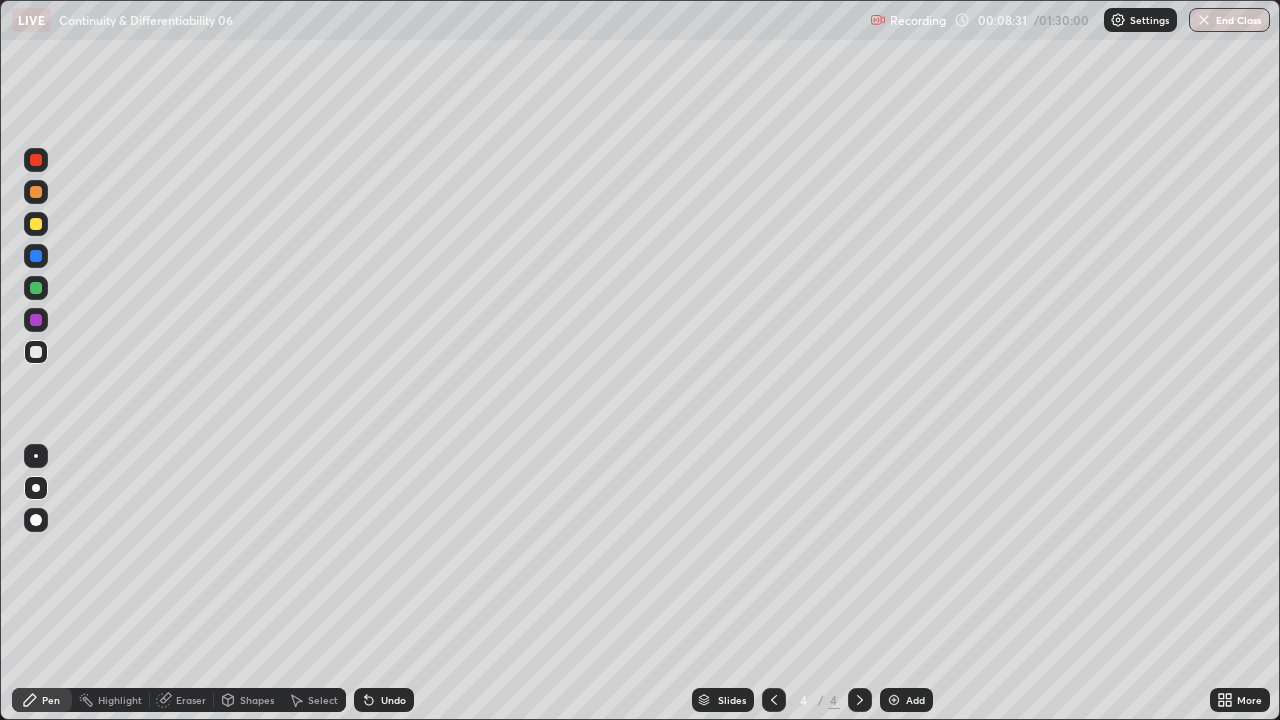 click on "Select" at bounding box center [323, 700] 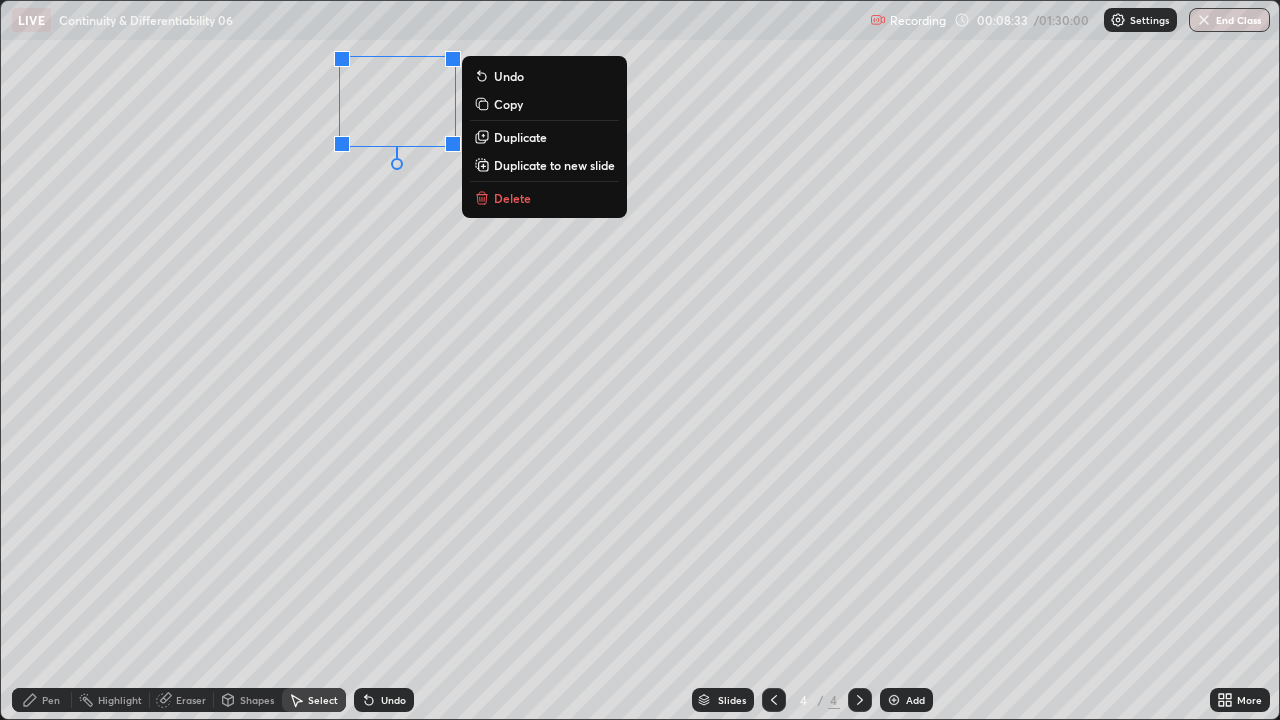 click on "Delete" at bounding box center (512, 198) 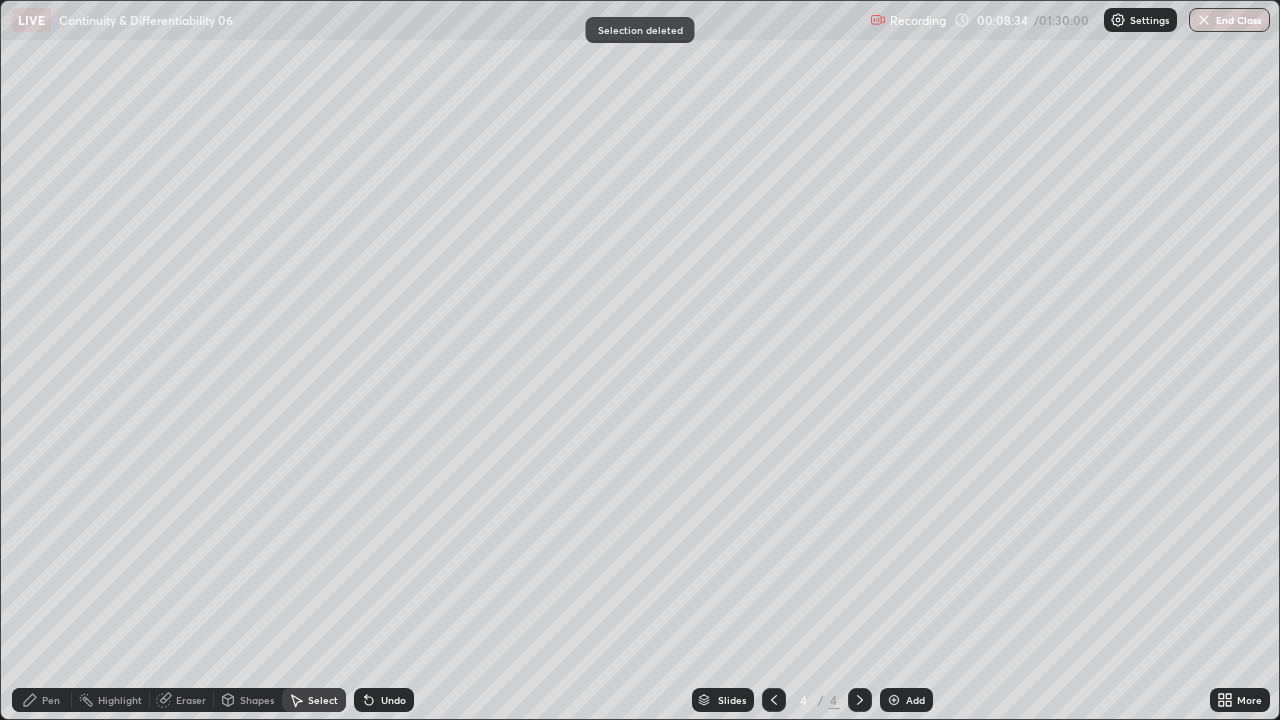 click on "Pen" at bounding box center (51, 700) 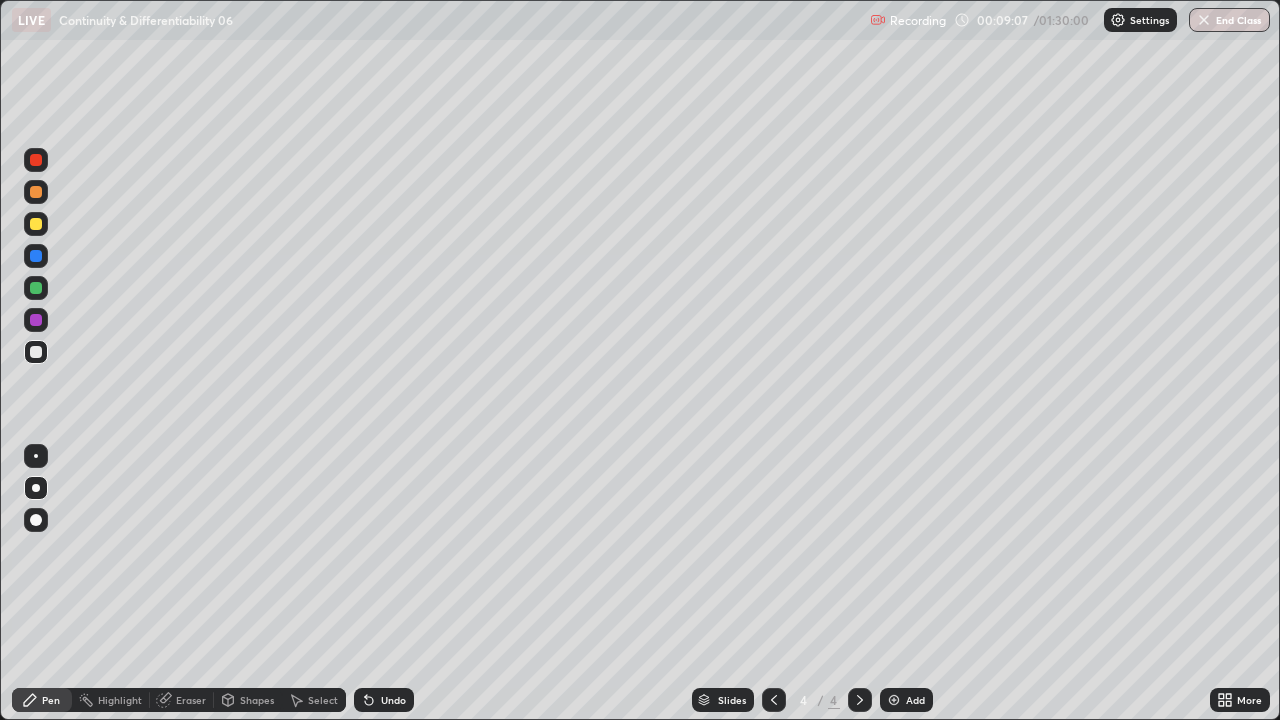 click on "Undo" at bounding box center (384, 700) 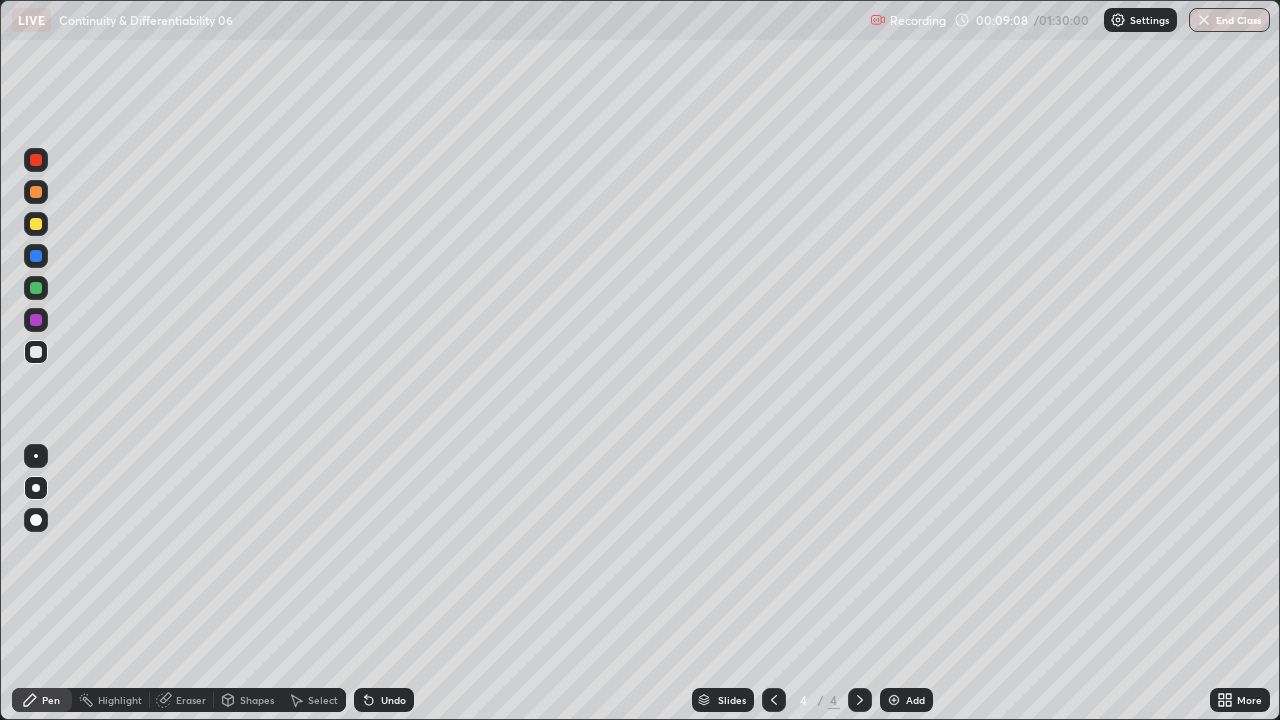 click on "Undo" at bounding box center (384, 700) 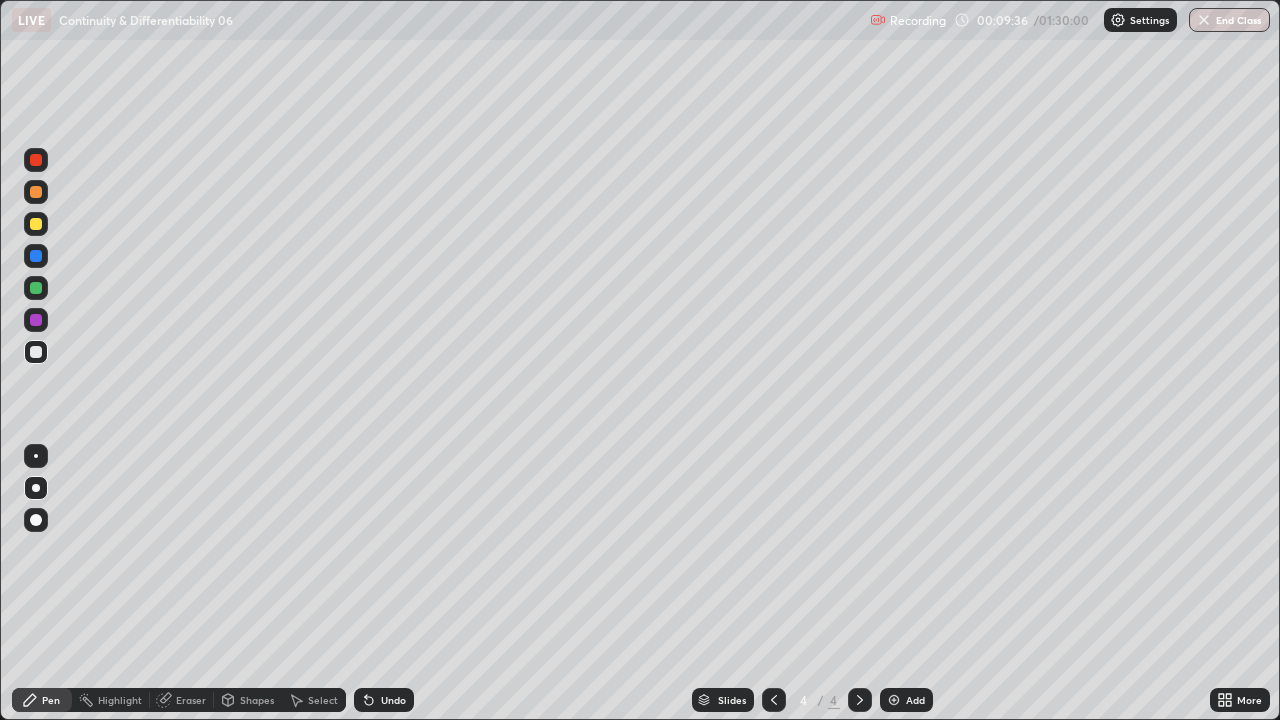 click 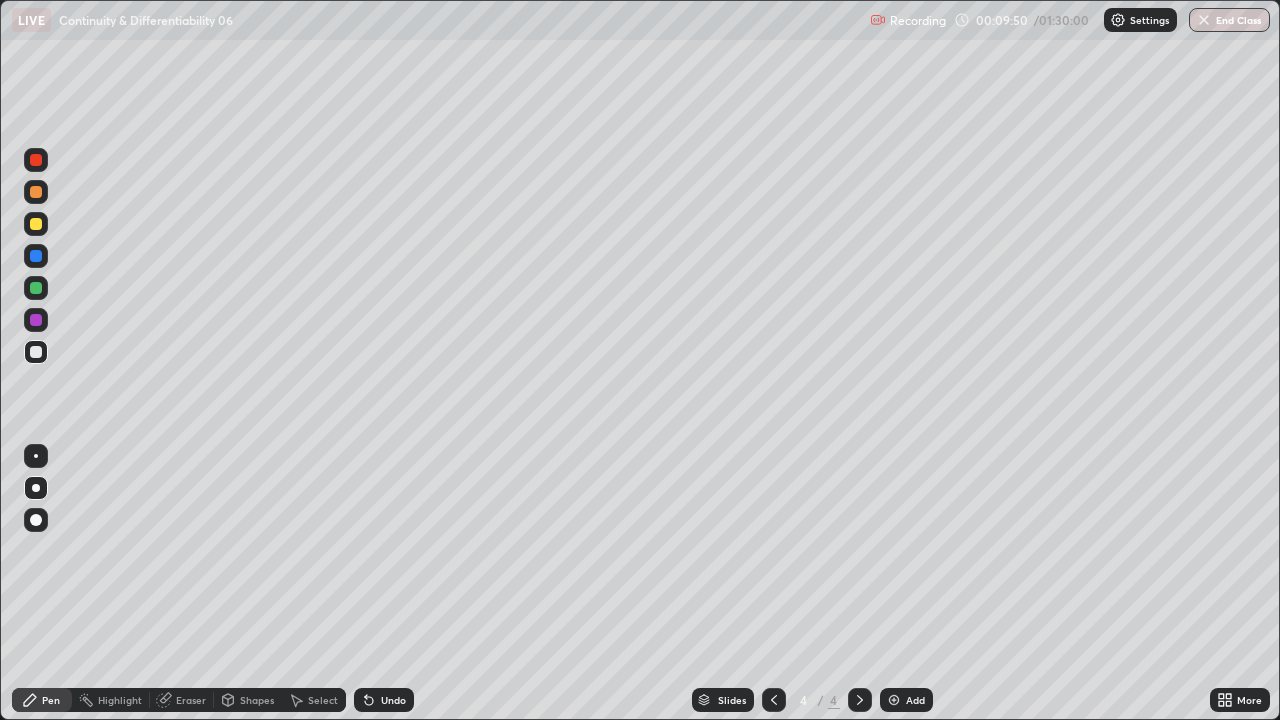 click 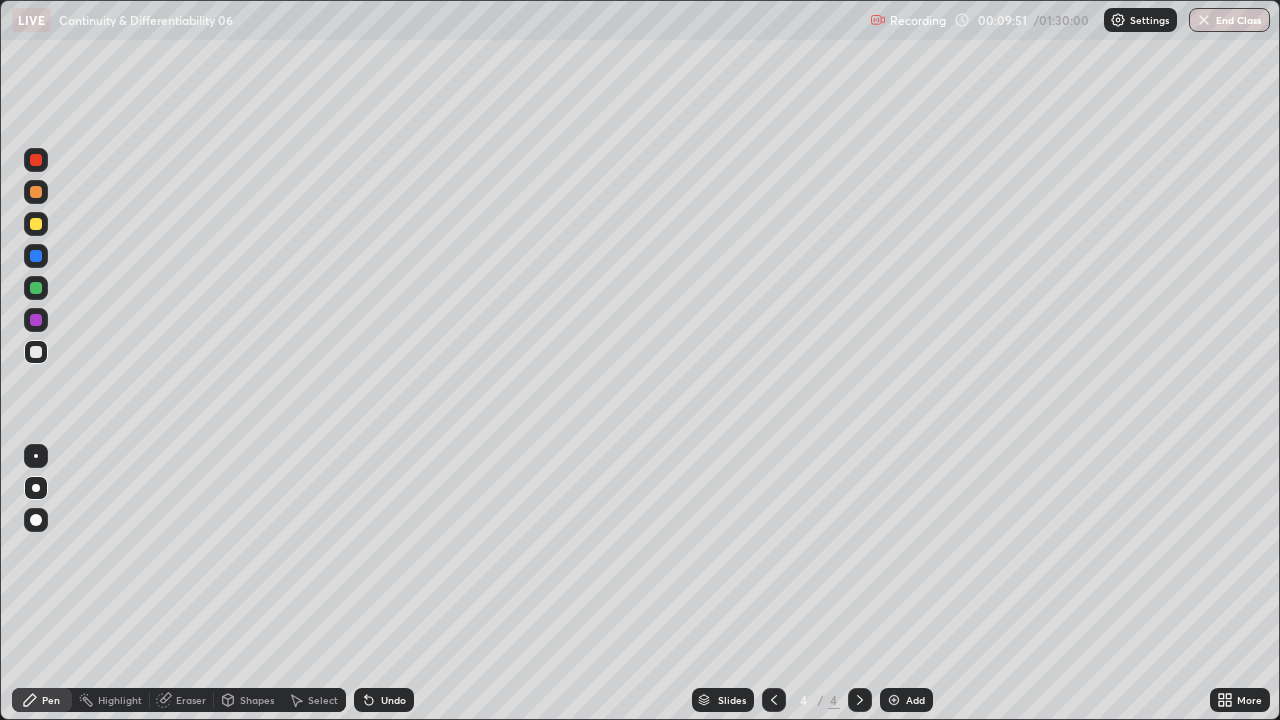 click 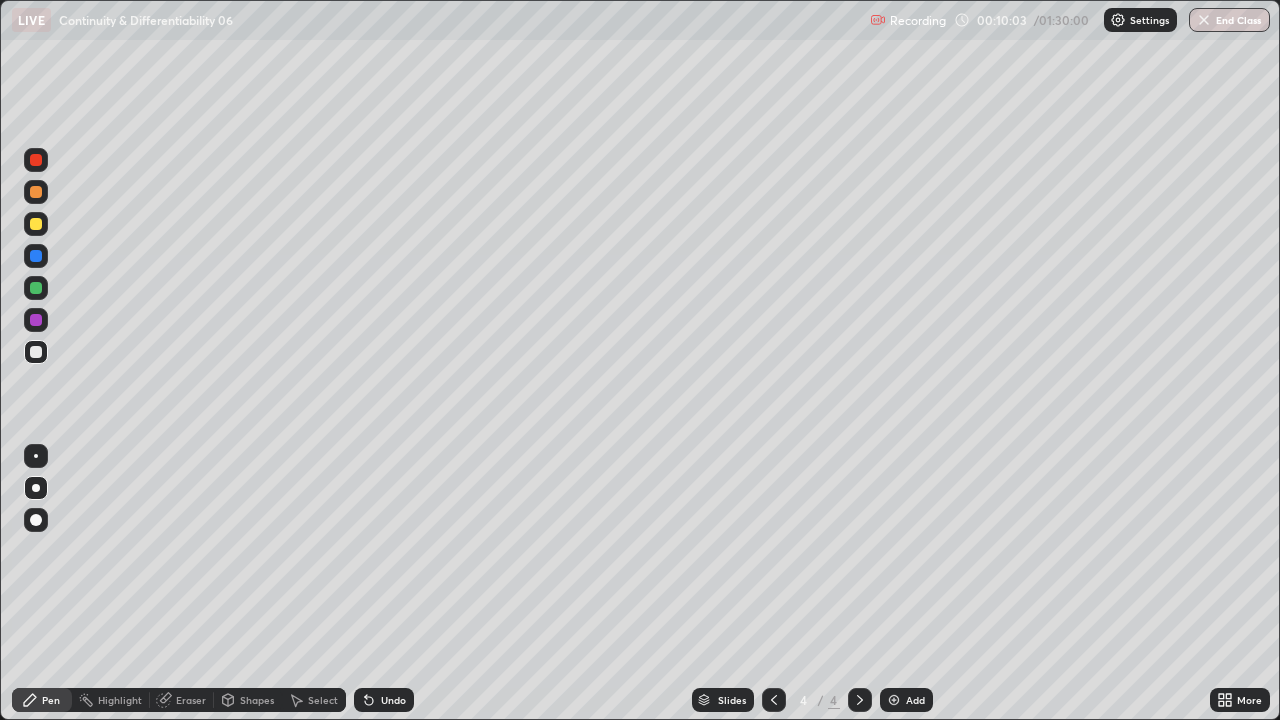 click 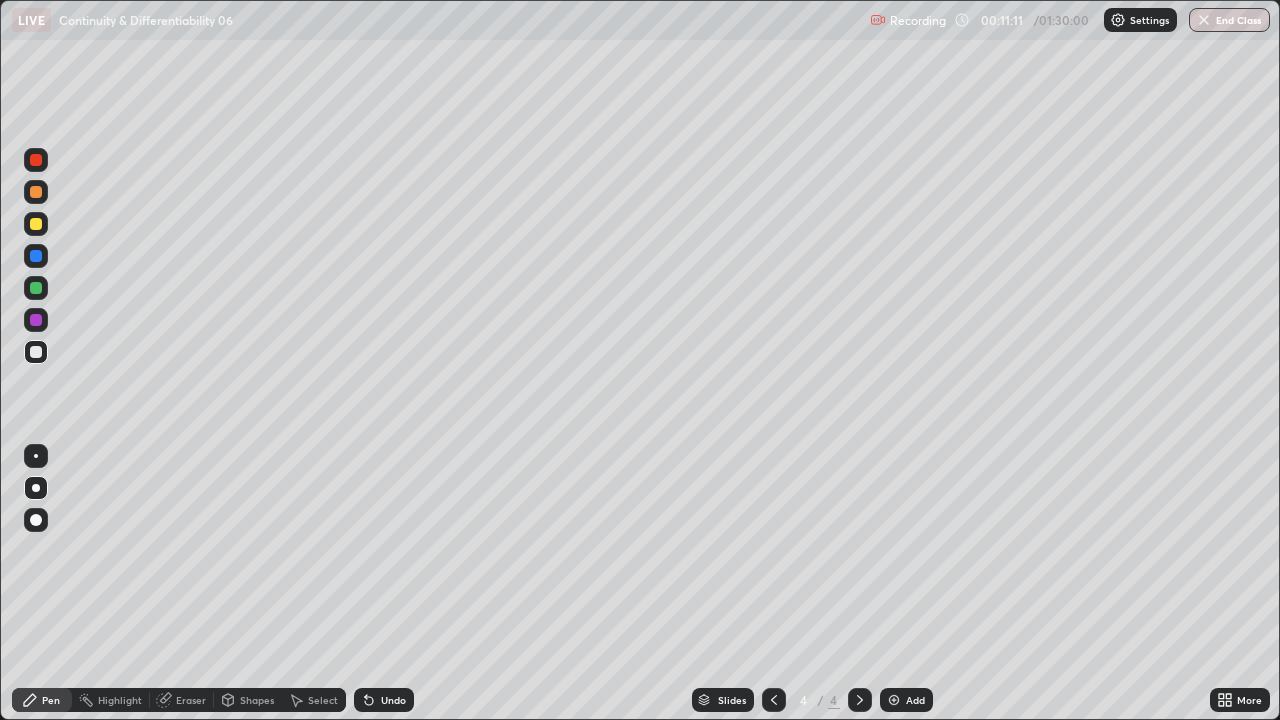 click 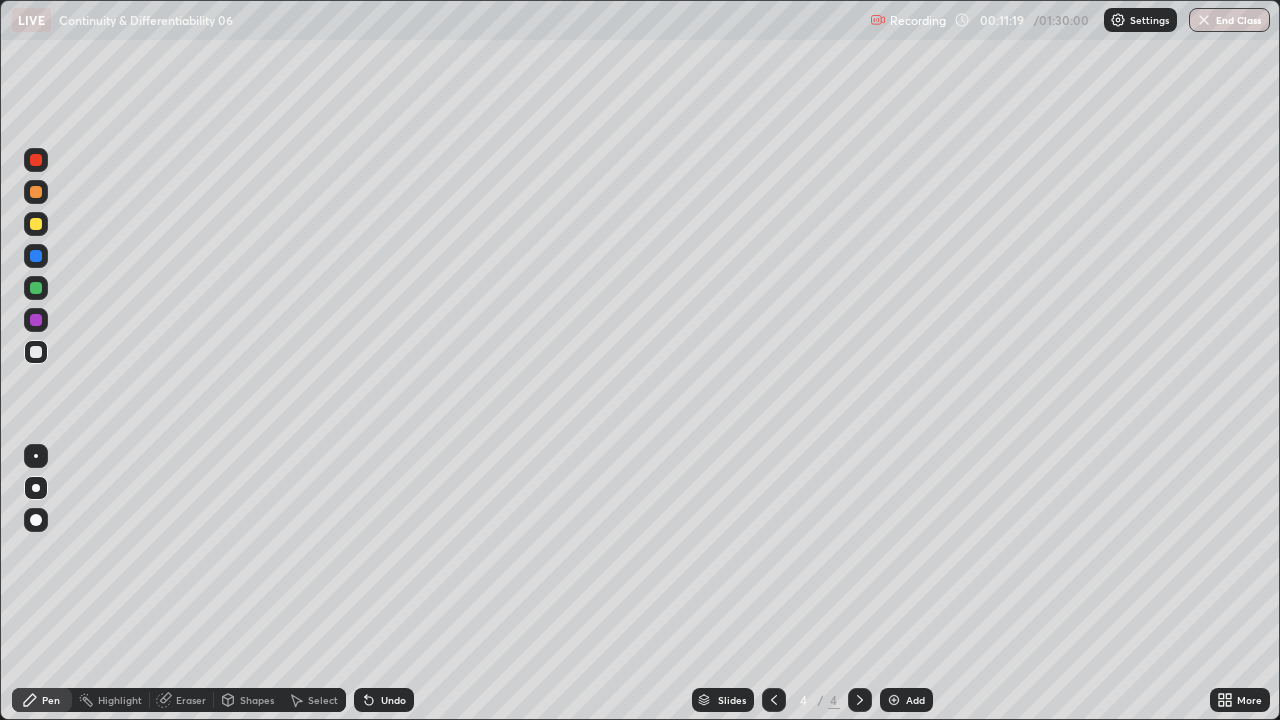 click on "Undo" at bounding box center (393, 700) 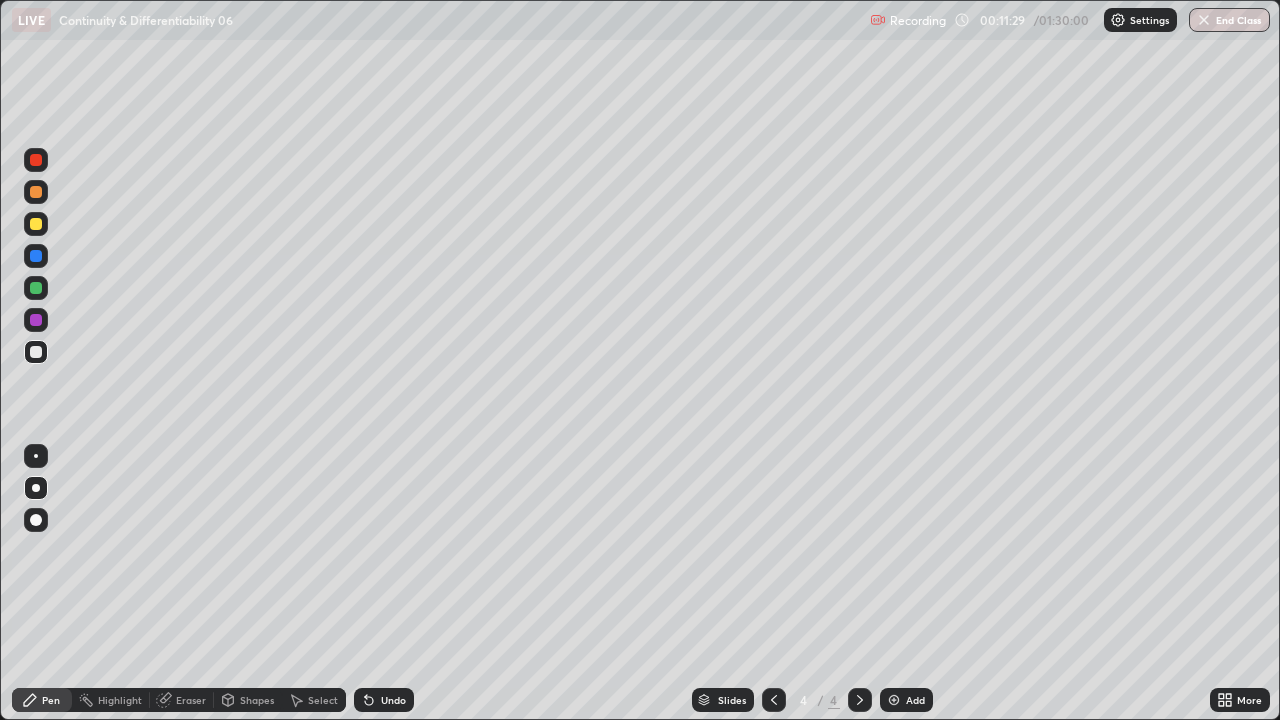 click 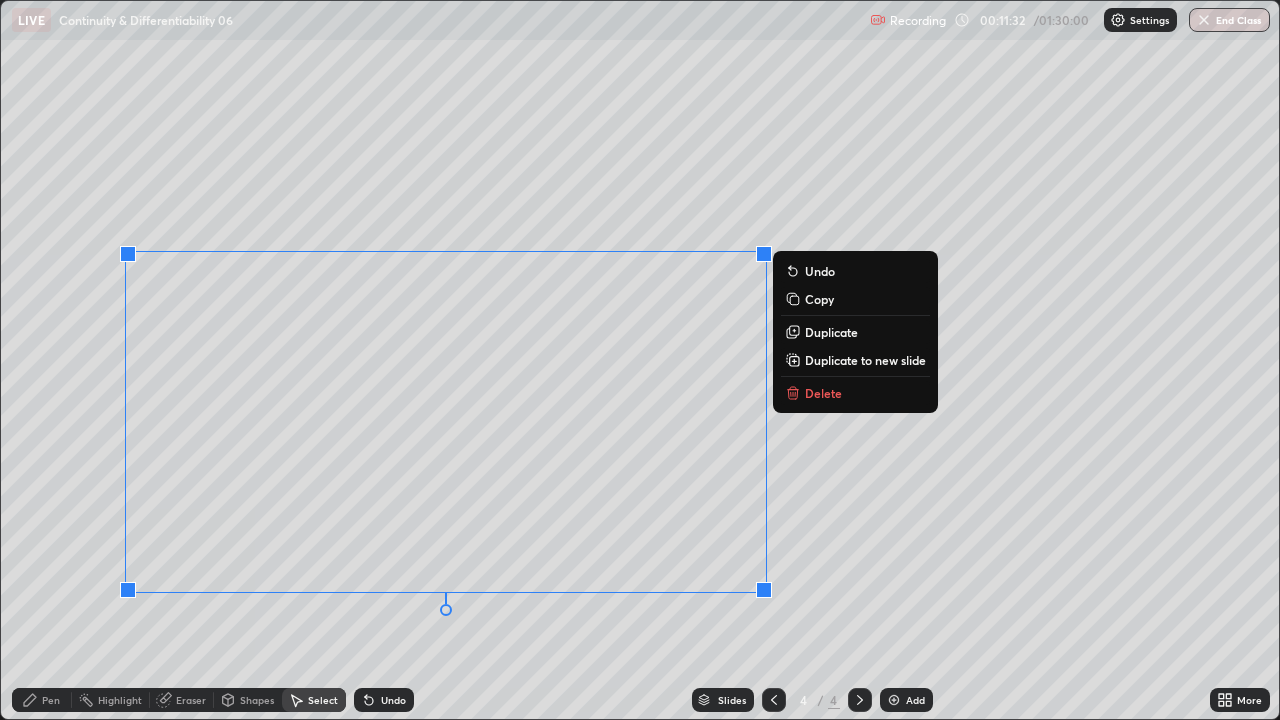 click on "Delete" at bounding box center [823, 393] 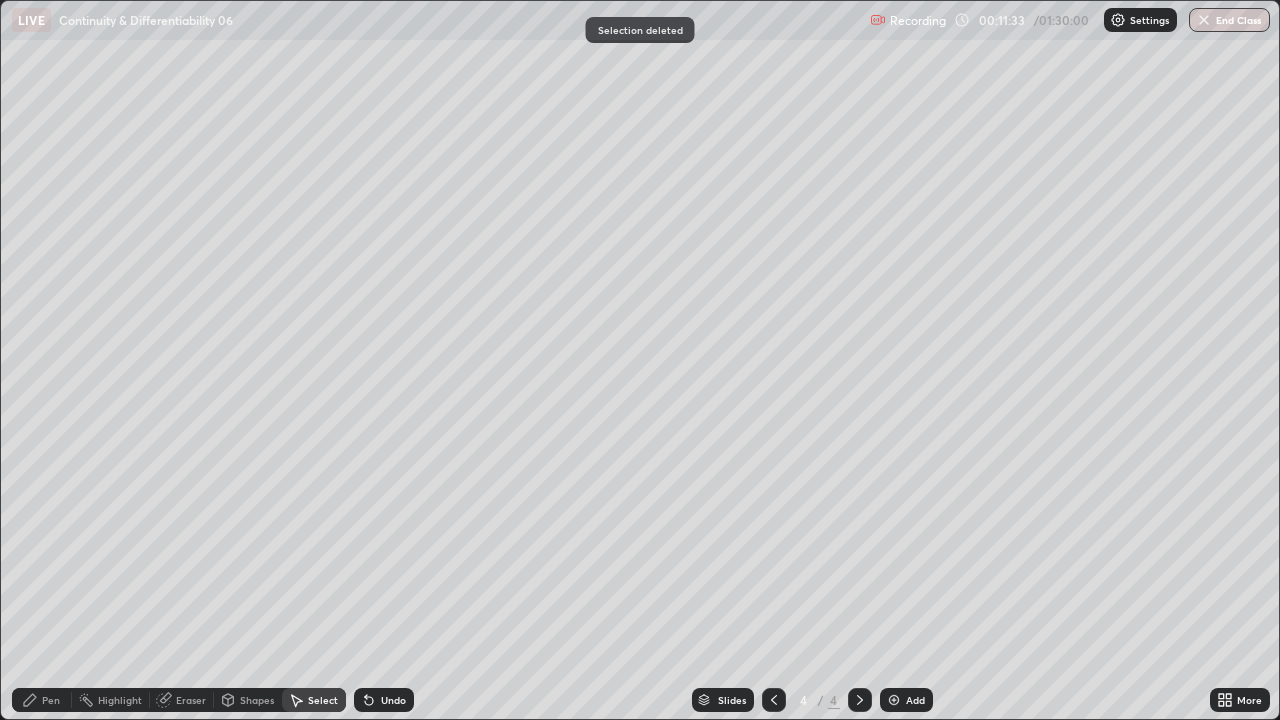 click on "Pen" at bounding box center [51, 700] 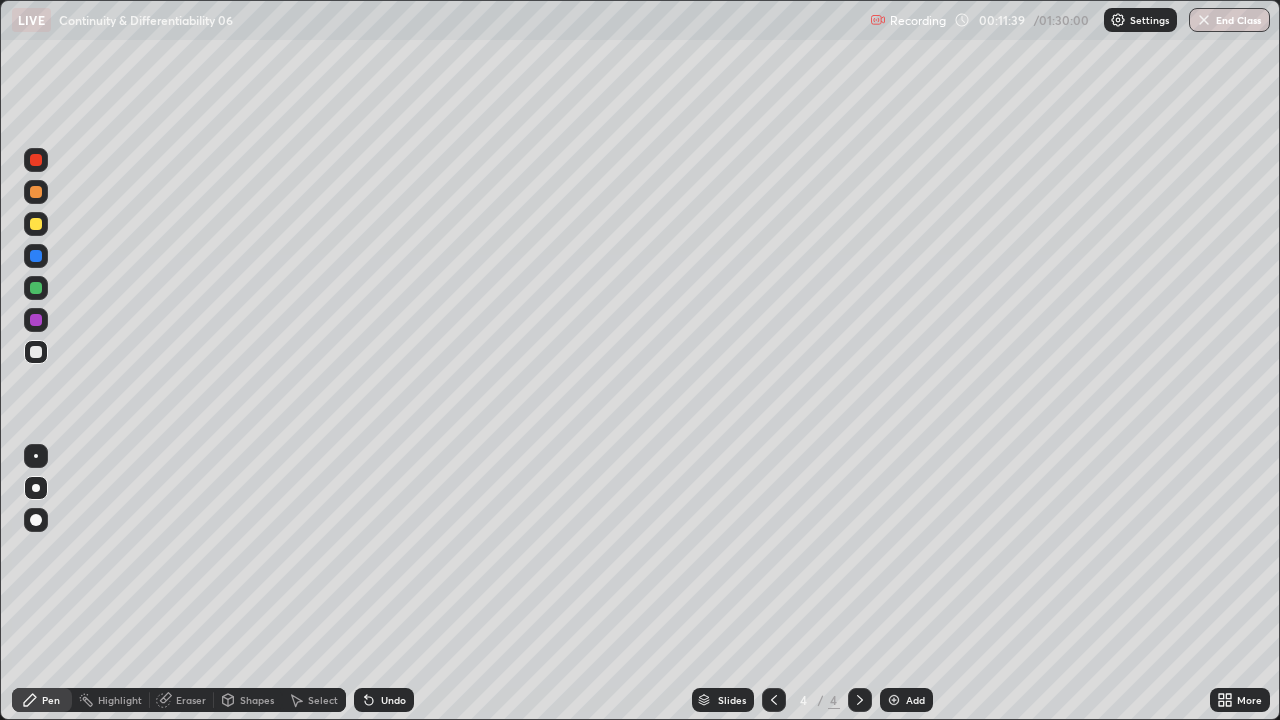 click 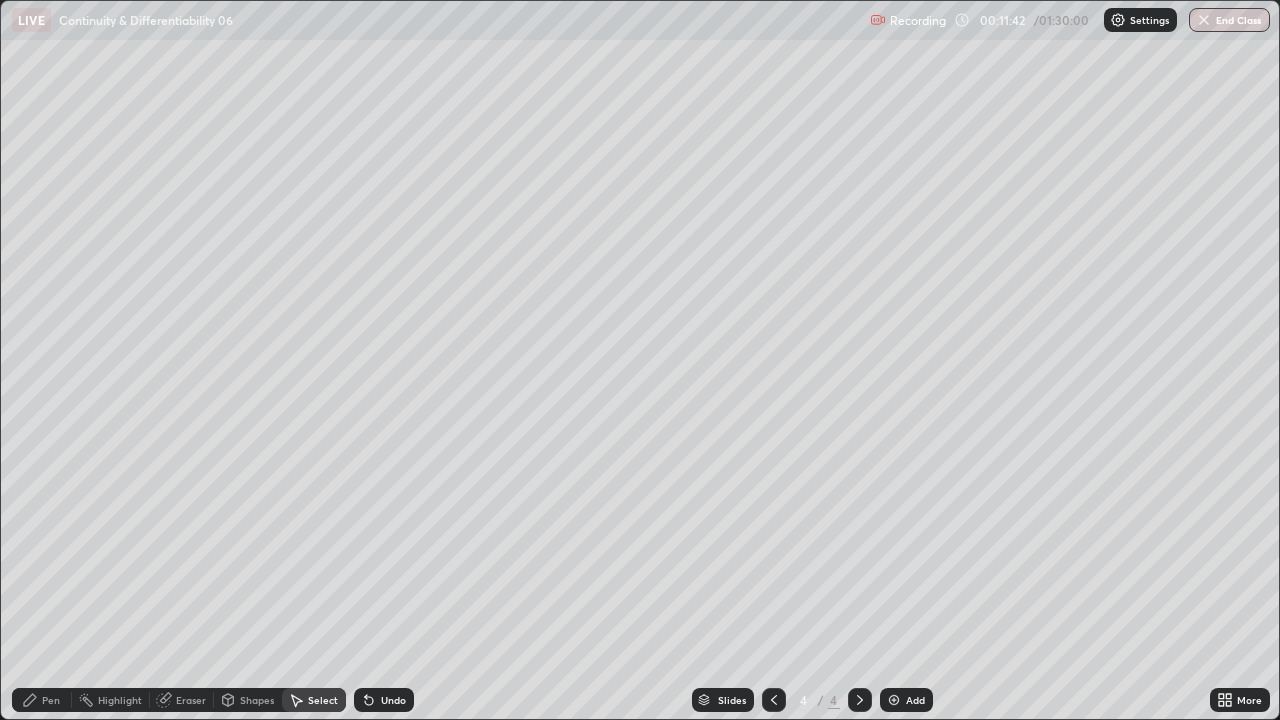 click on "Pen" at bounding box center [51, 700] 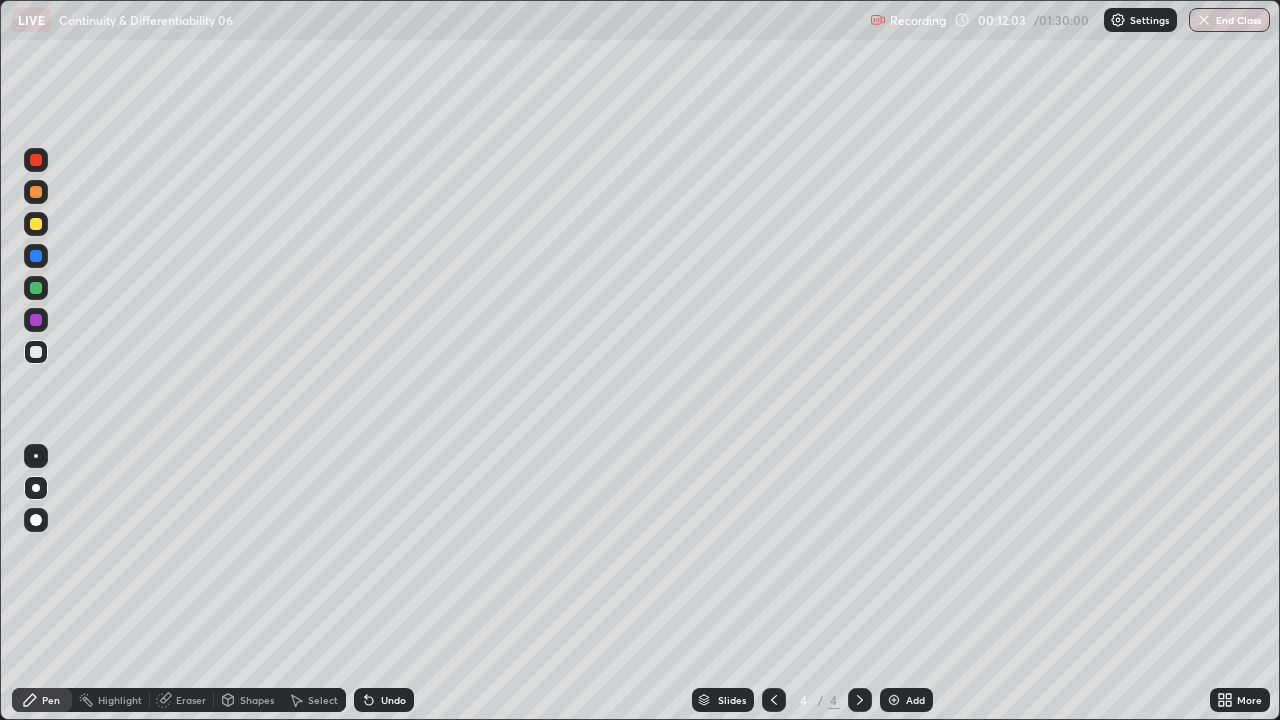 click on "Select" at bounding box center [314, 700] 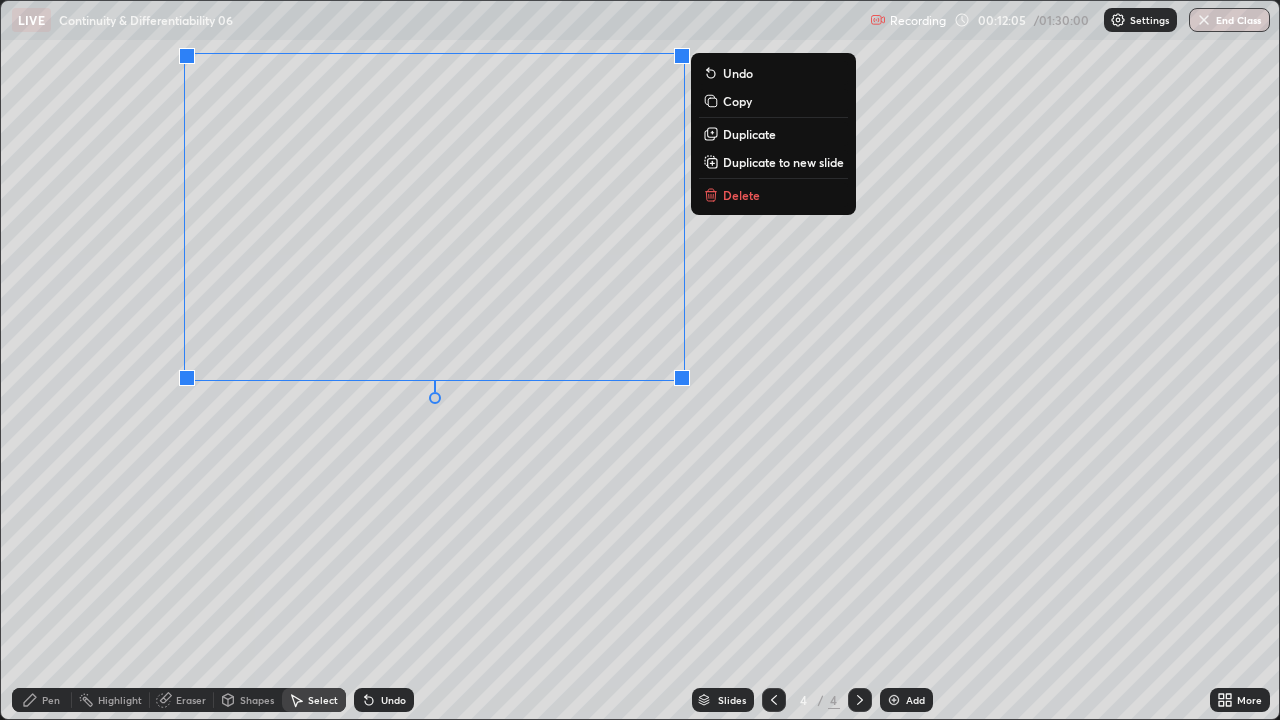 click on "Delete" at bounding box center [741, 195] 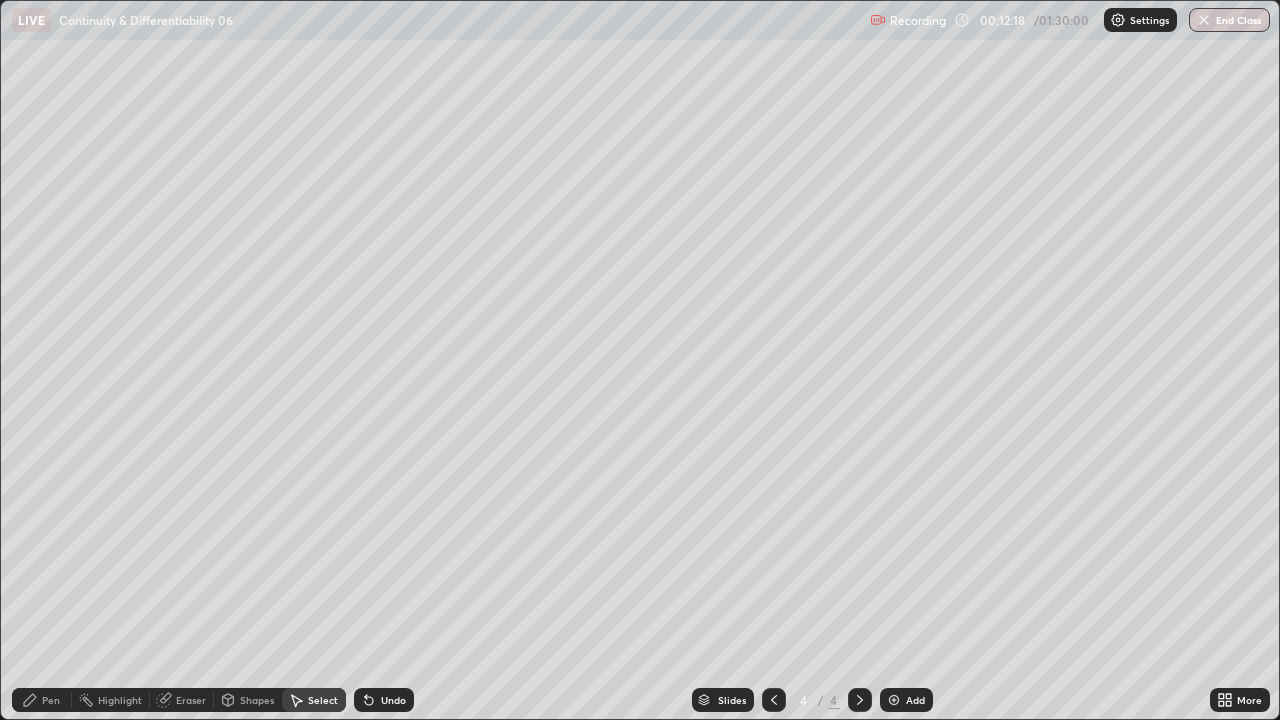 click on "Pen" at bounding box center [51, 700] 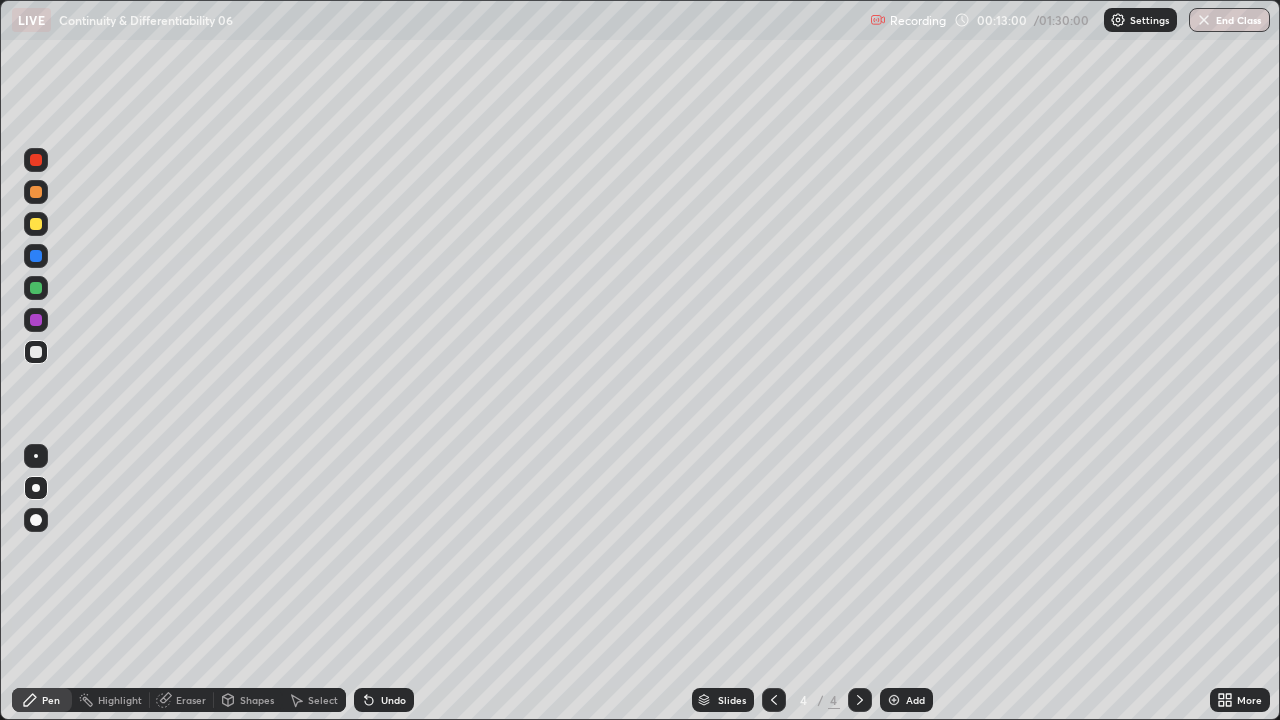 click 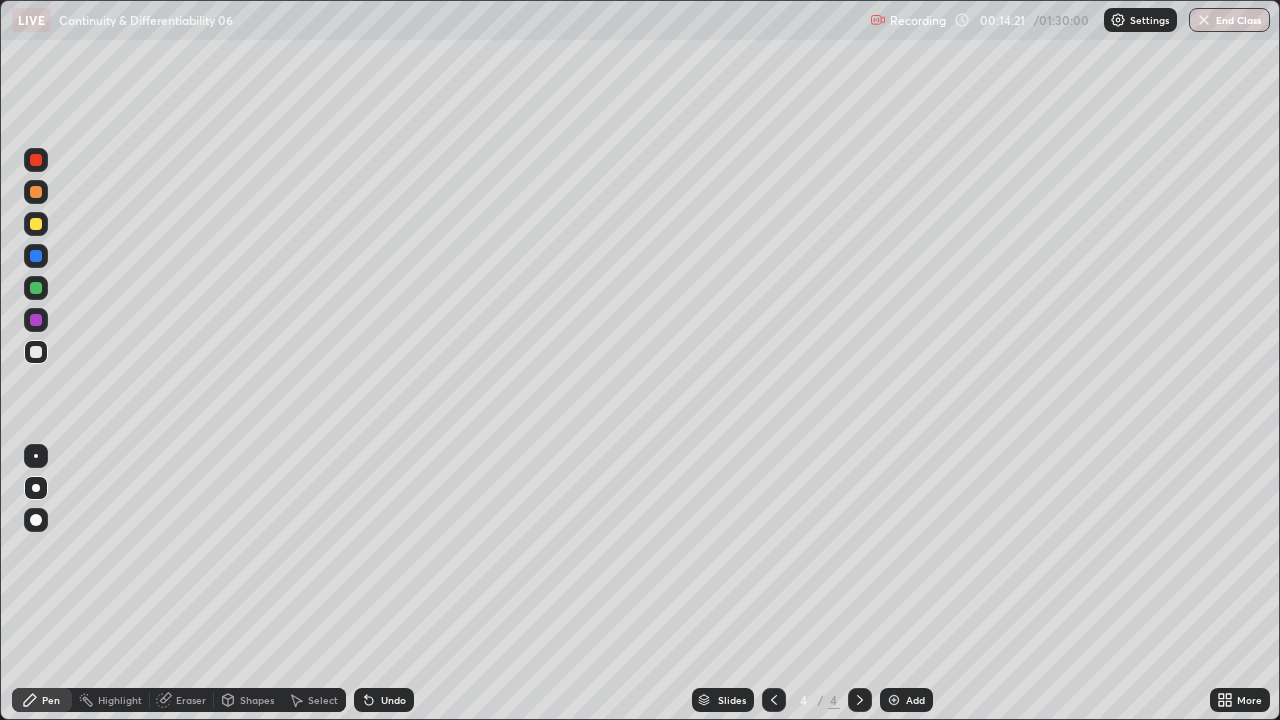 click 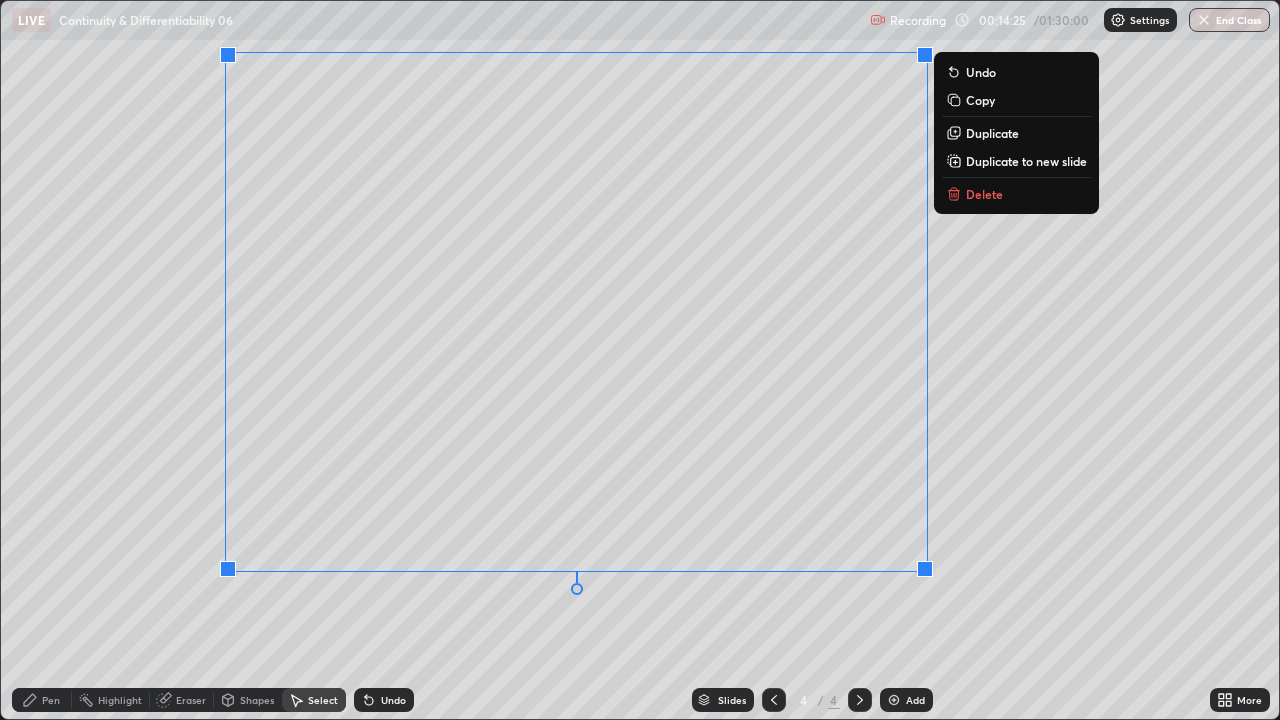 click on "Delete" at bounding box center (984, 194) 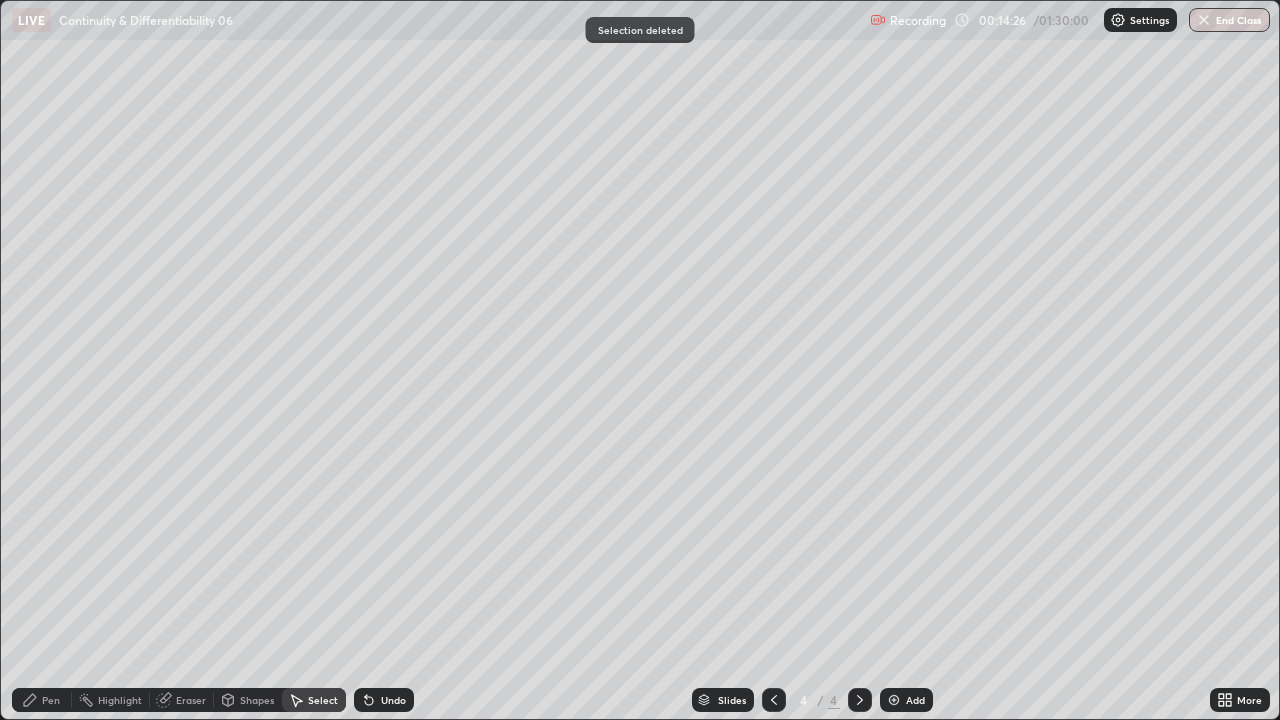 click on "Pen" at bounding box center (51, 700) 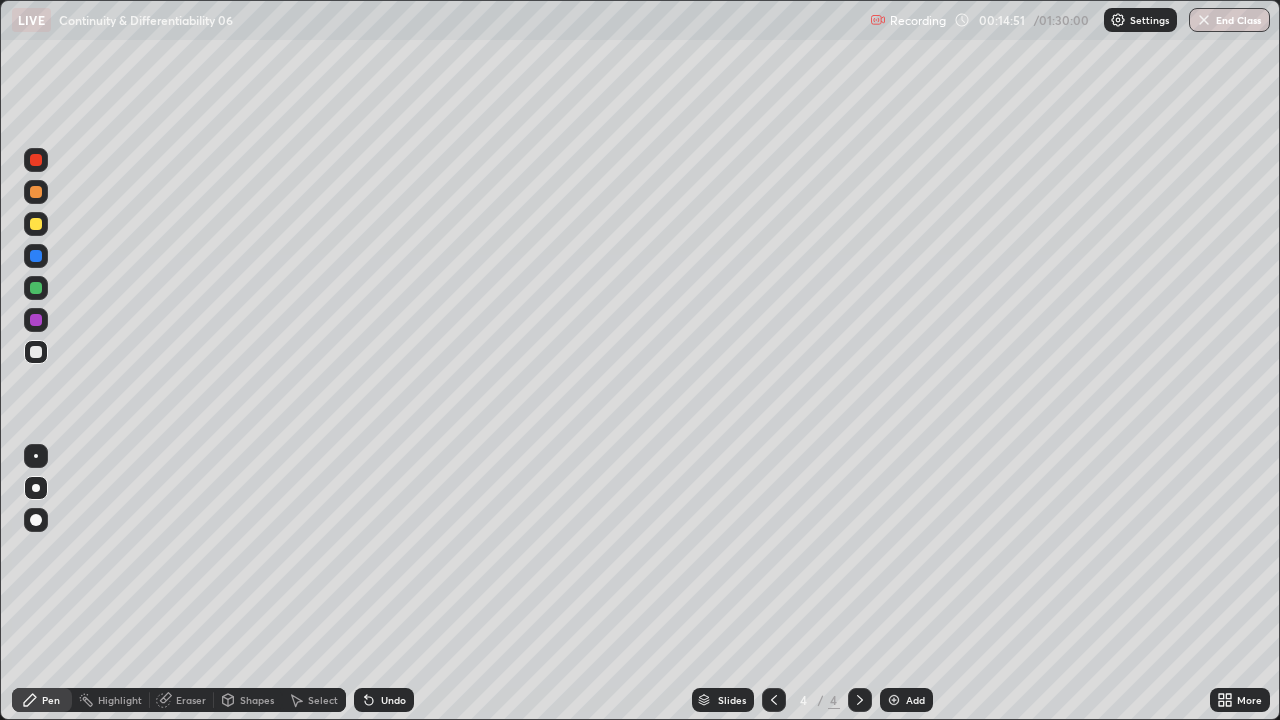 click 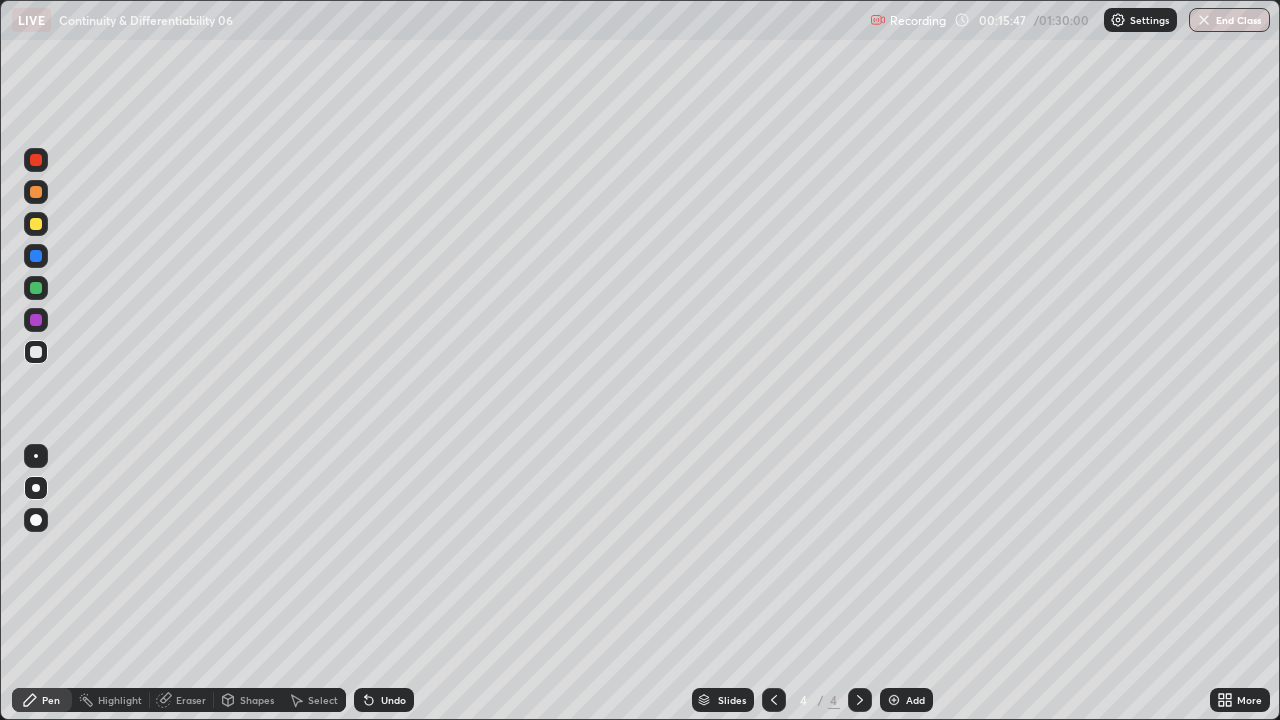 click 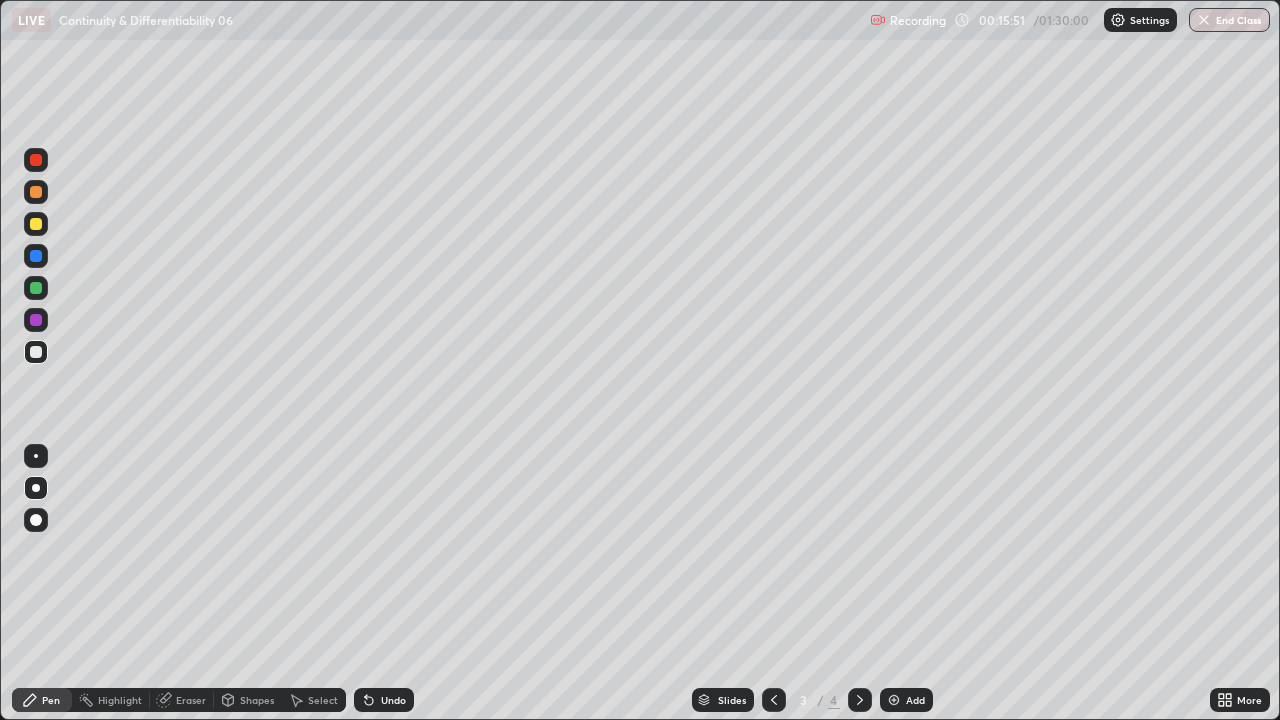 click at bounding box center (860, 700) 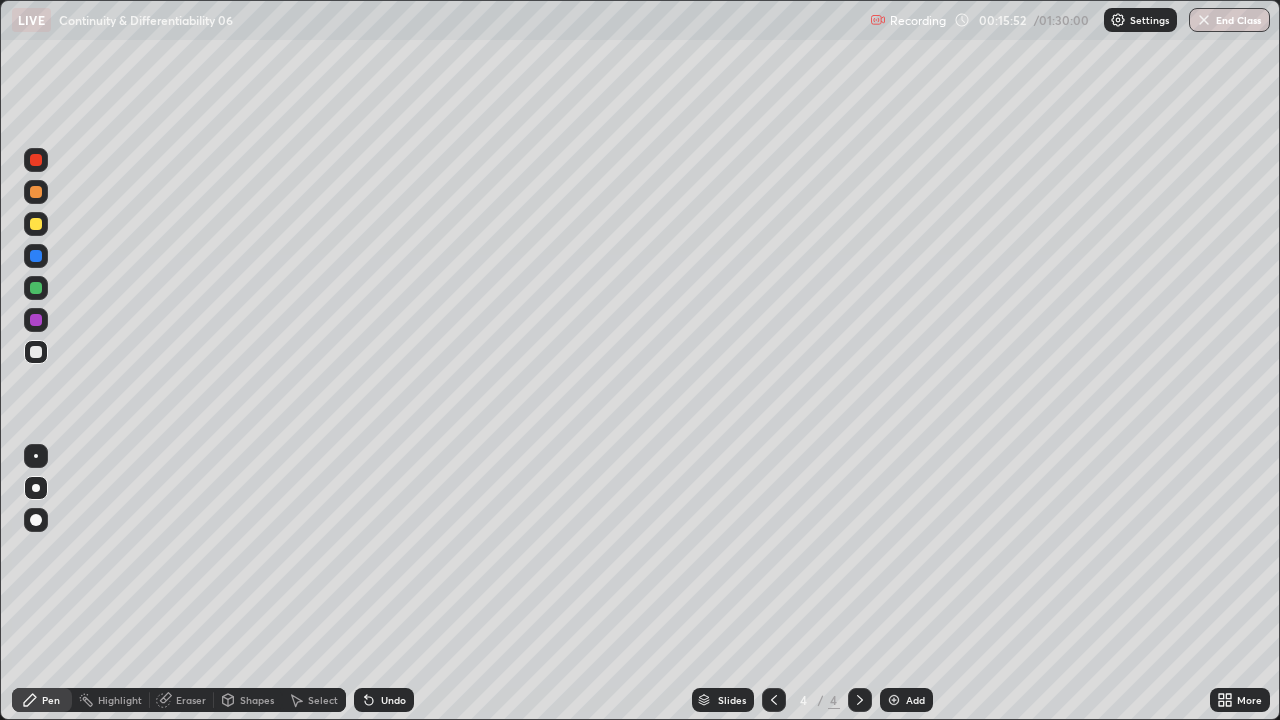 click 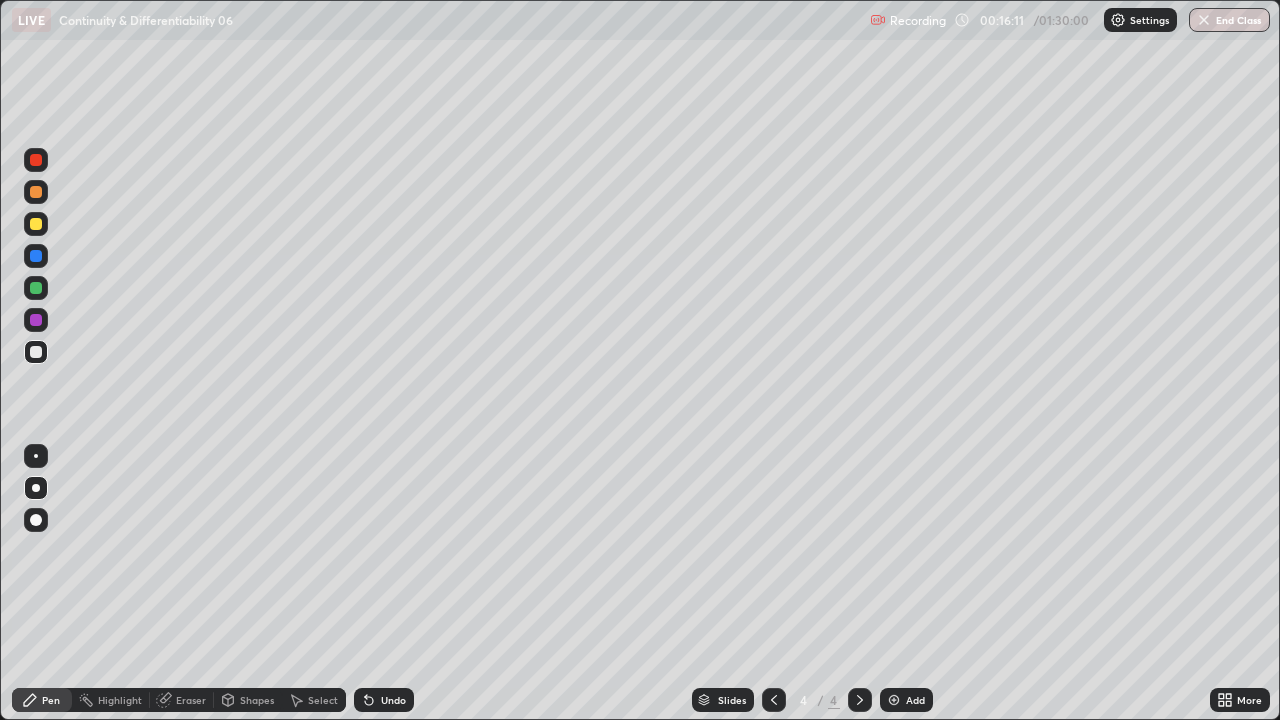 click on "Pen" at bounding box center [51, 700] 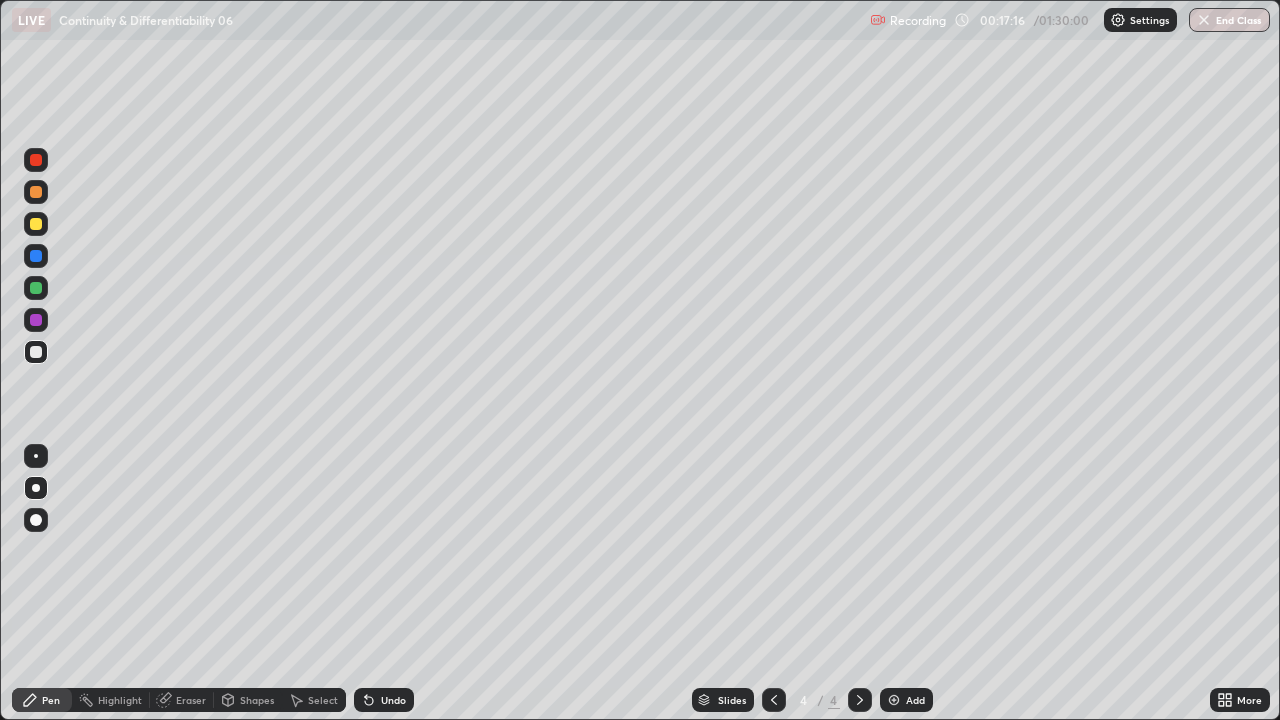 click on "Undo" at bounding box center (393, 700) 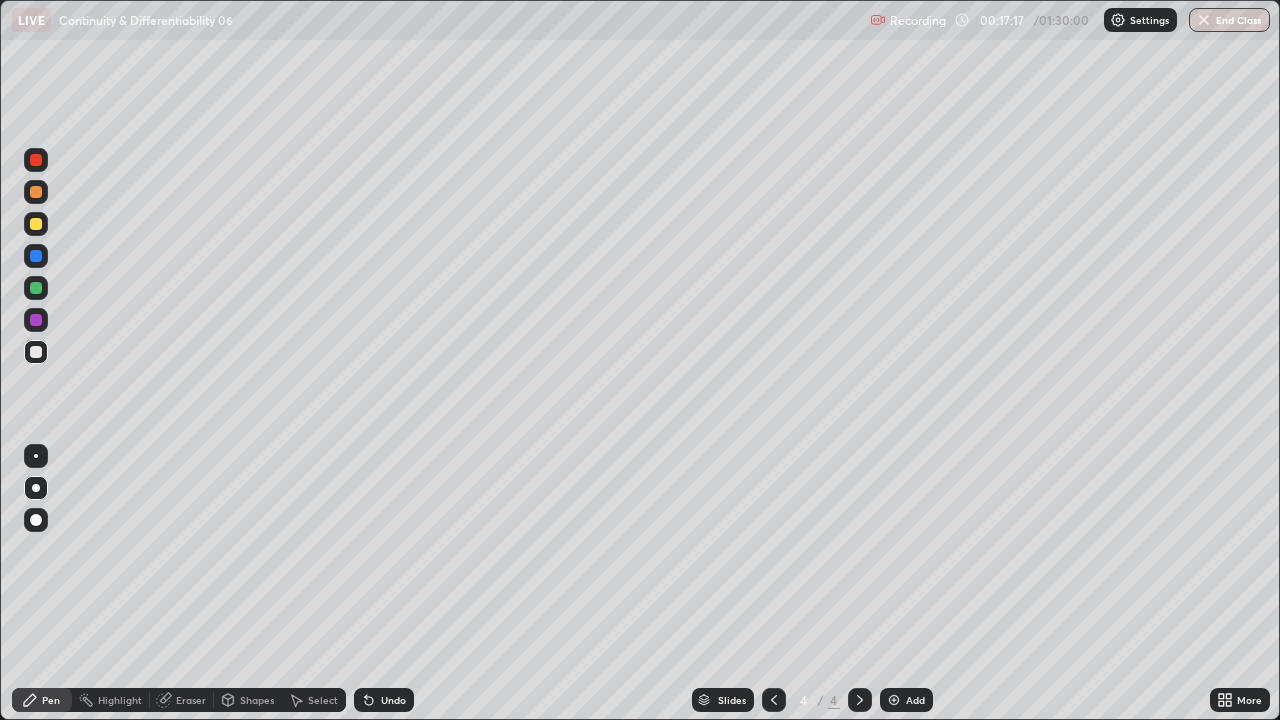 click on "Undo" at bounding box center [393, 700] 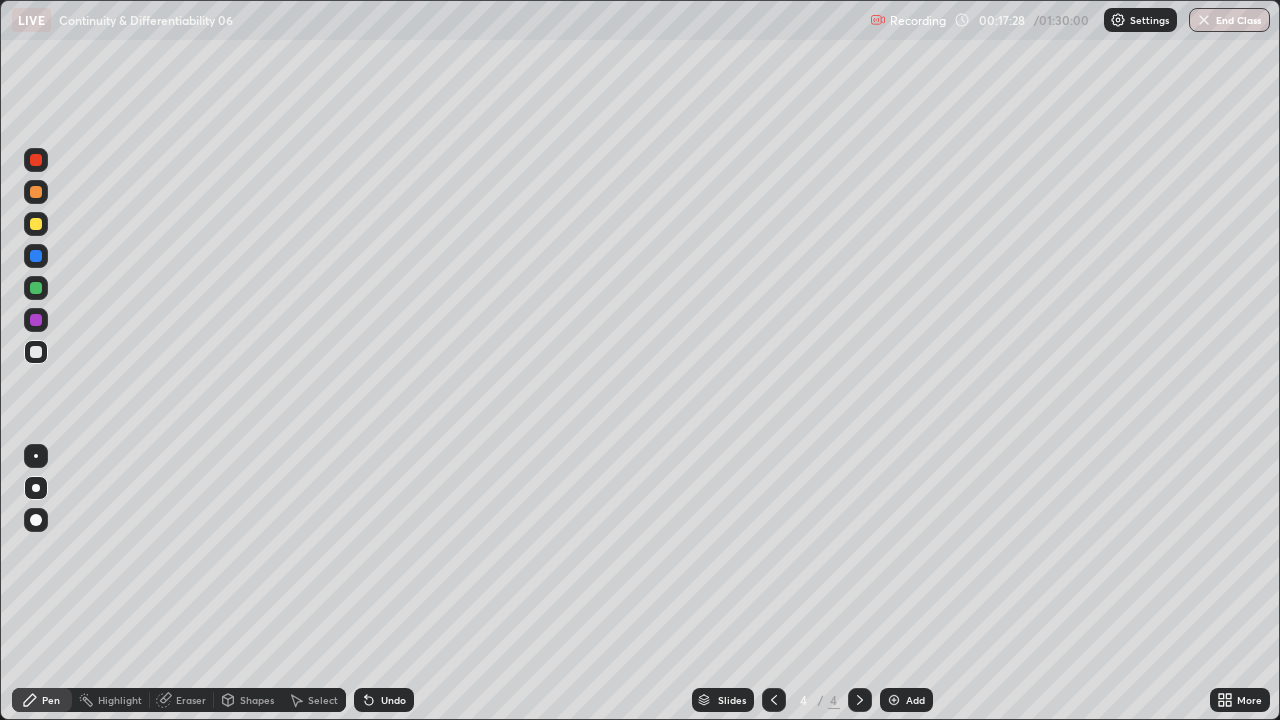 click on "Undo" at bounding box center [393, 700] 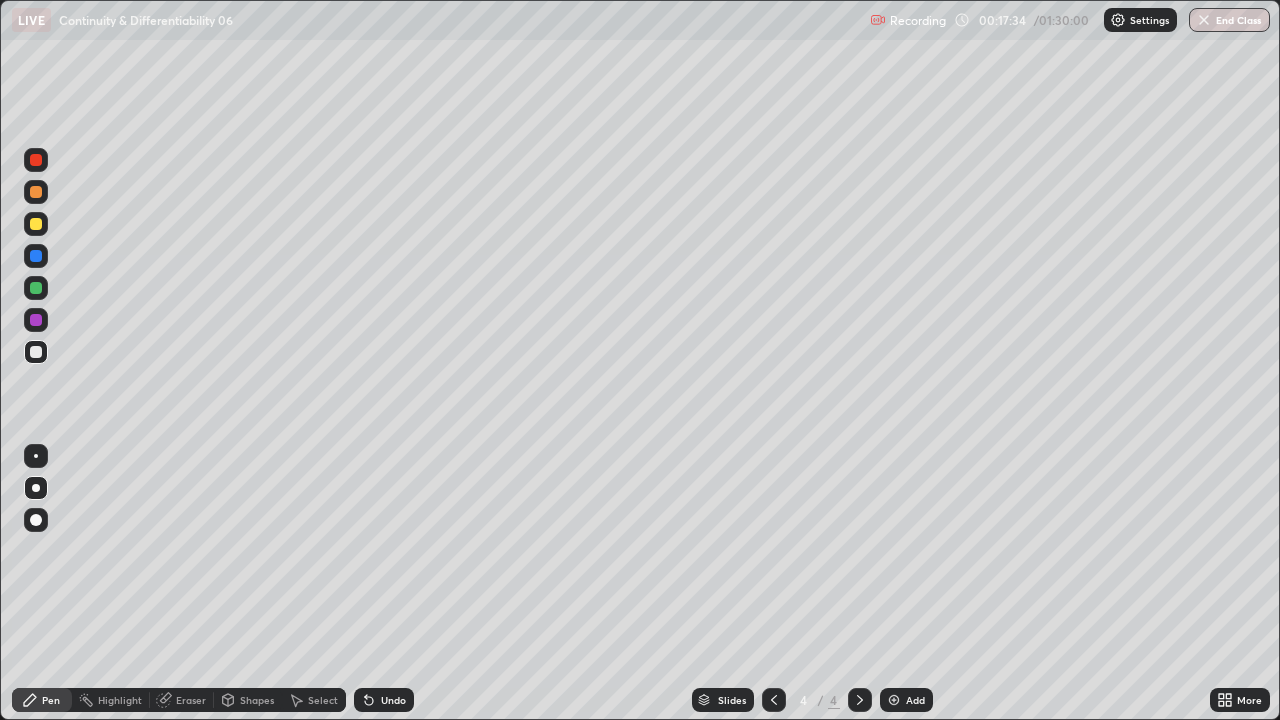 click on "Eraser" at bounding box center (191, 700) 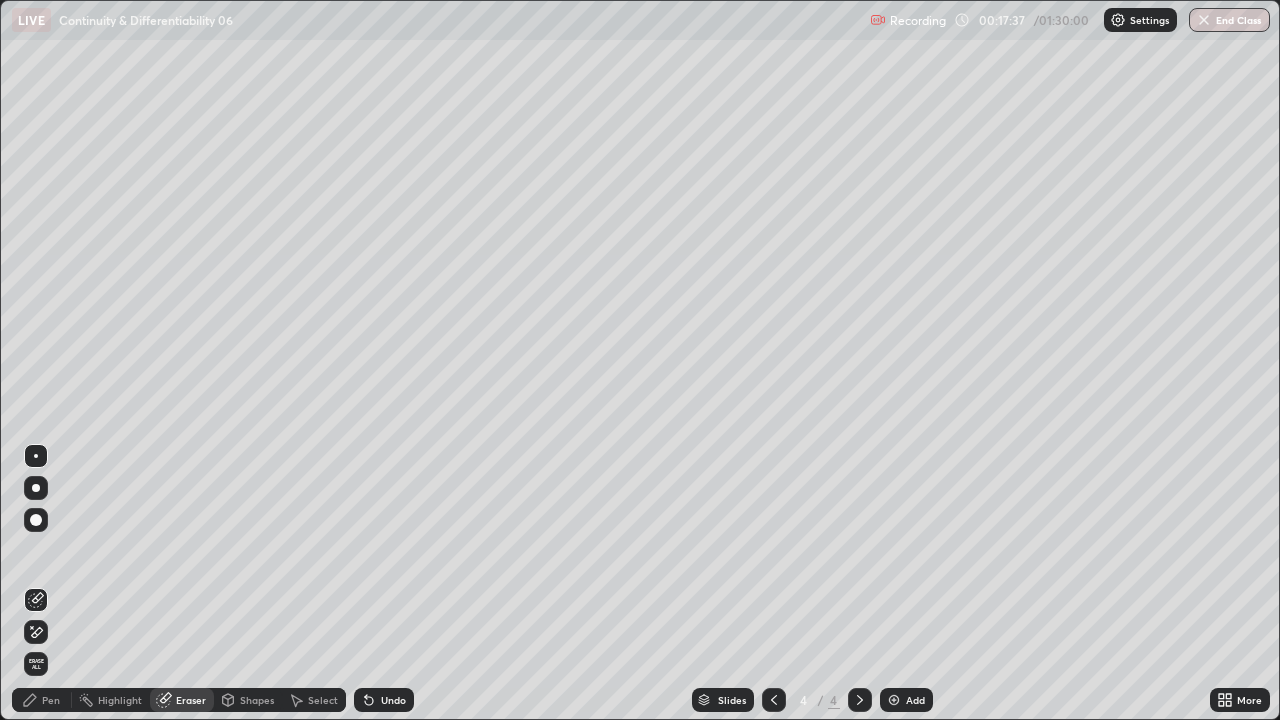 click on "Pen" at bounding box center (51, 700) 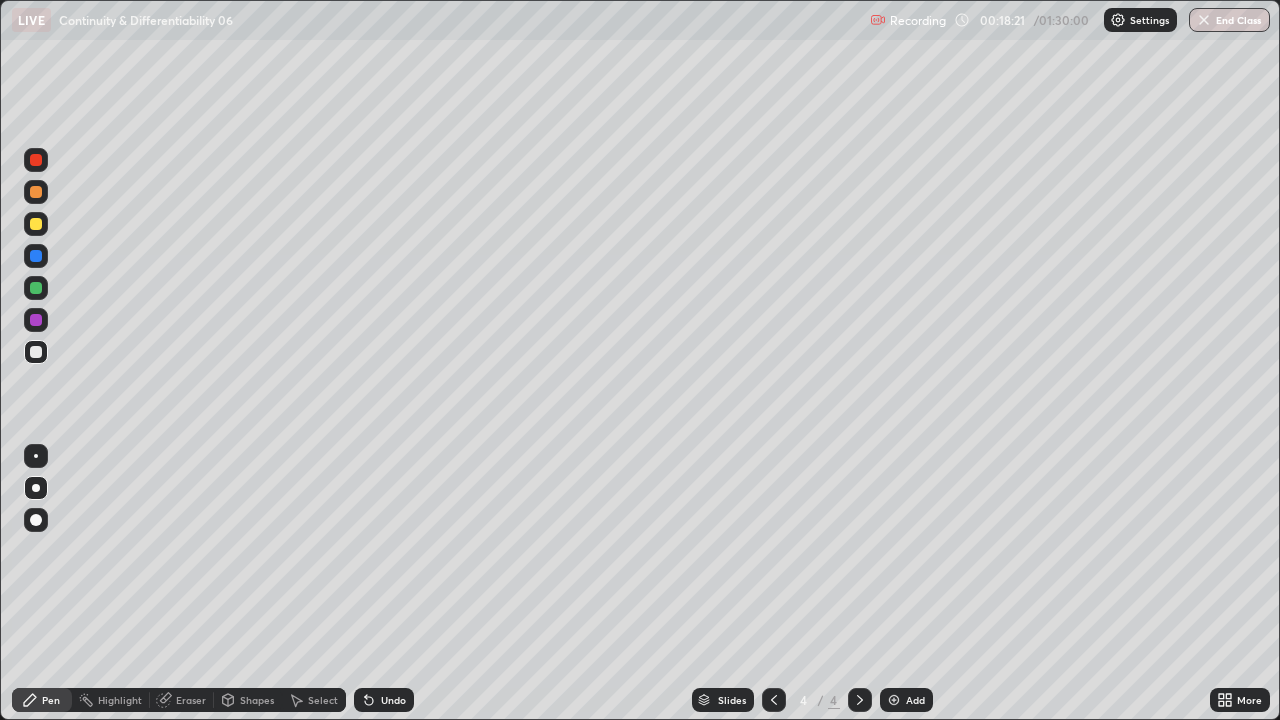 click on "Undo" at bounding box center (393, 700) 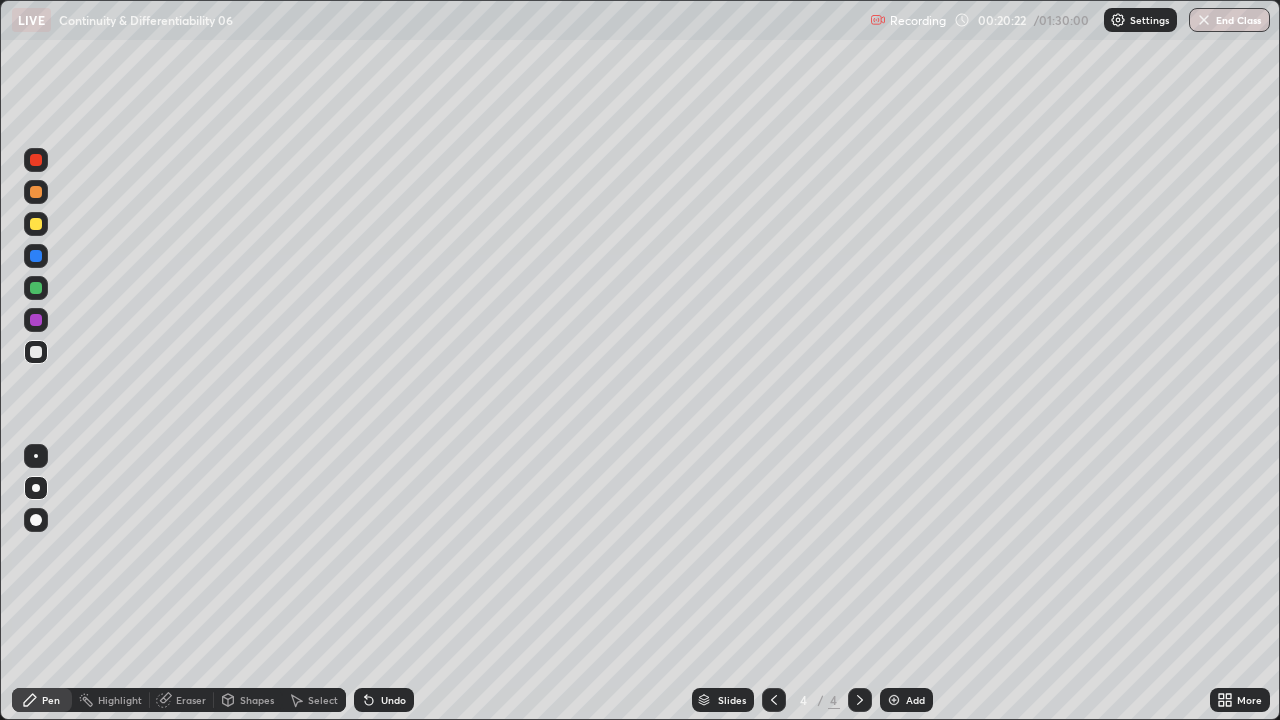 click on "Select" at bounding box center [323, 700] 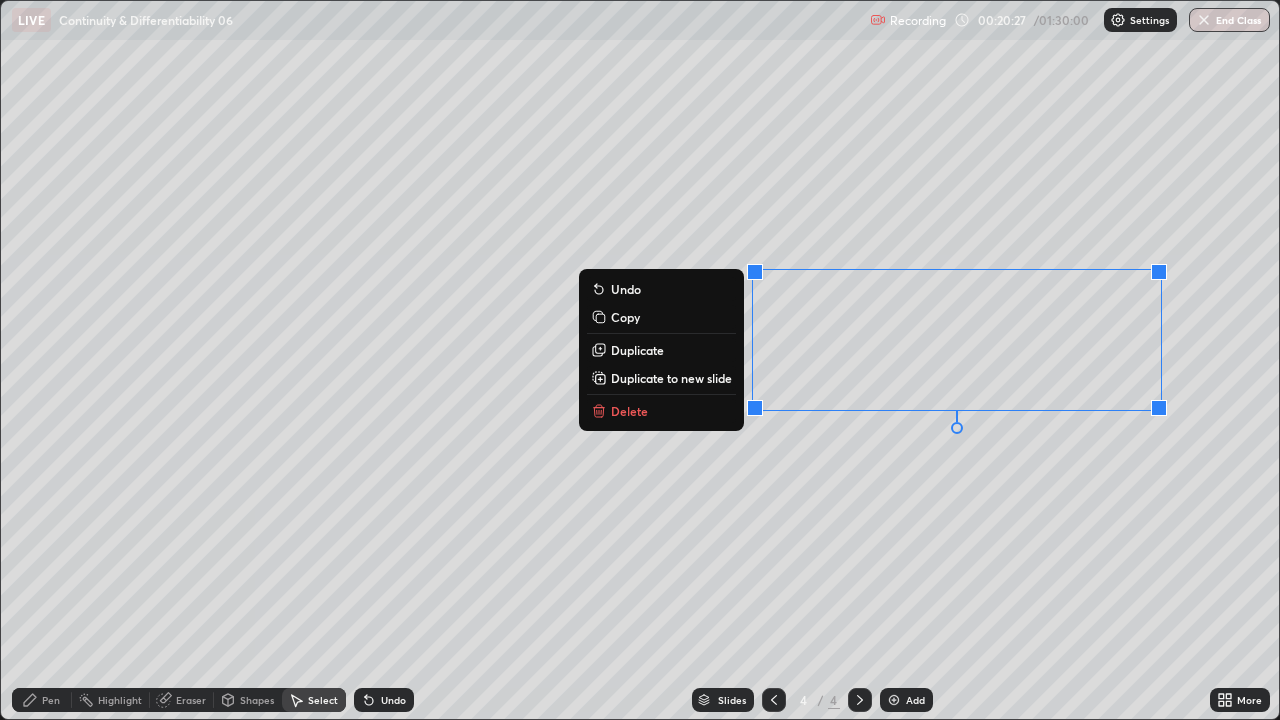 click on "Delete" at bounding box center (629, 411) 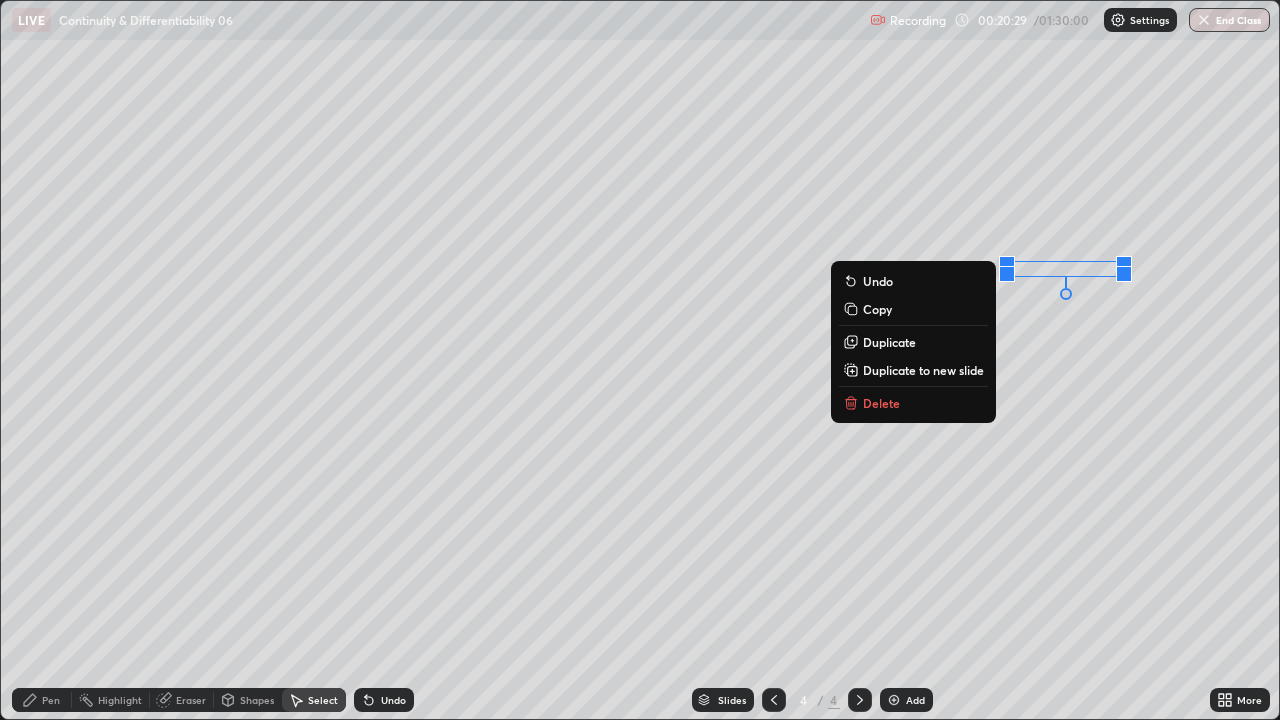 click on "Delete" at bounding box center (881, 403) 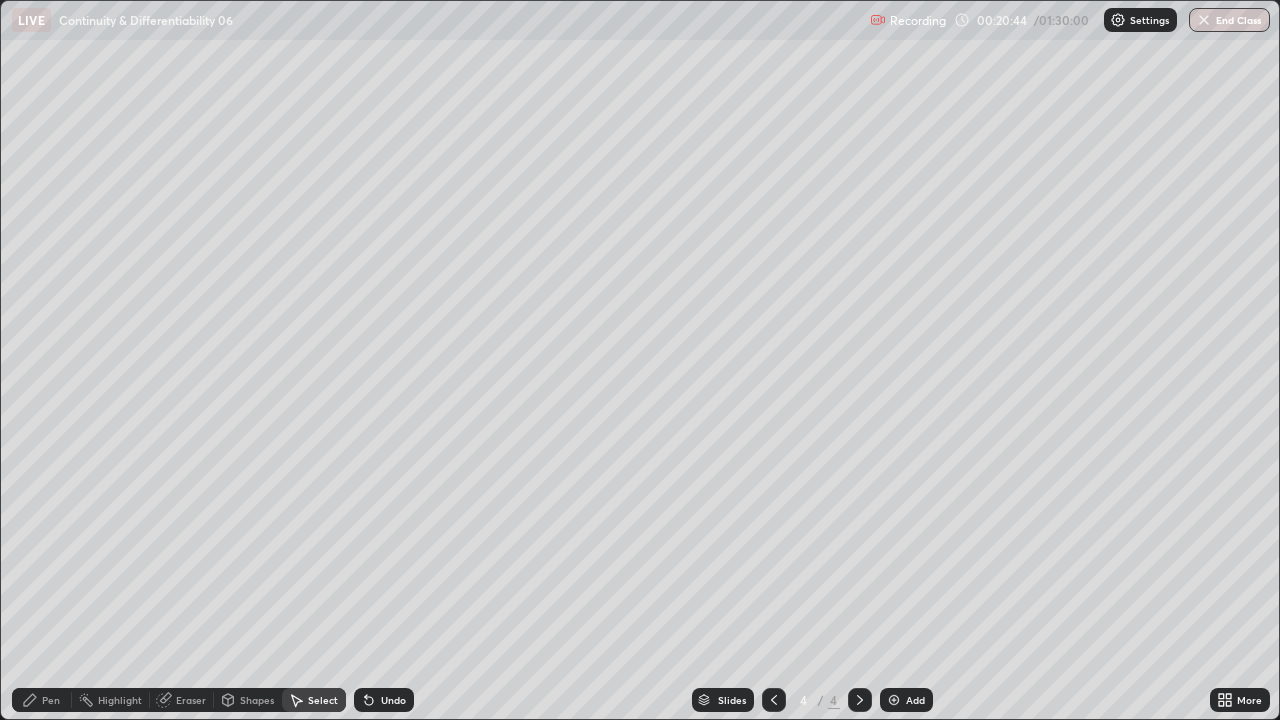 click at bounding box center [894, 700] 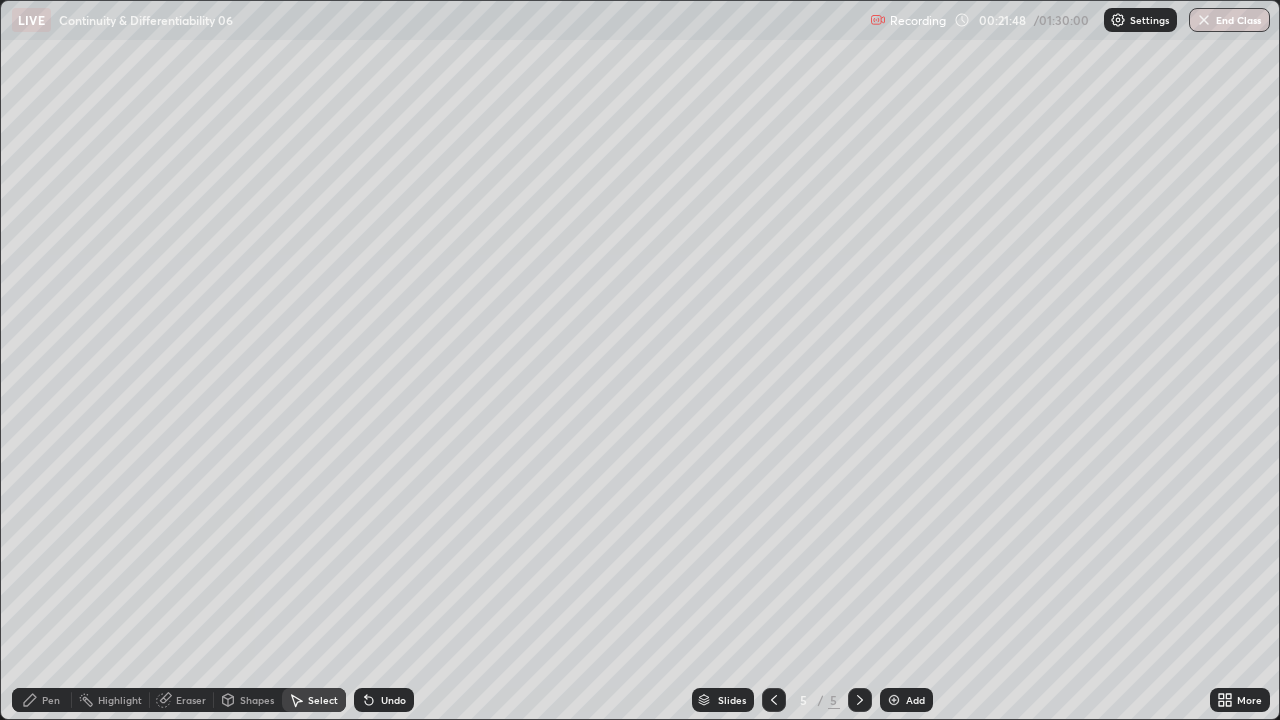 click on "Pen" at bounding box center (42, 700) 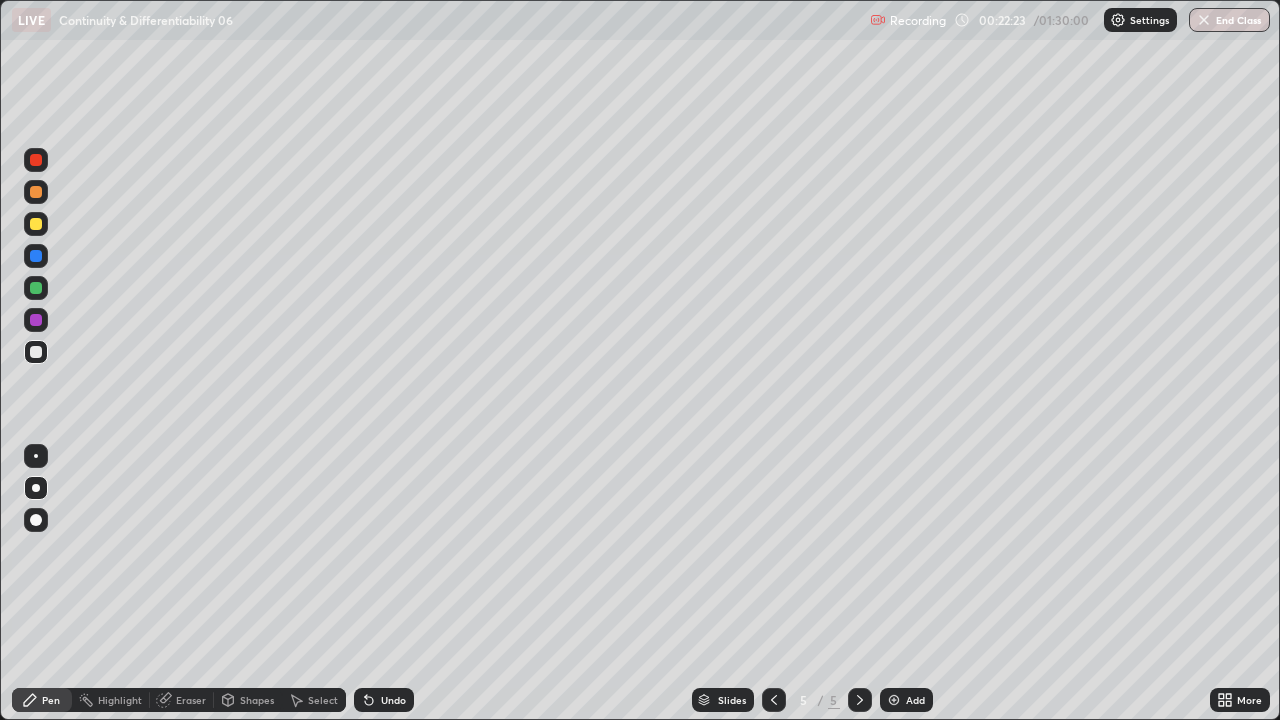 click 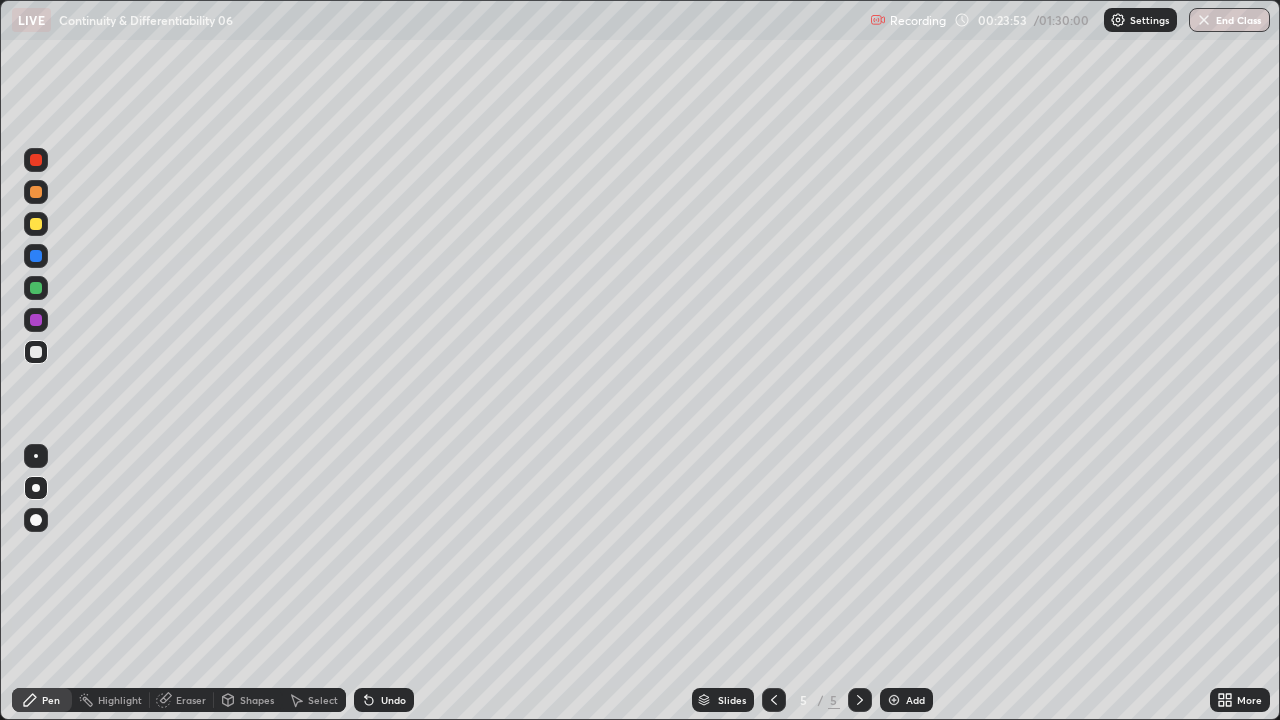 click 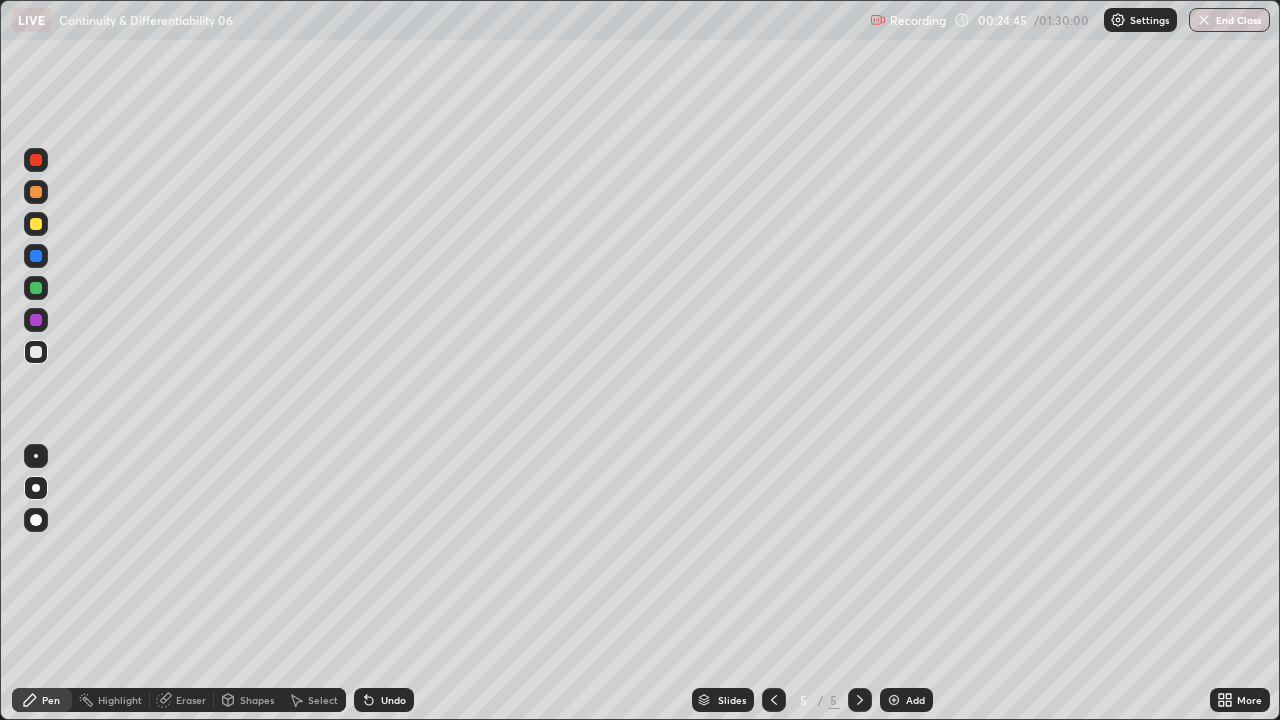 click 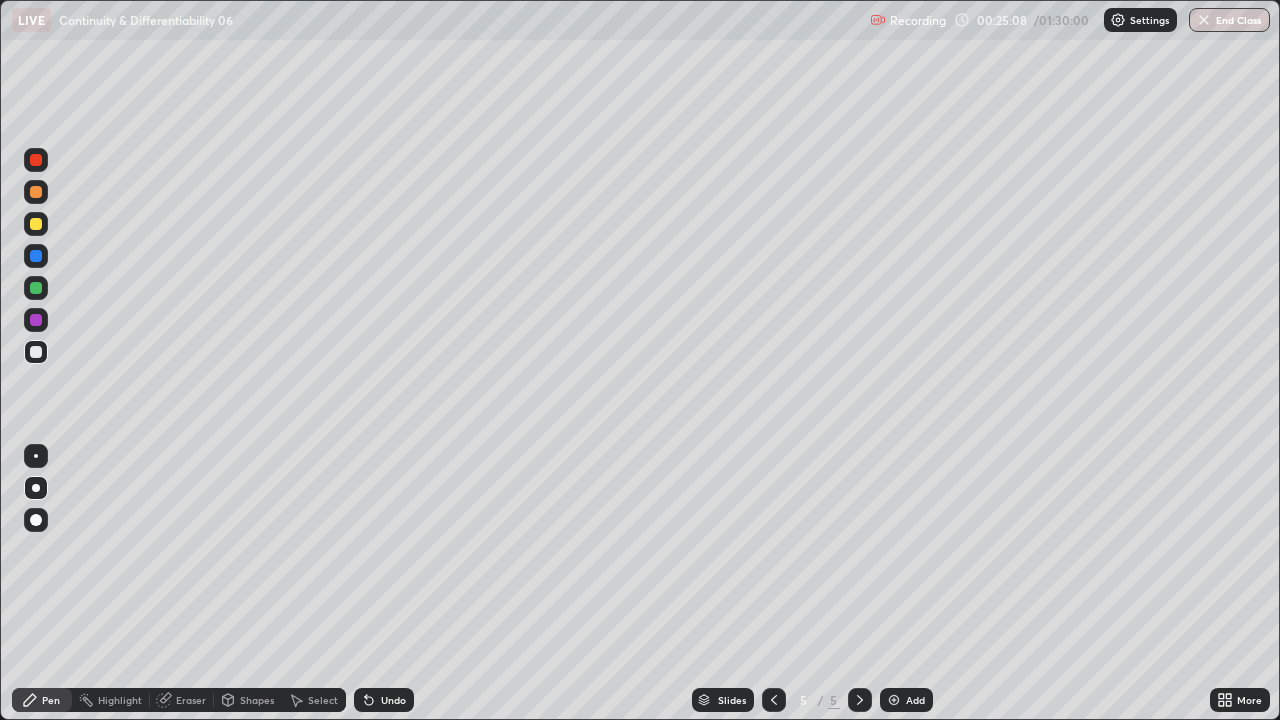 click on "Undo" at bounding box center (393, 700) 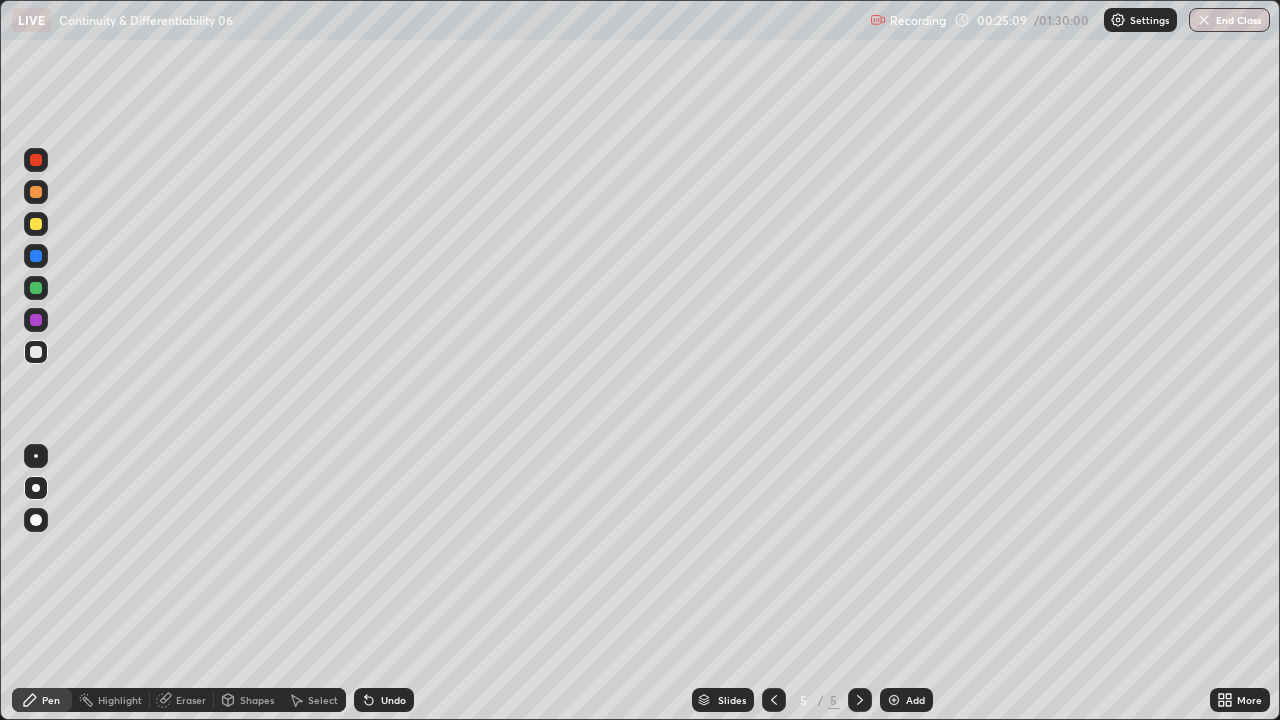 click on "Undo" at bounding box center [393, 700] 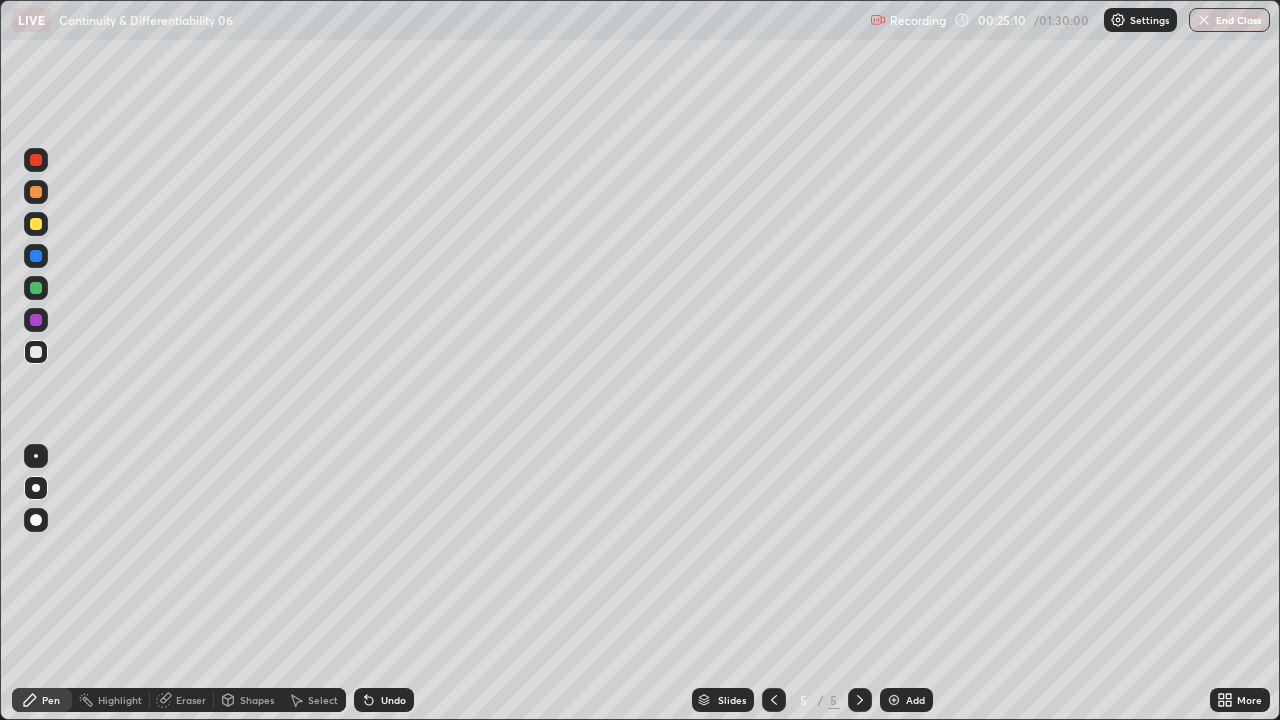 click on "Undo" at bounding box center [384, 700] 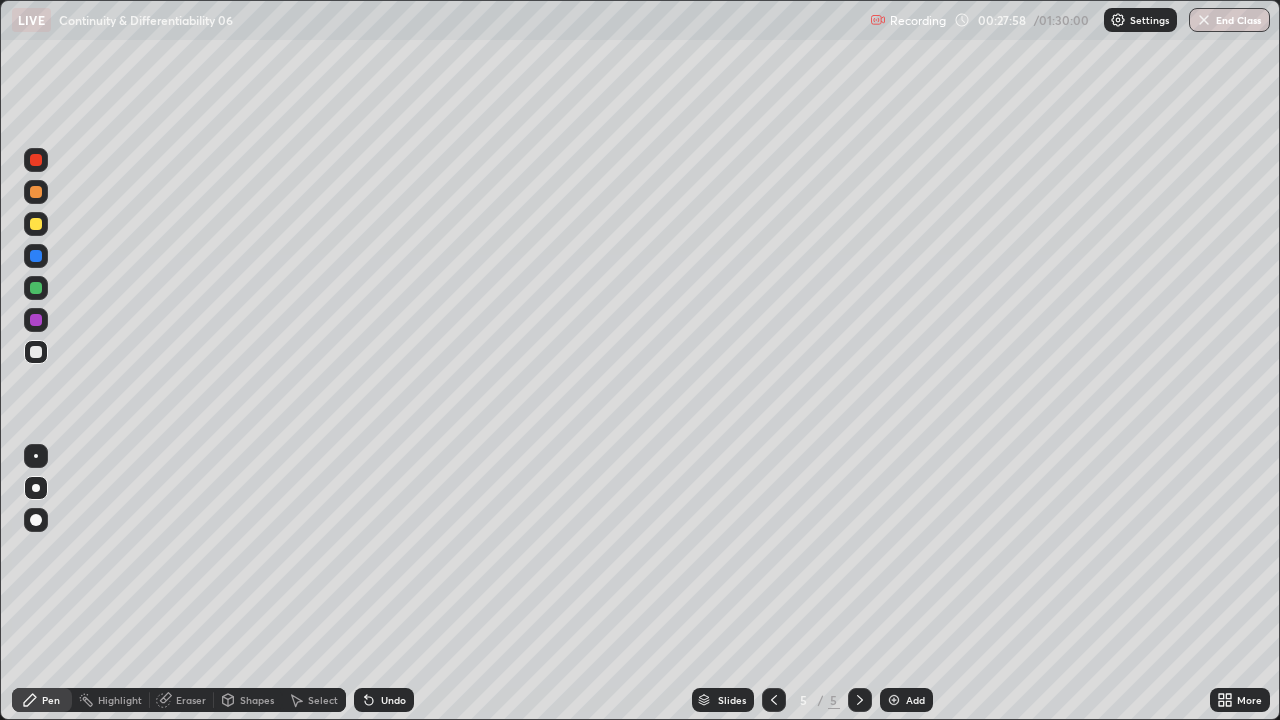 click on "Add" at bounding box center (906, 700) 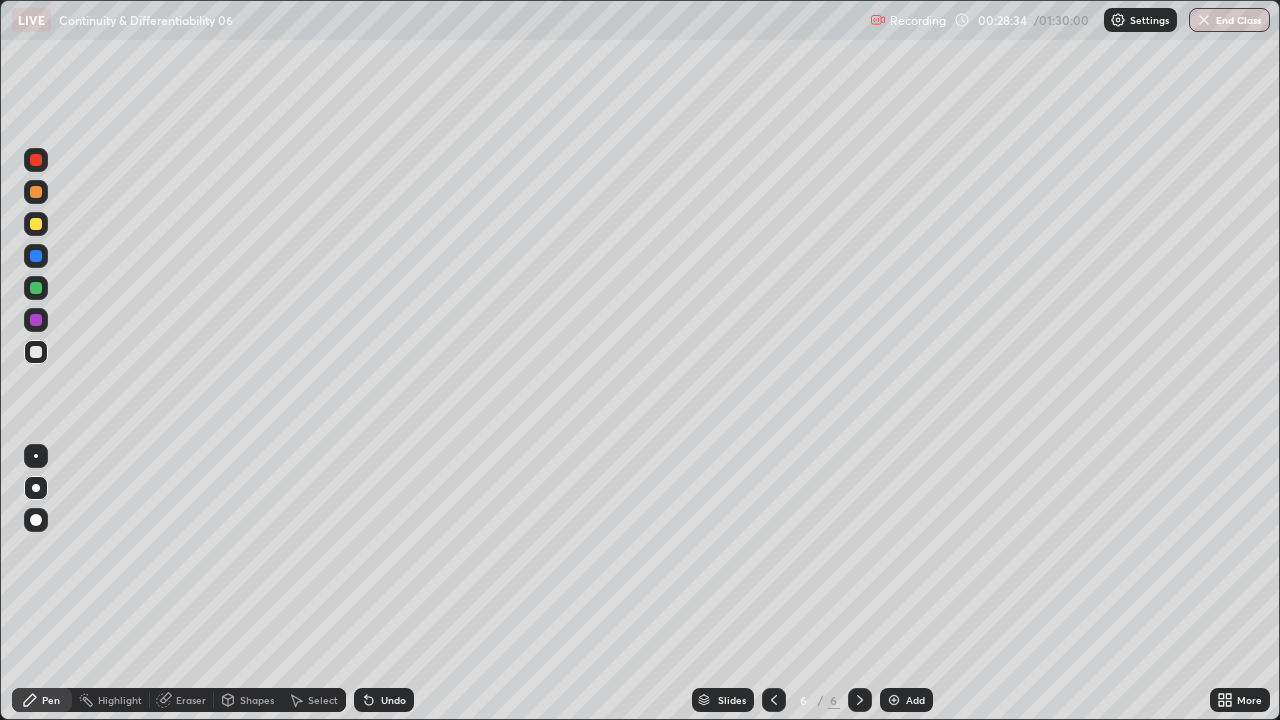 click 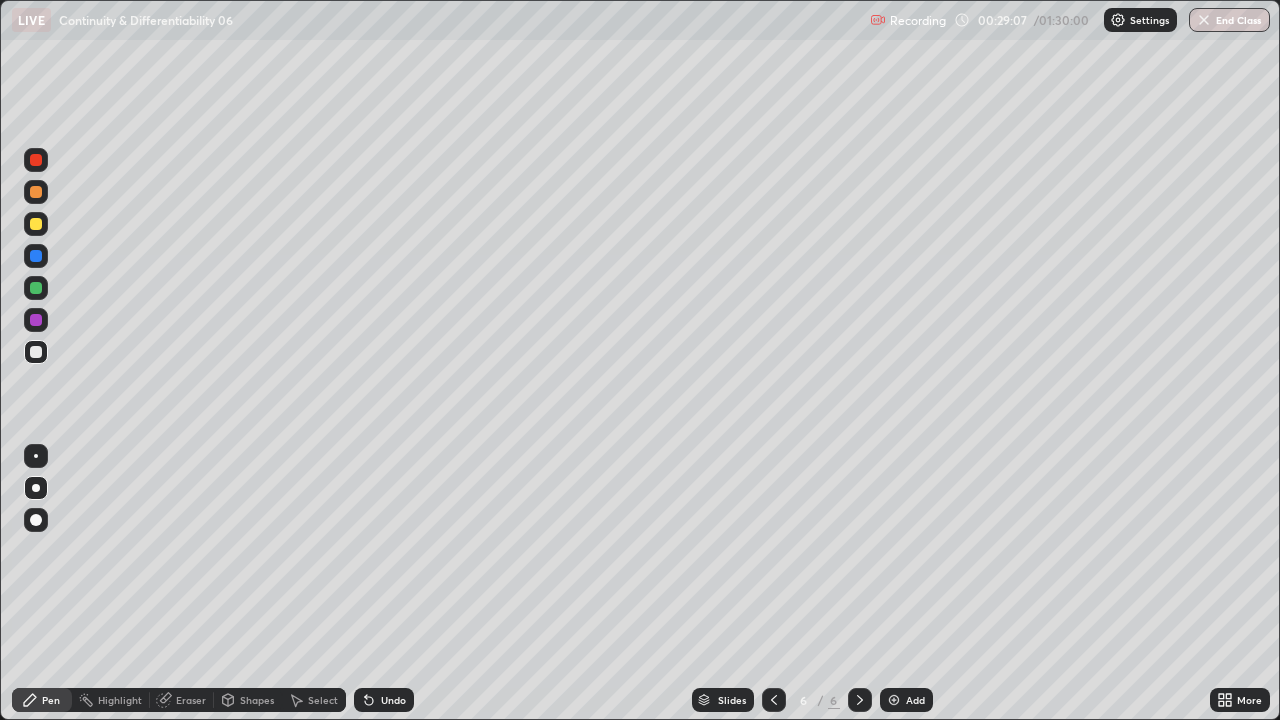 click on "Undo" at bounding box center [393, 700] 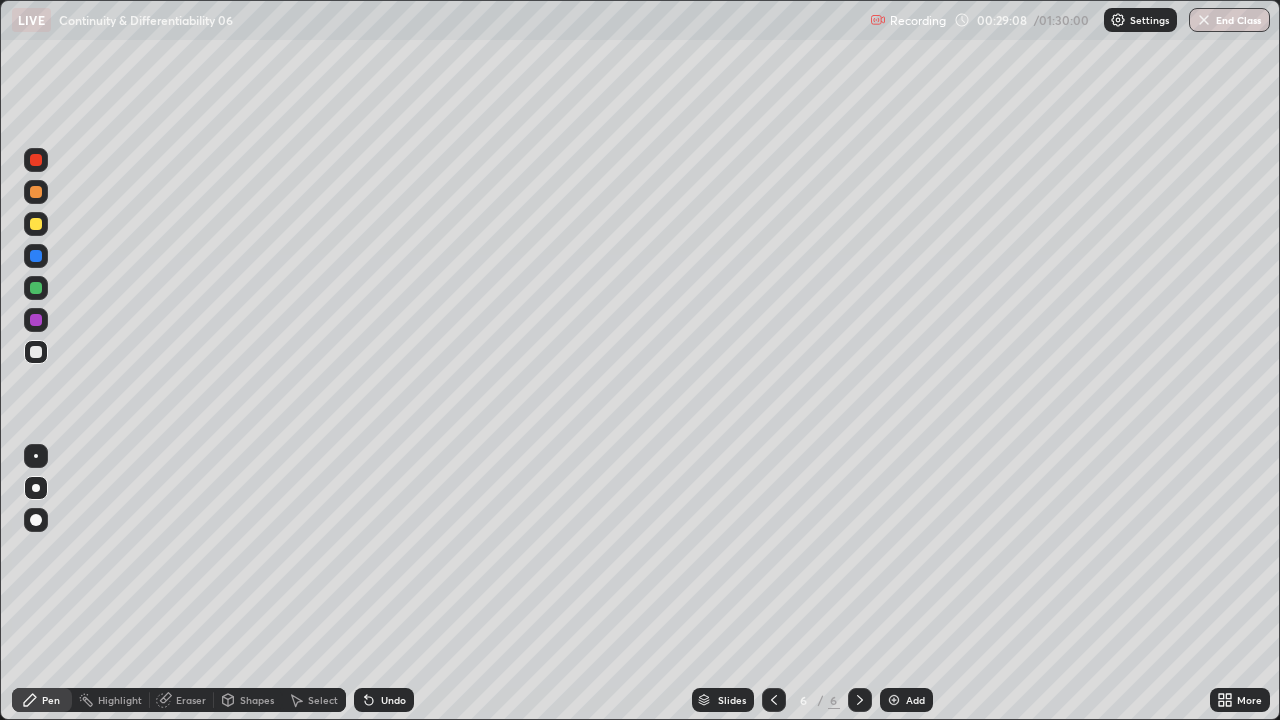 click on "Undo" at bounding box center (384, 700) 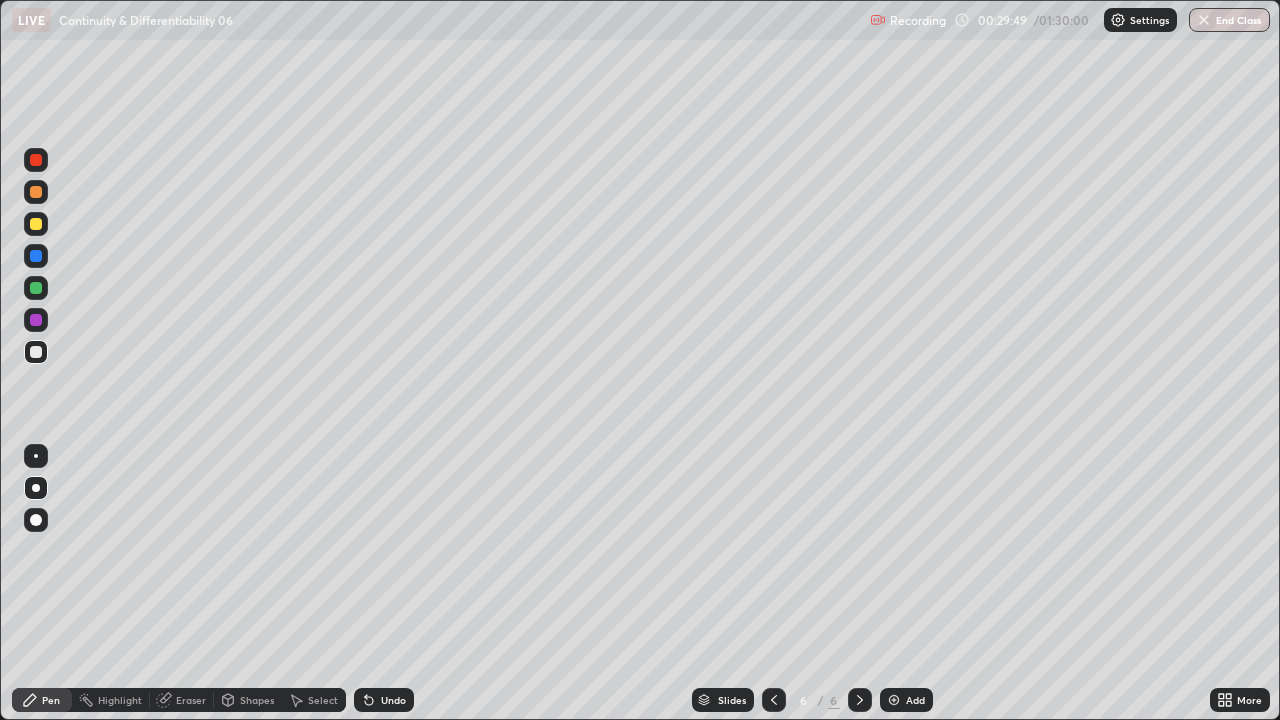 click on "Eraser" at bounding box center [191, 700] 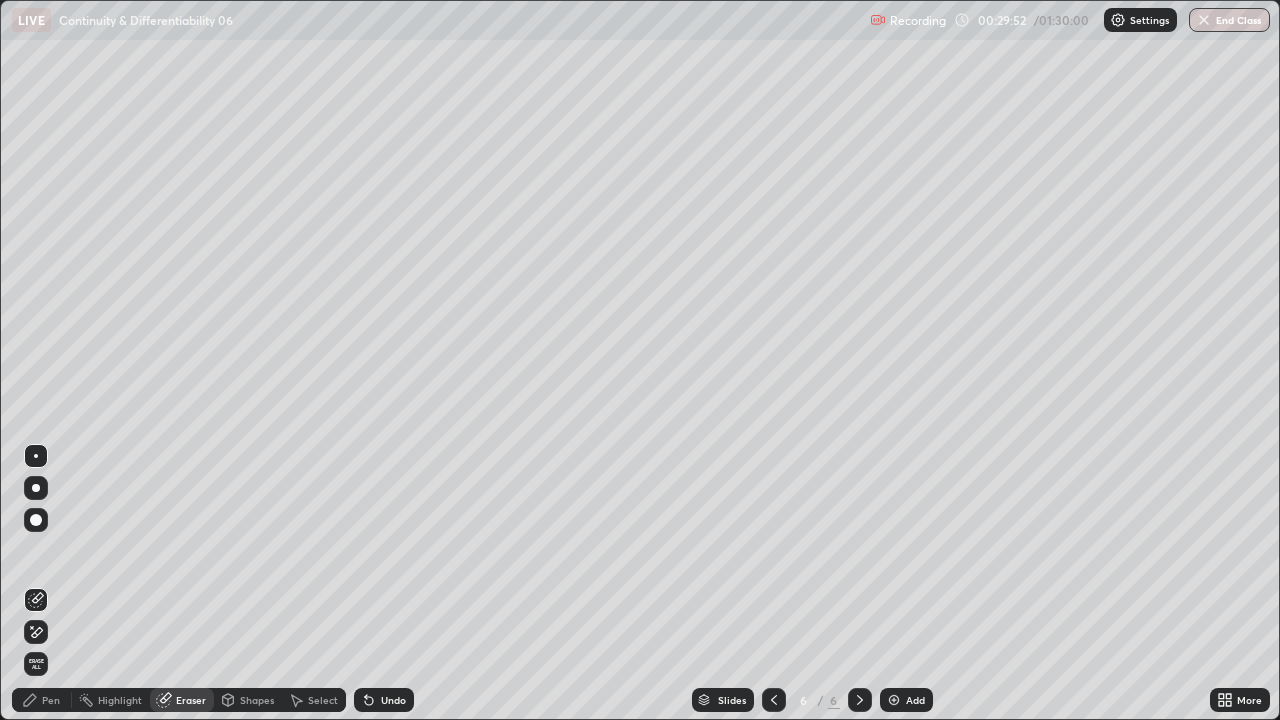 click on "Pen" at bounding box center (51, 700) 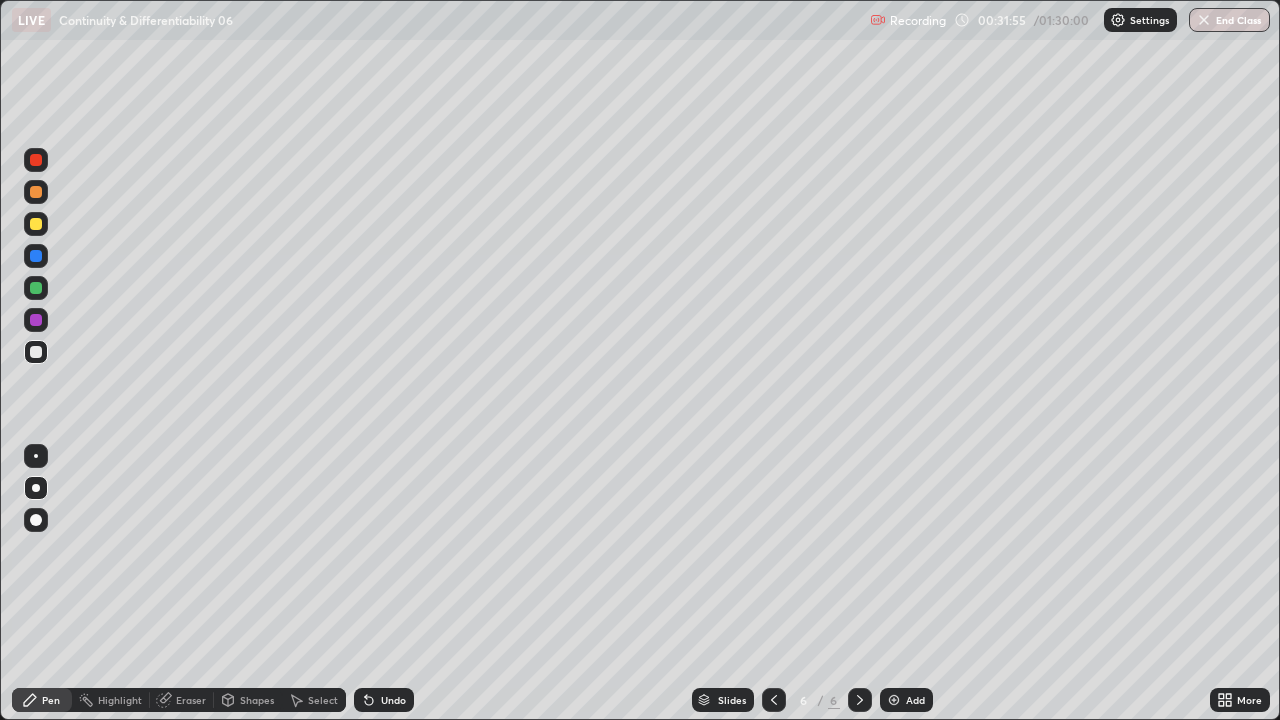 click at bounding box center [36, 224] 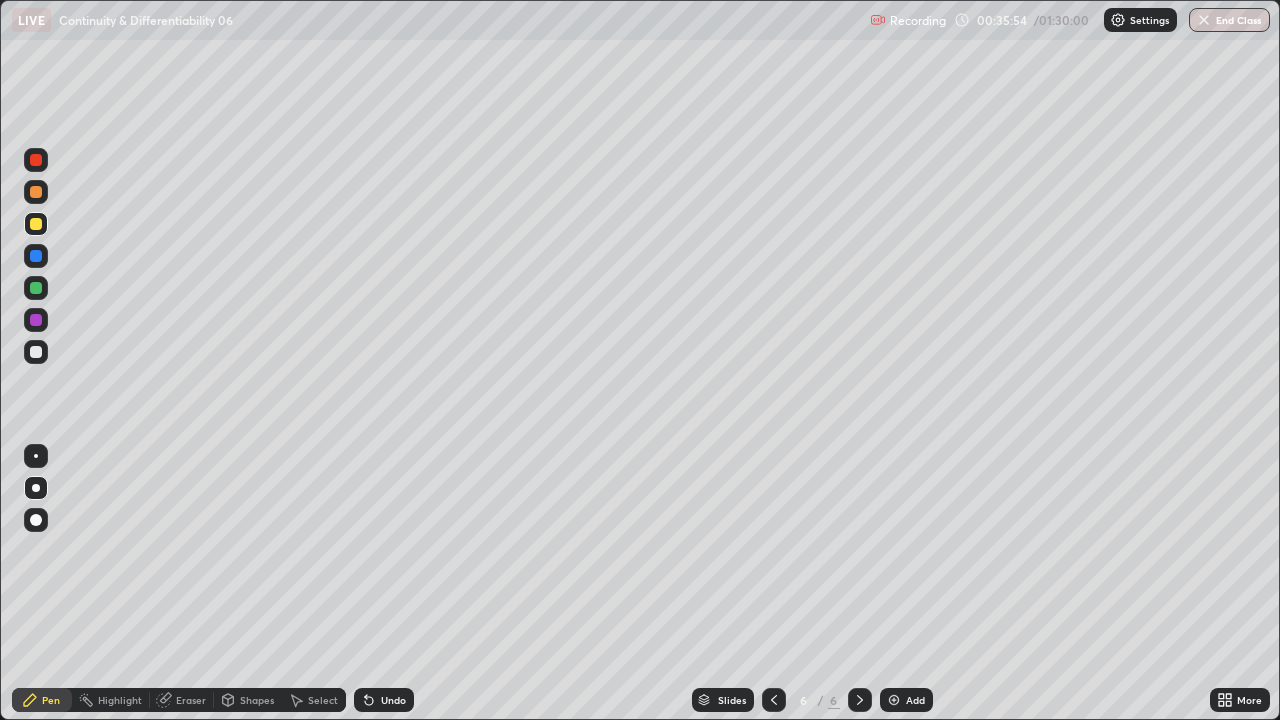 click 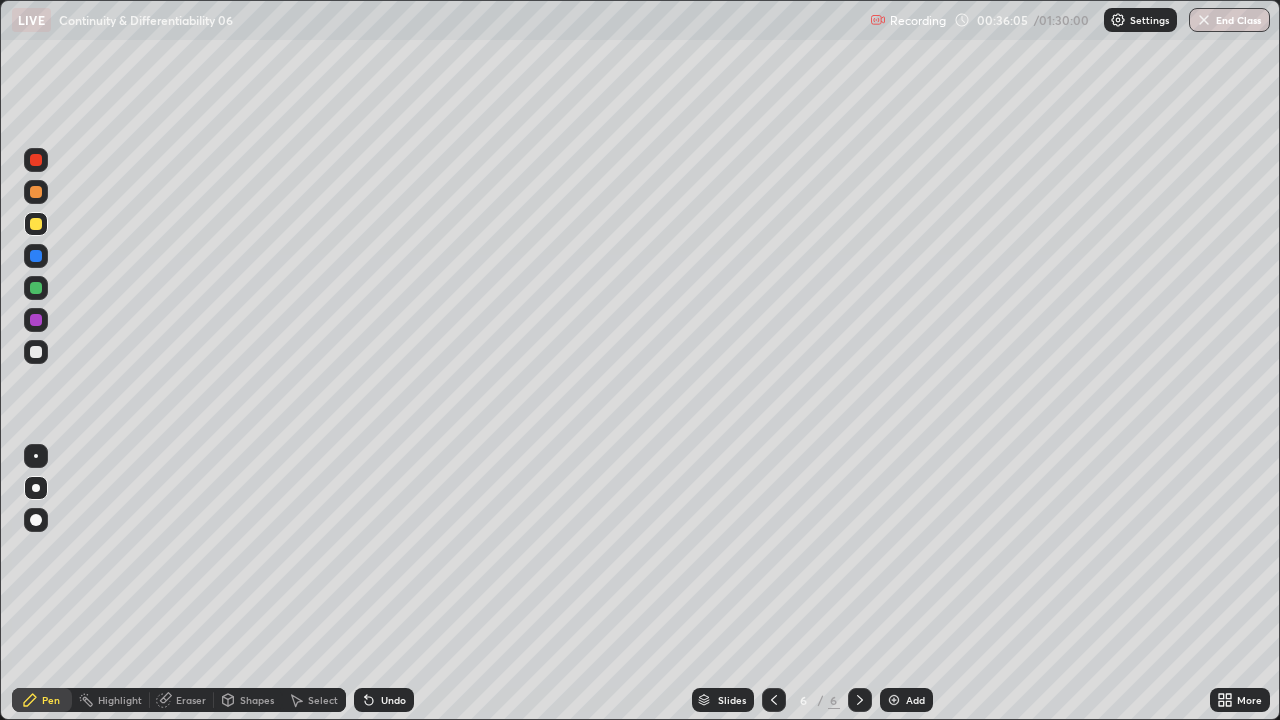 click 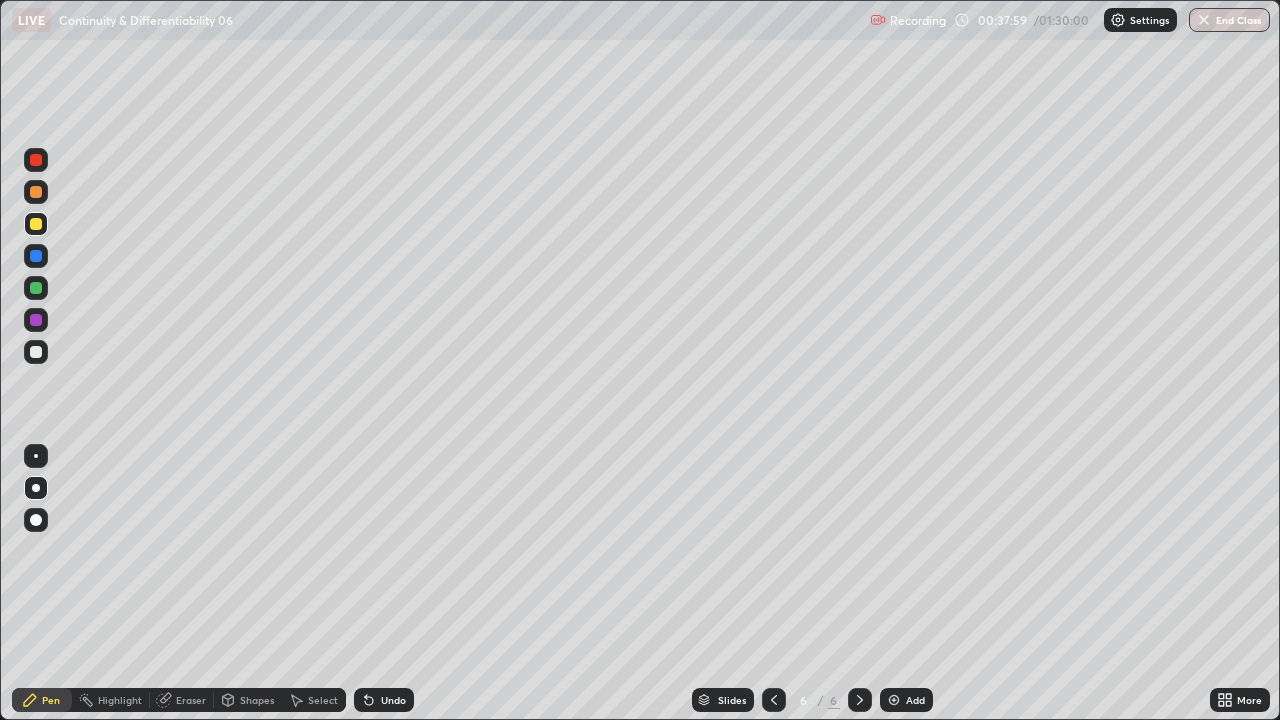 click on "Select" at bounding box center (323, 700) 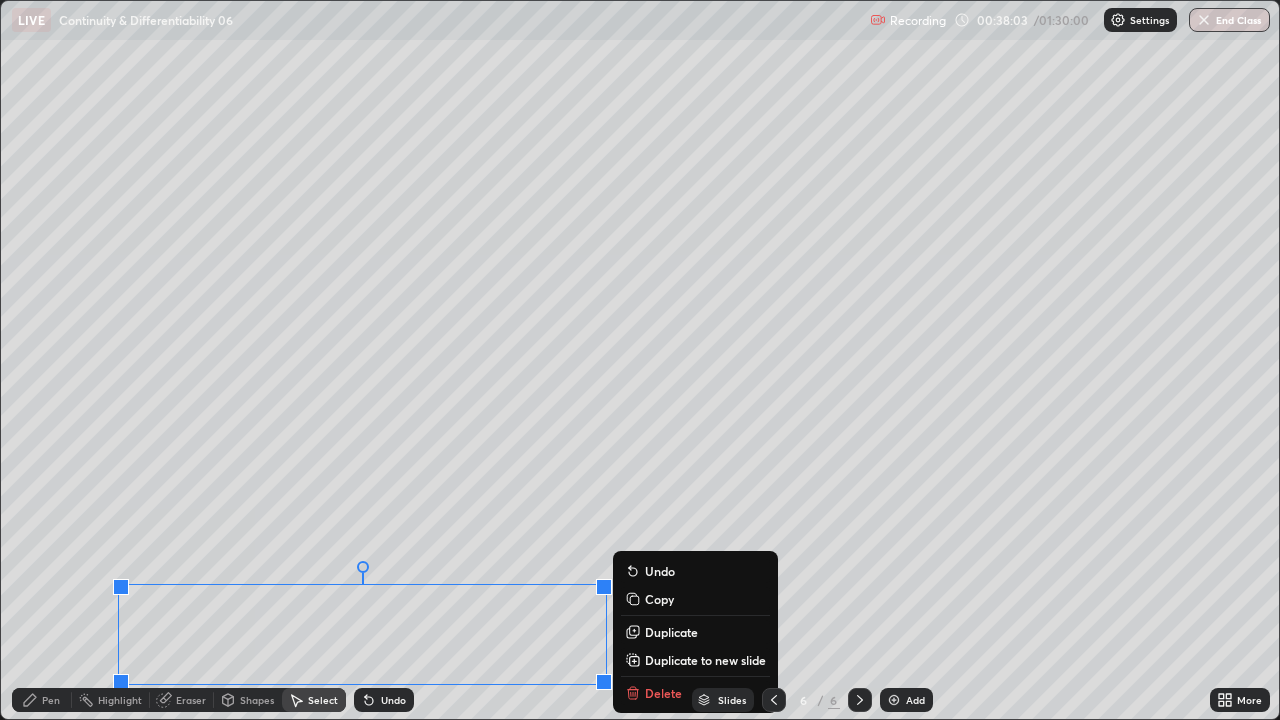 click on "Copy" at bounding box center (659, 599) 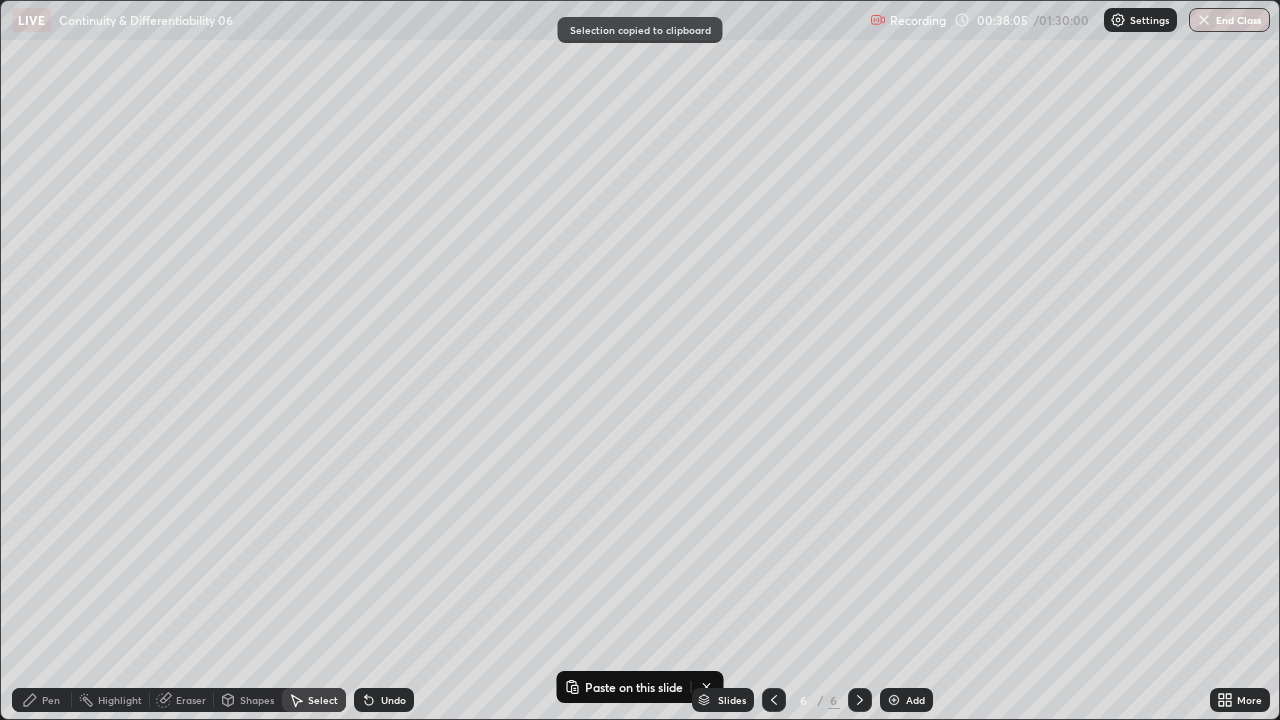 click on "Add" at bounding box center [915, 700] 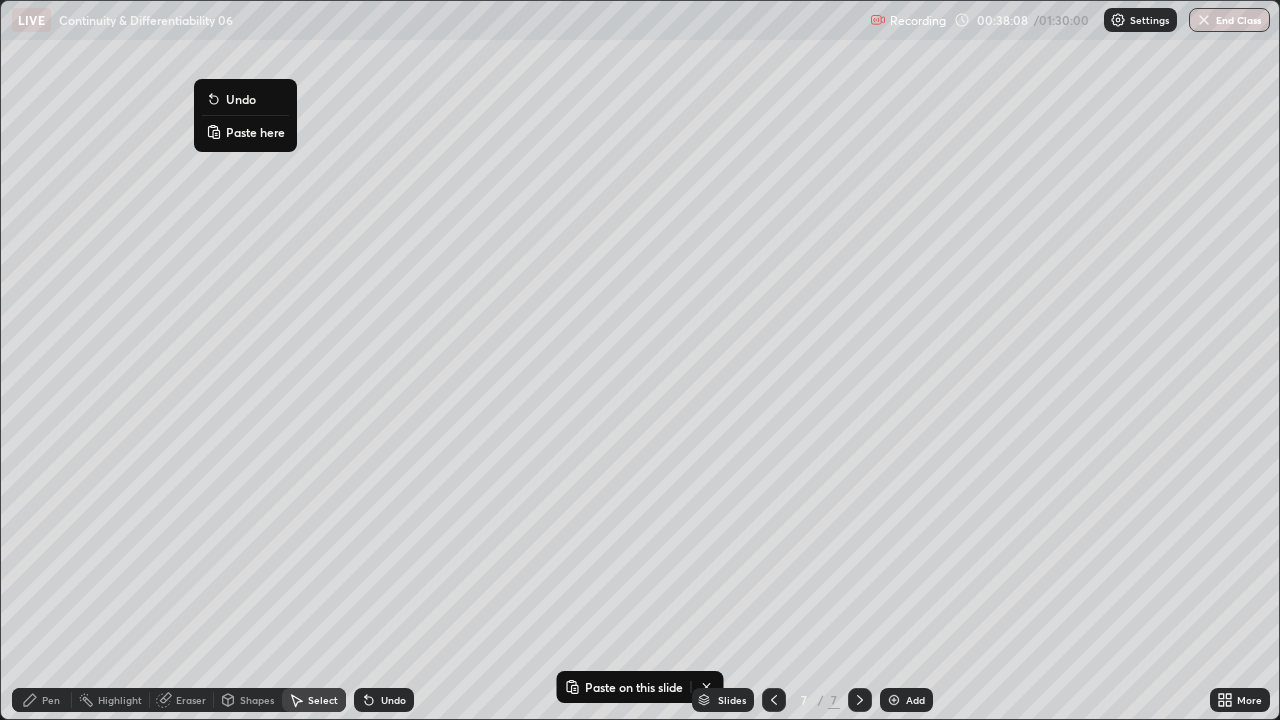 click on "Paste here" at bounding box center (245, 132) 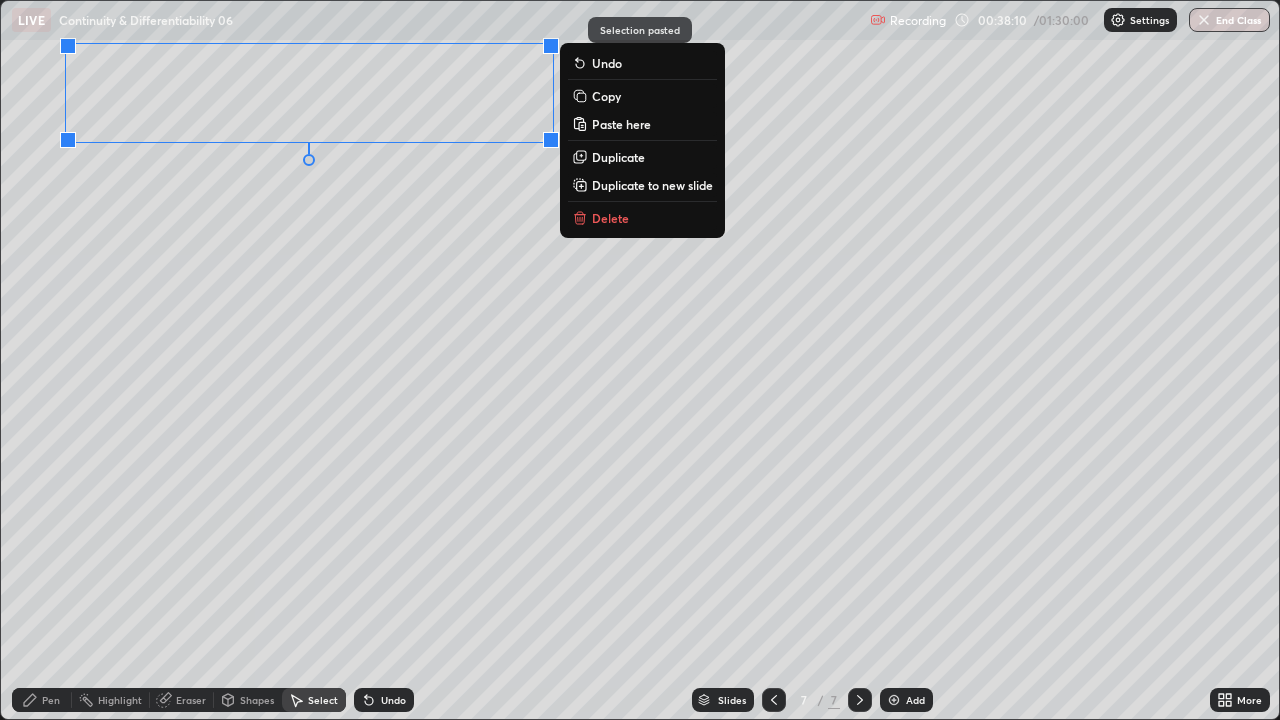 click on "0 ° Undo Copy Paste here Duplicate Duplicate to new slide Delete" at bounding box center [640, 360] 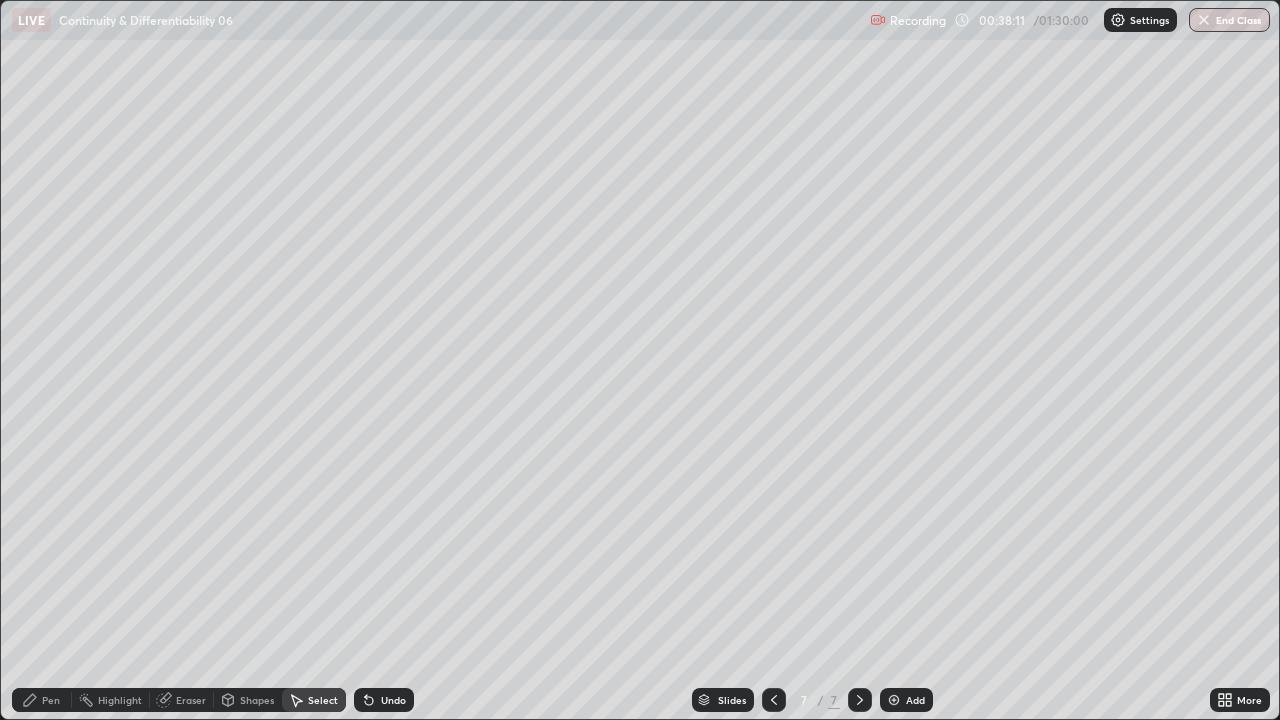 click on "Eraser" at bounding box center [191, 700] 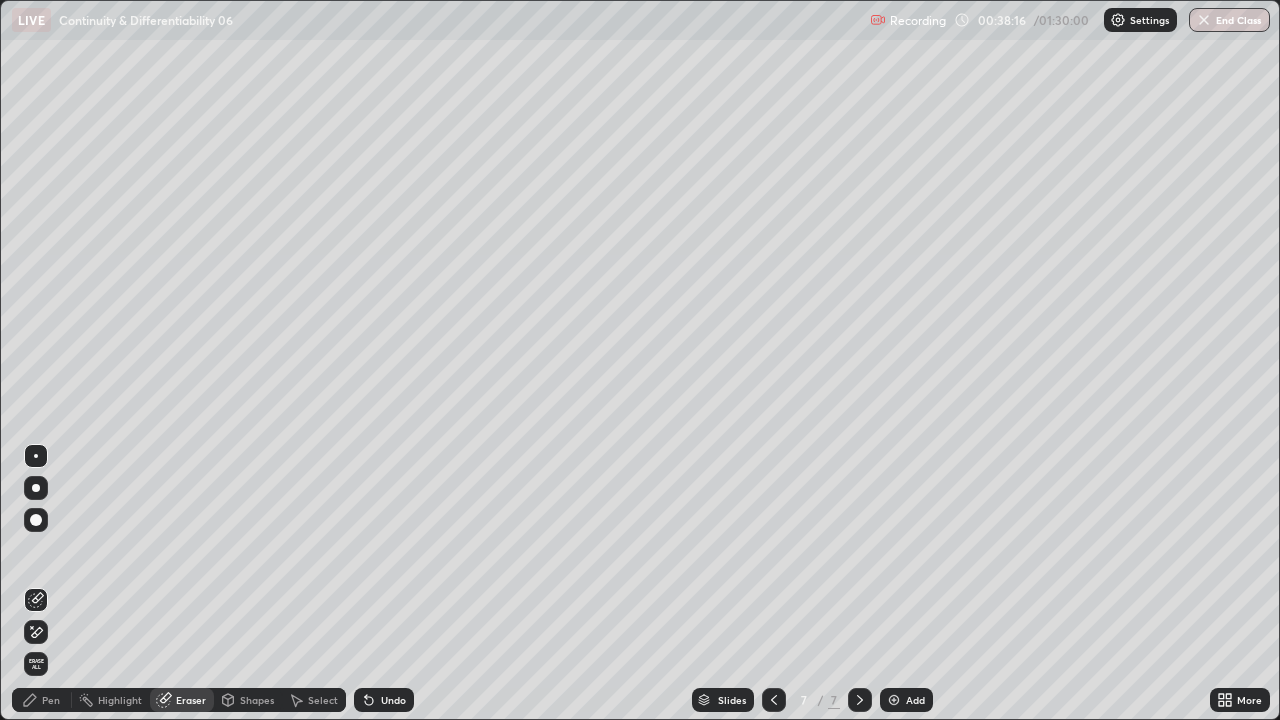 click on "Pen" at bounding box center (51, 700) 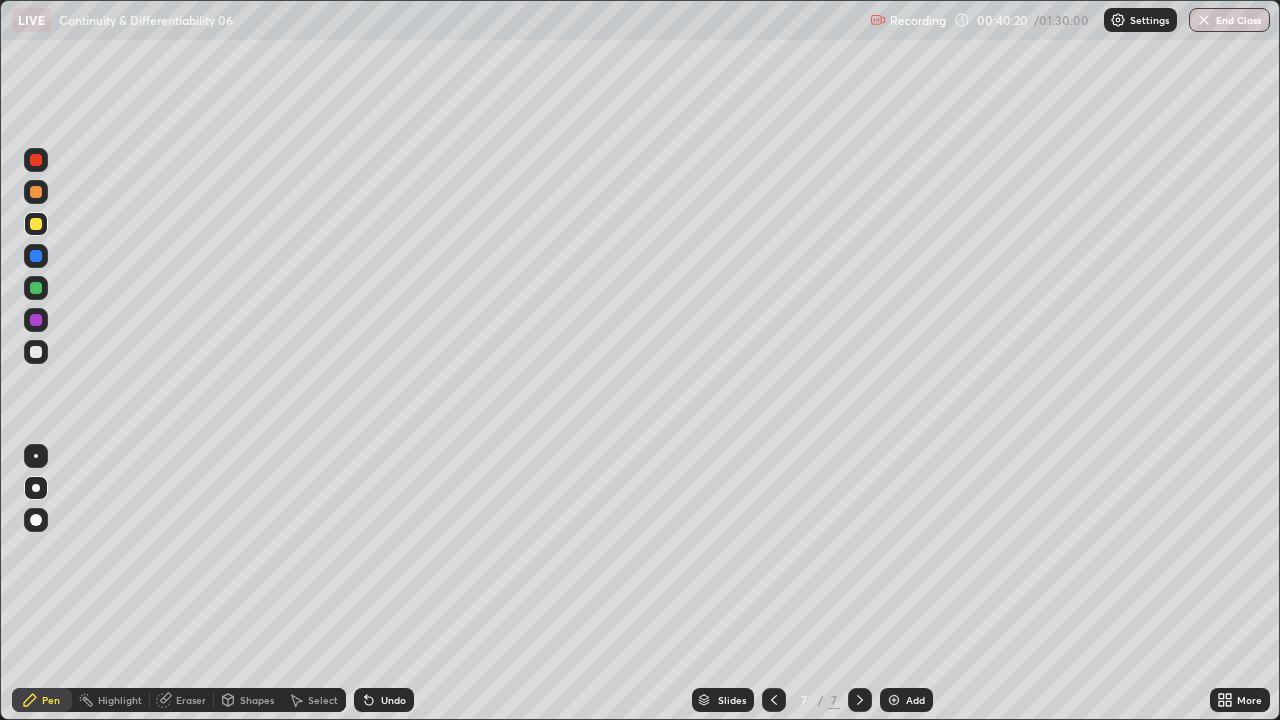 click 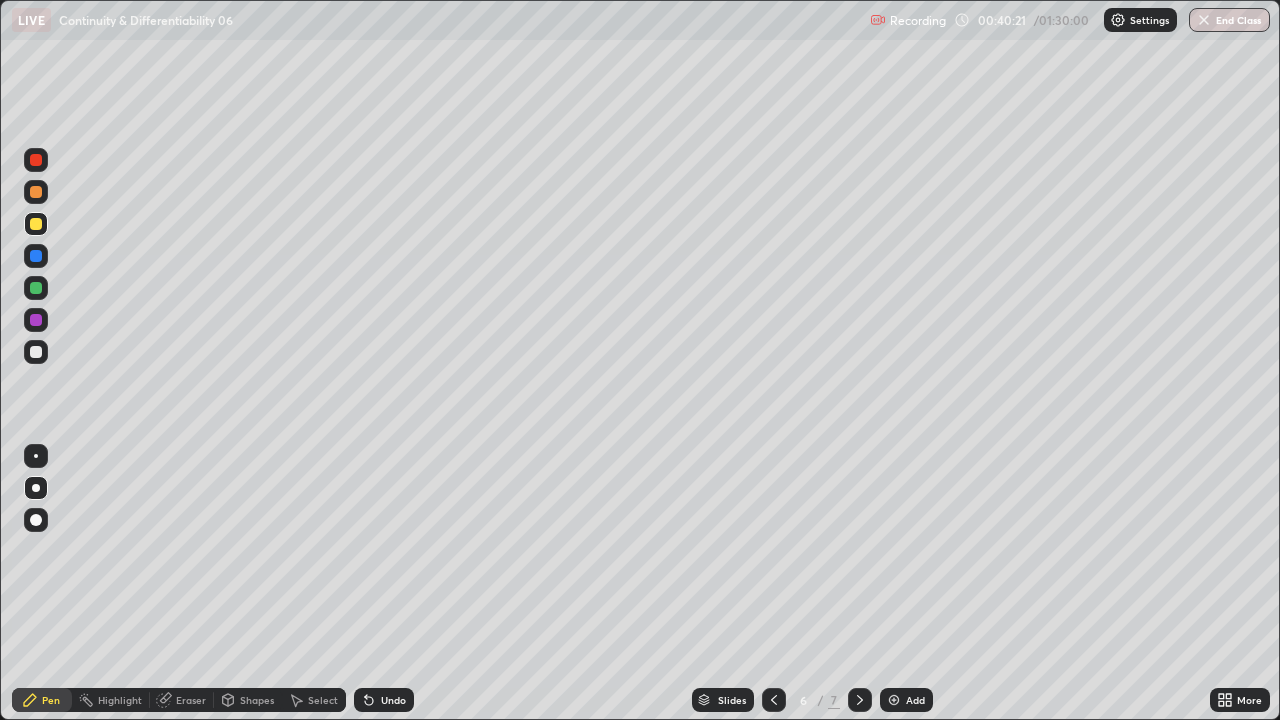 click 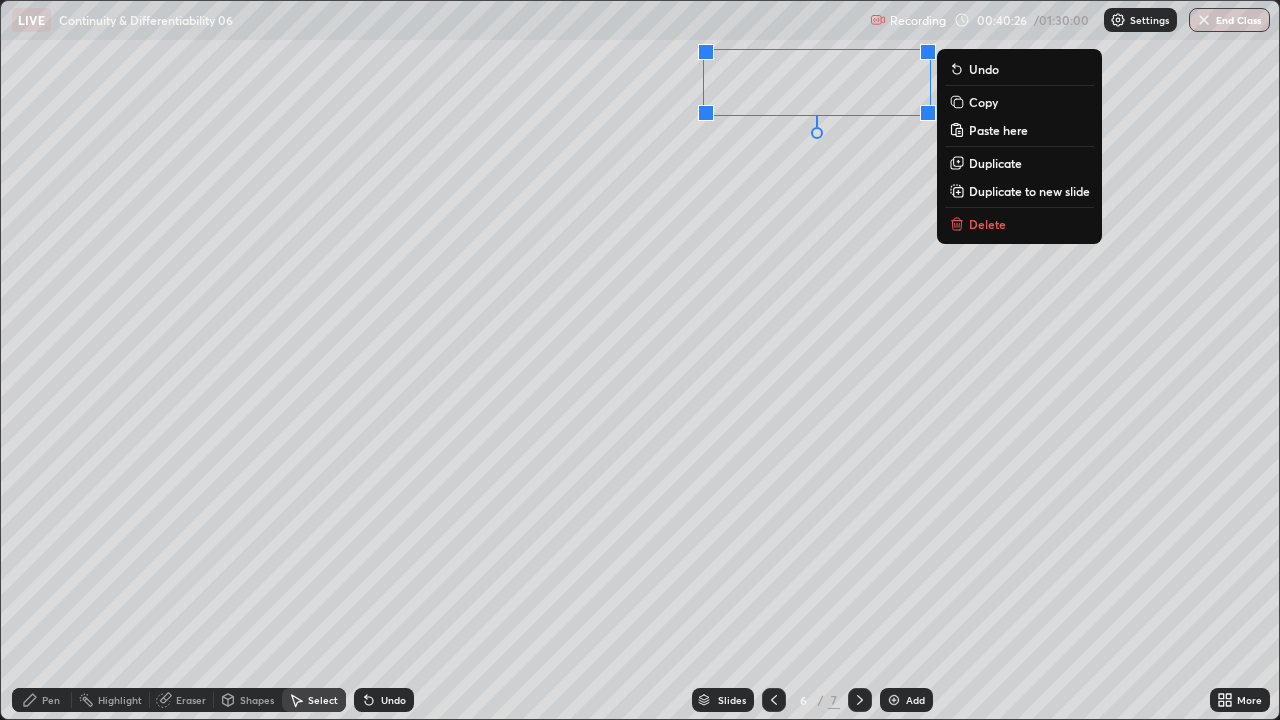 click on "Copy" at bounding box center (983, 102) 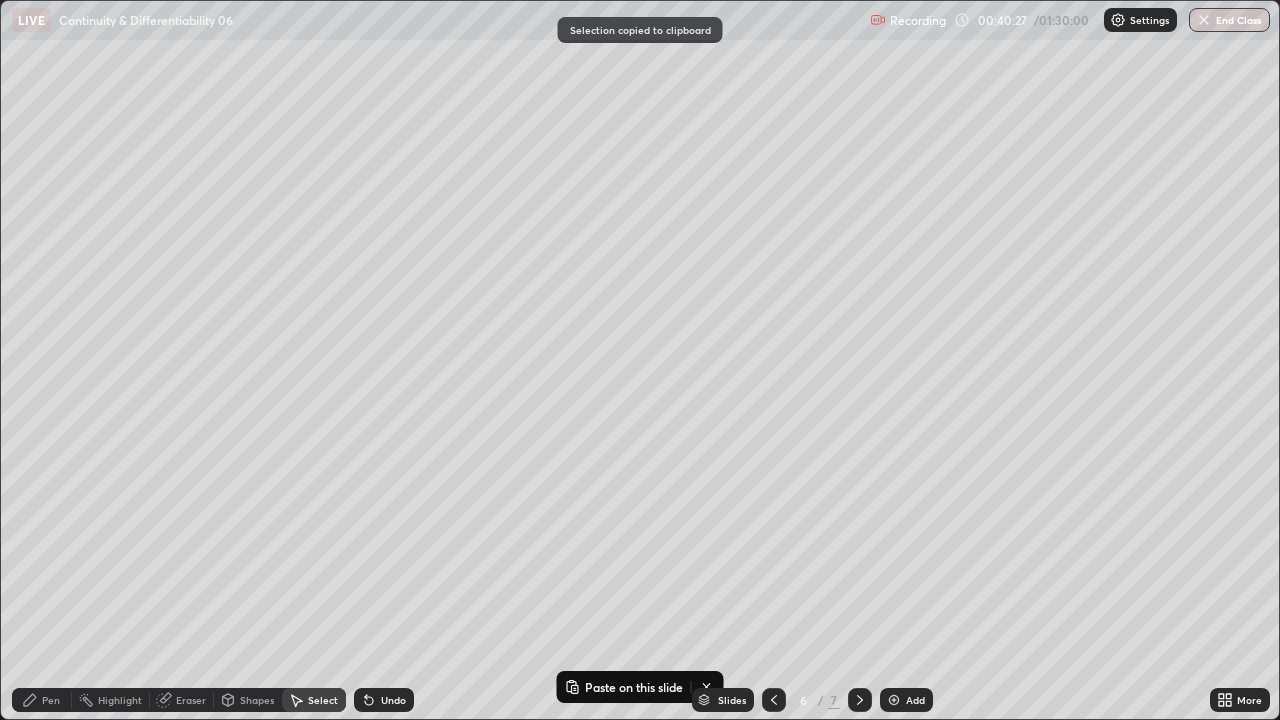 click 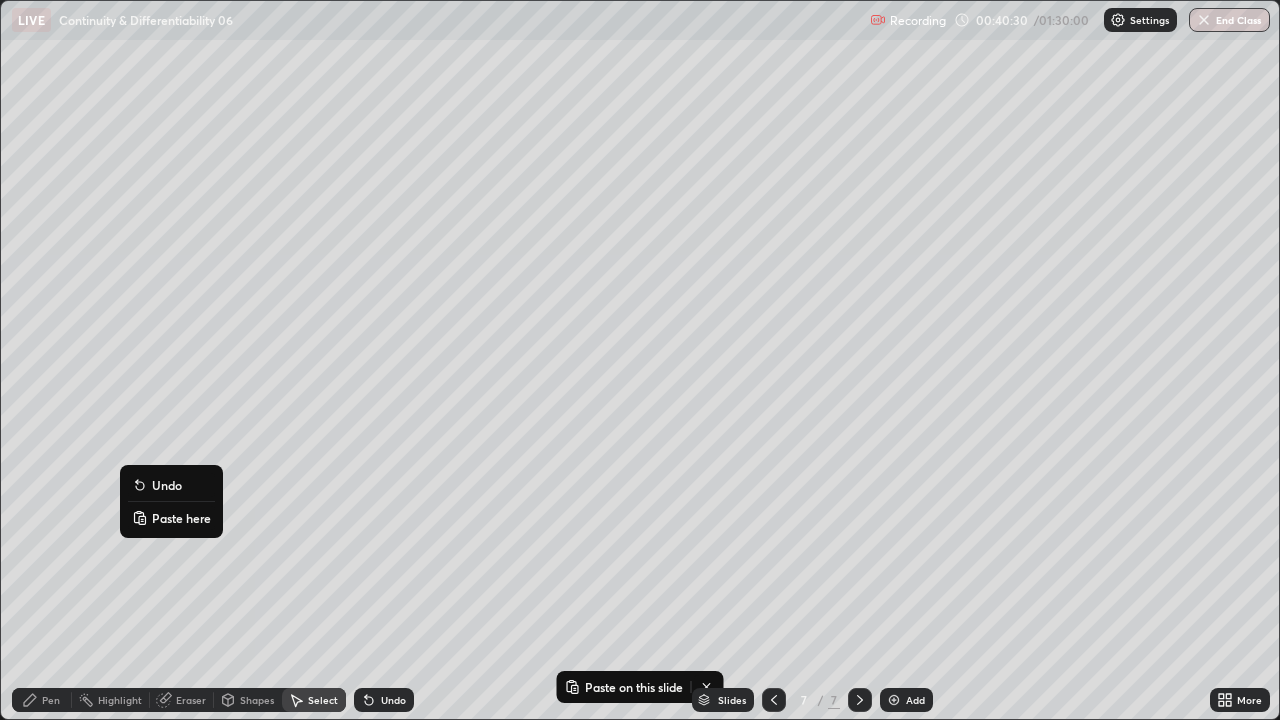 click on "Paste here" at bounding box center [181, 518] 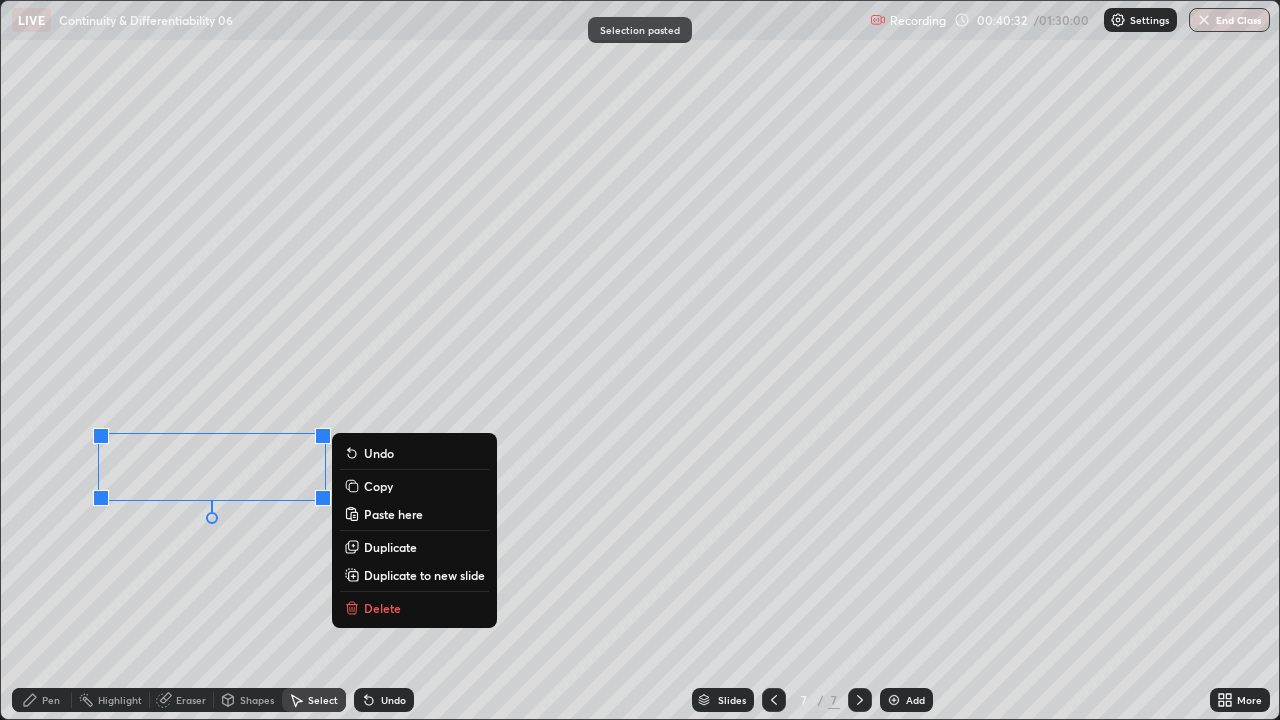 click on "0 ° Undo Copy Paste here Duplicate Duplicate to new slide Delete" at bounding box center (640, 360) 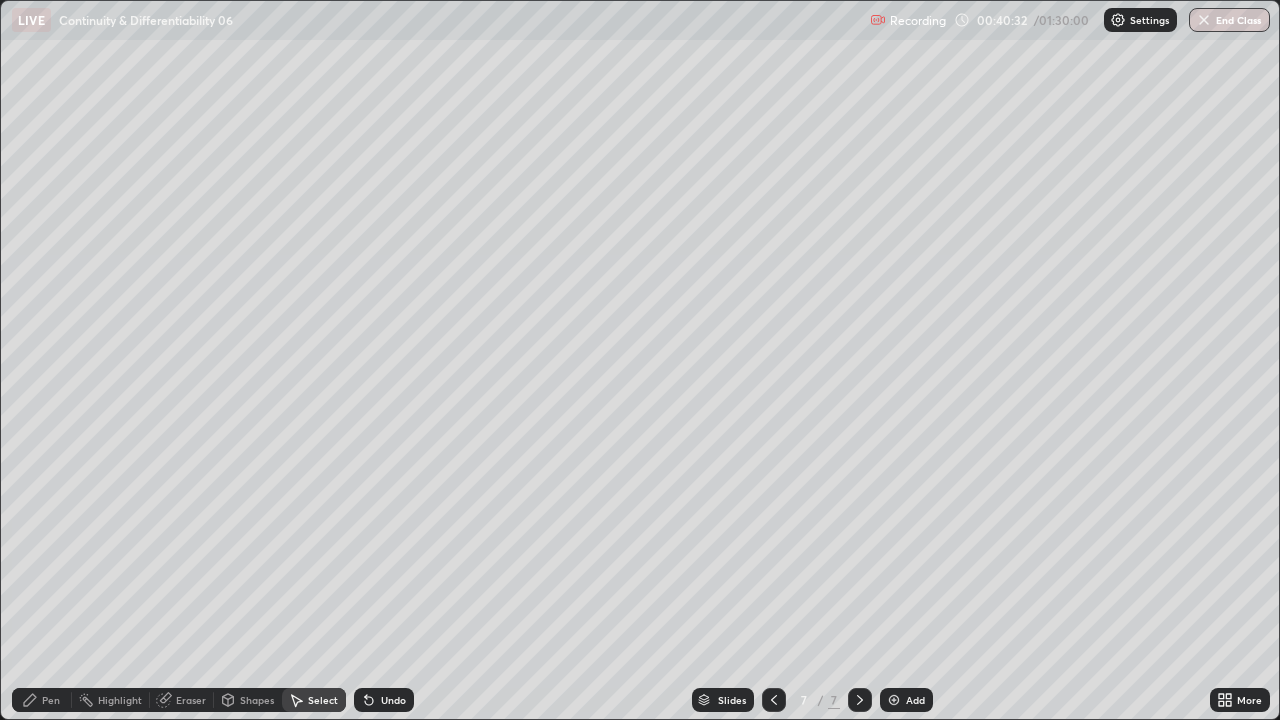 click on "Pen" at bounding box center [51, 700] 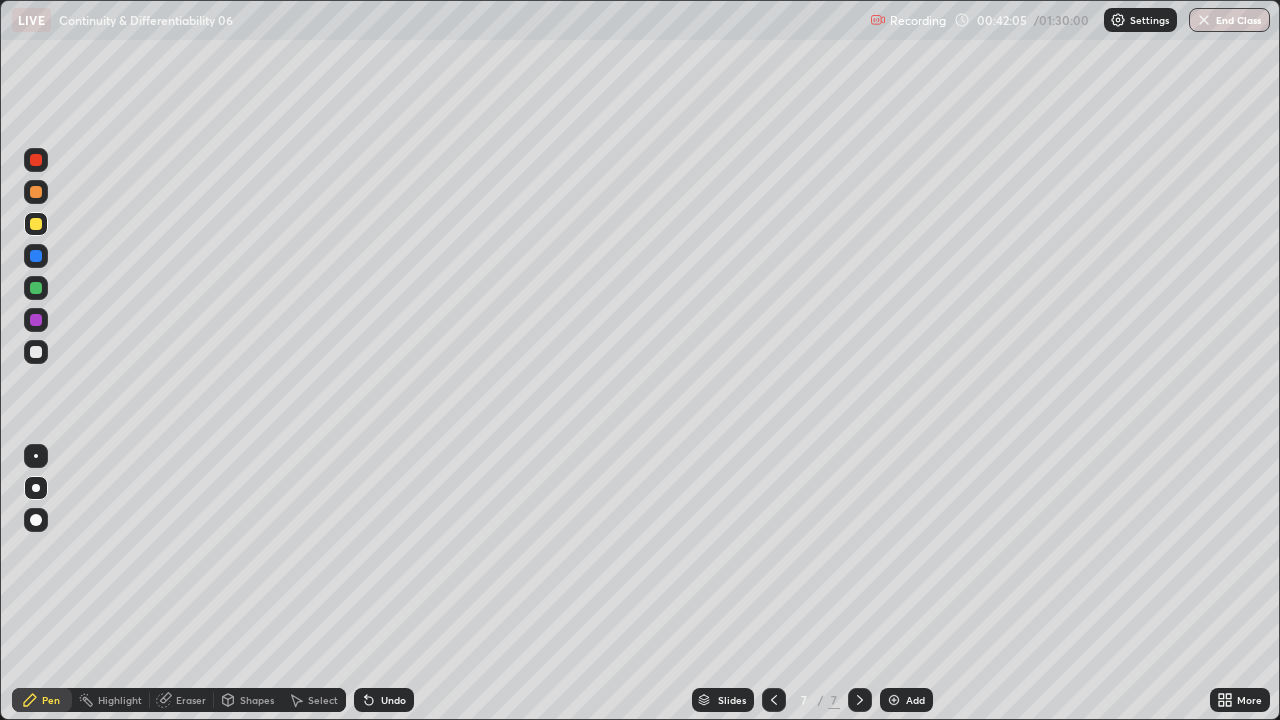 click 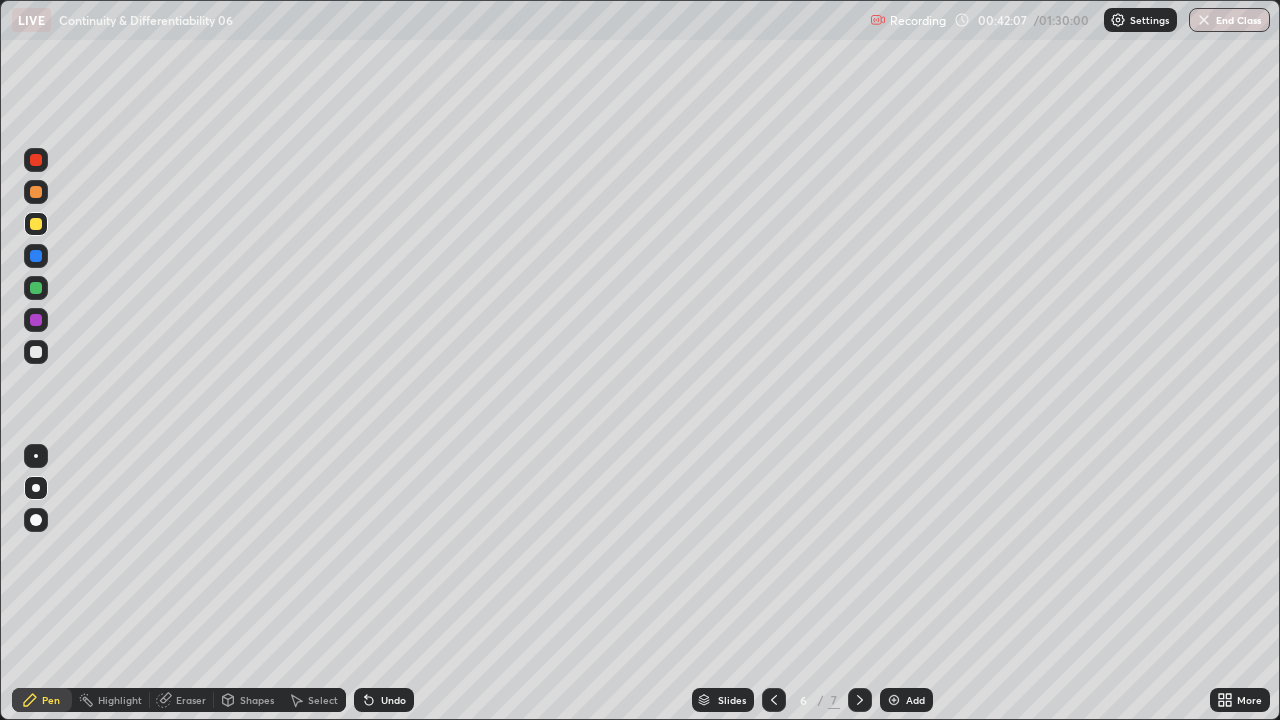 click on "Select" at bounding box center (323, 700) 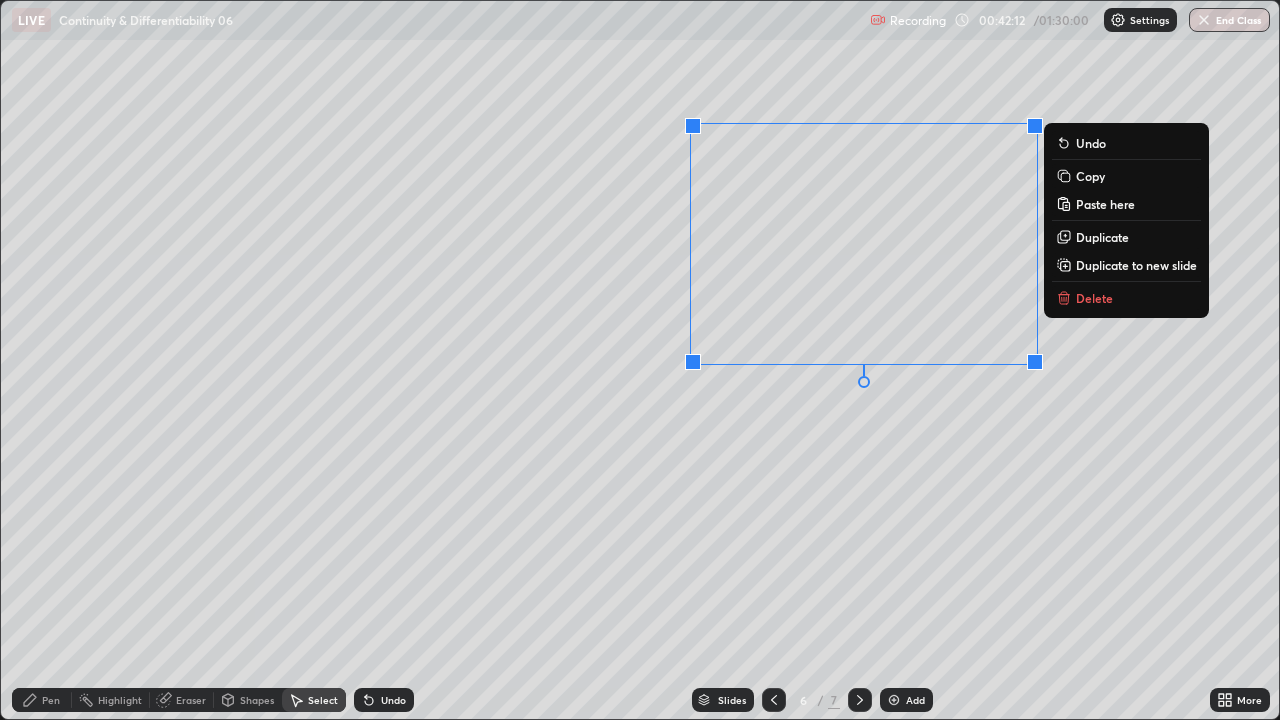 click on "Copy" at bounding box center (1090, 176) 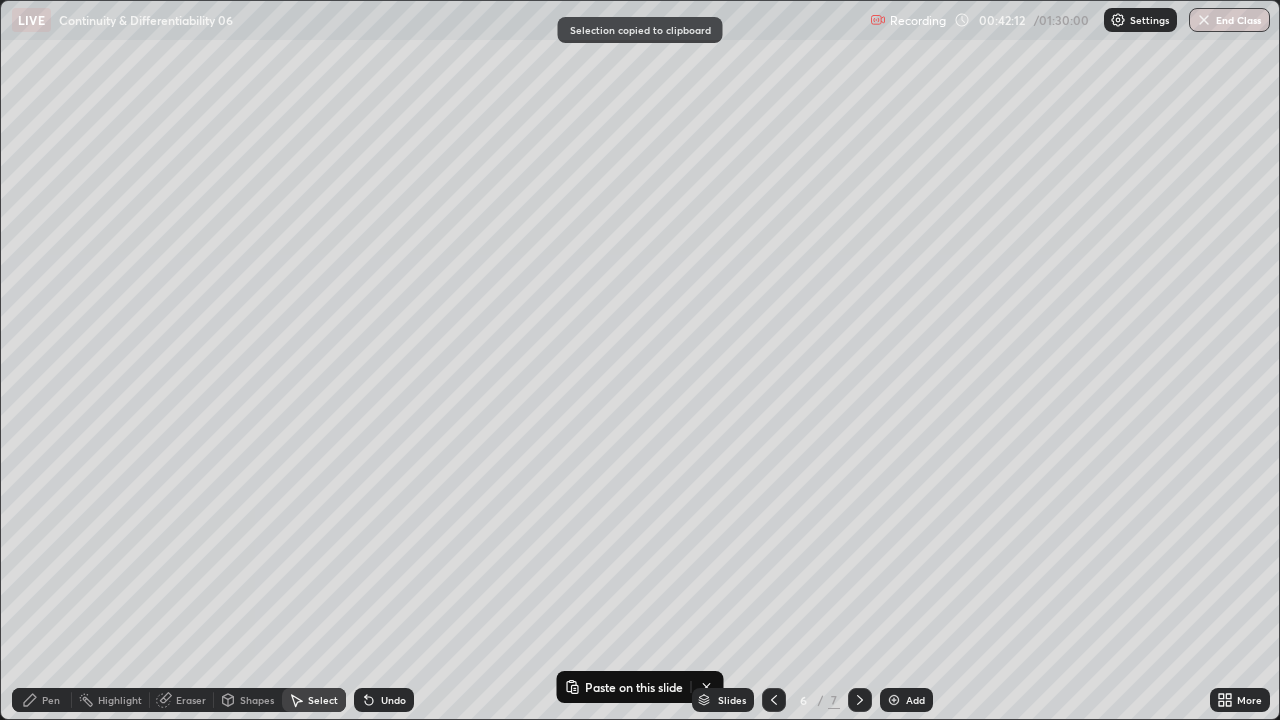 click at bounding box center [860, 700] 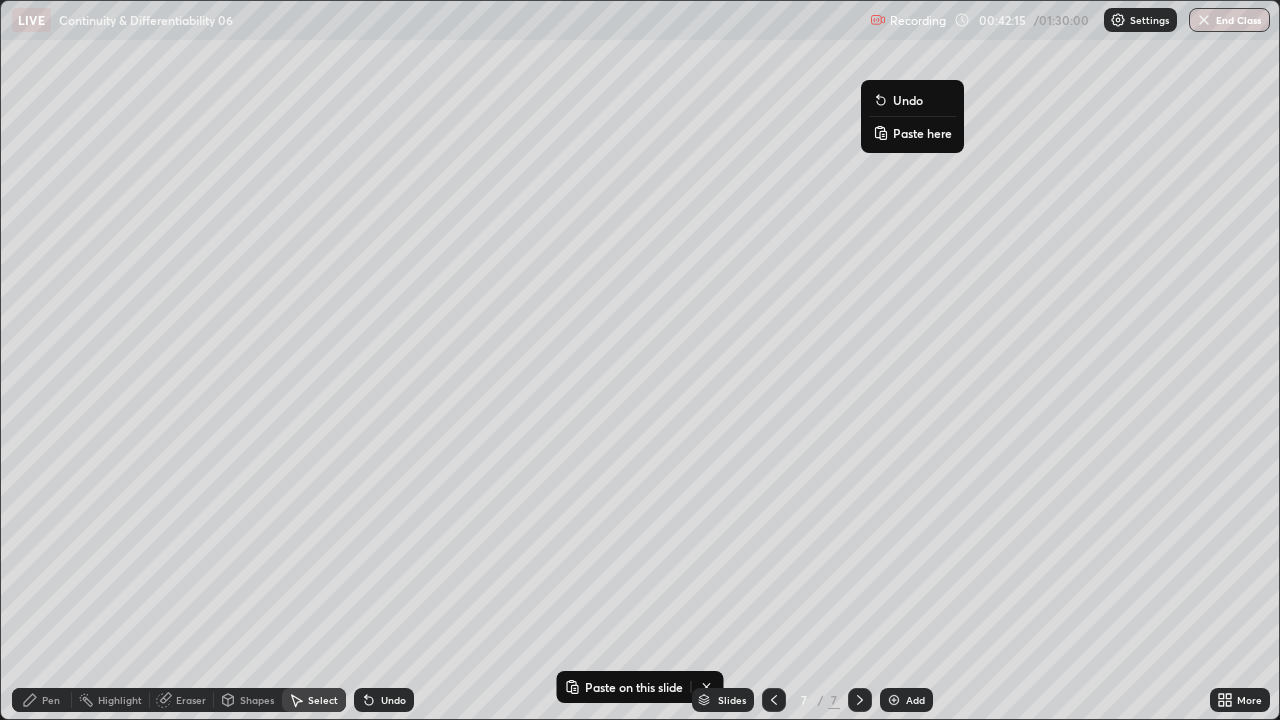 click on "Paste here" at bounding box center (922, 133) 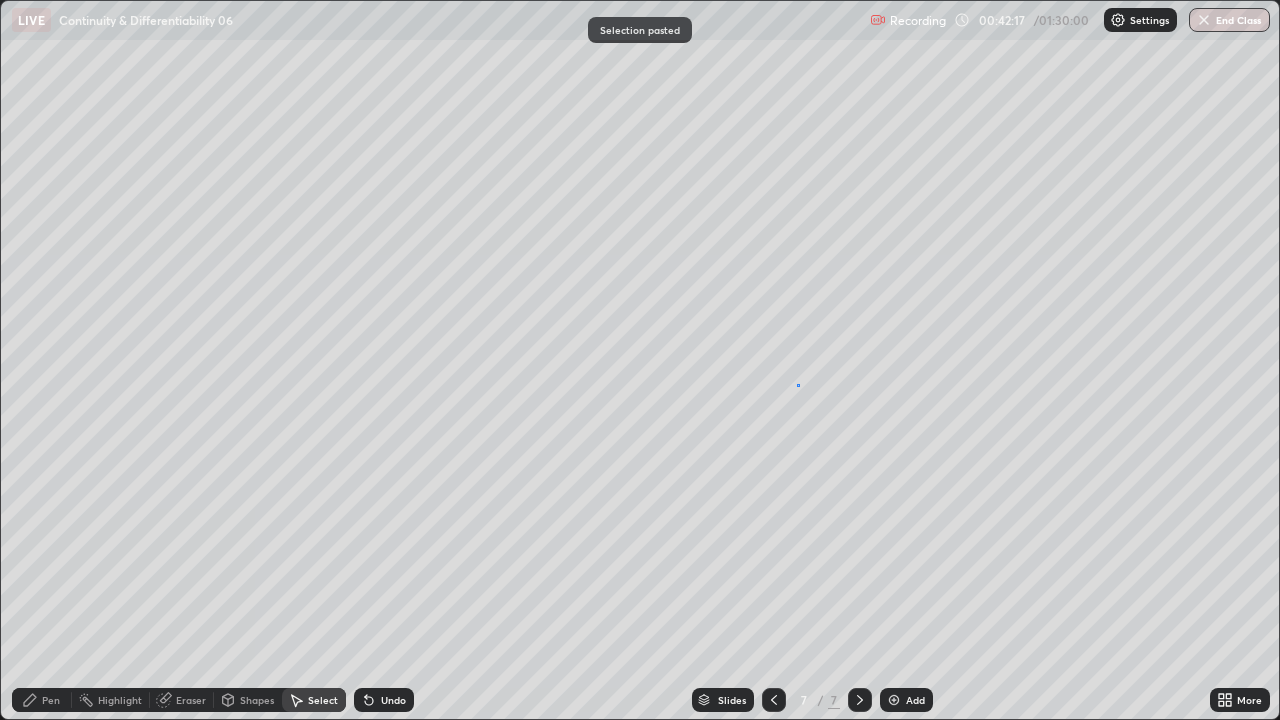 click on "0 ° Undo Copy Paste here Duplicate Duplicate to new slide Delete" at bounding box center [640, 360] 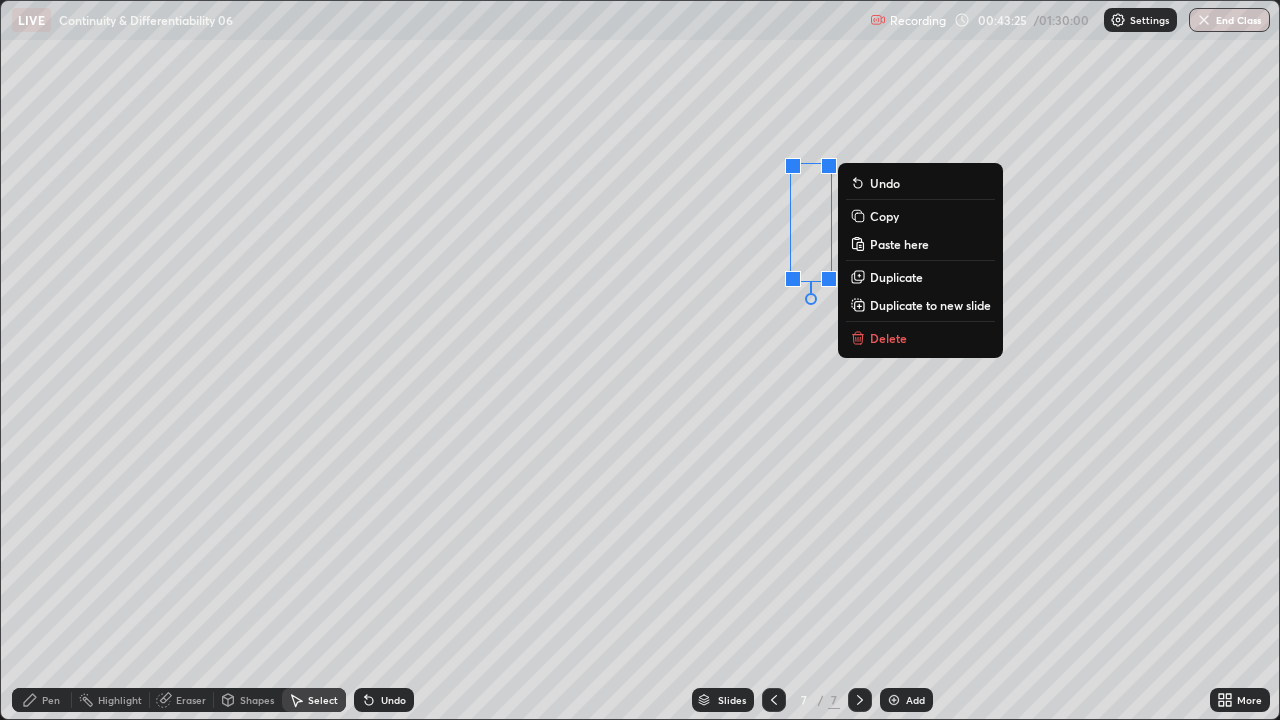 click on "0 ° Undo Copy Paste here Duplicate Duplicate to new slide Delete" at bounding box center [640, 360] 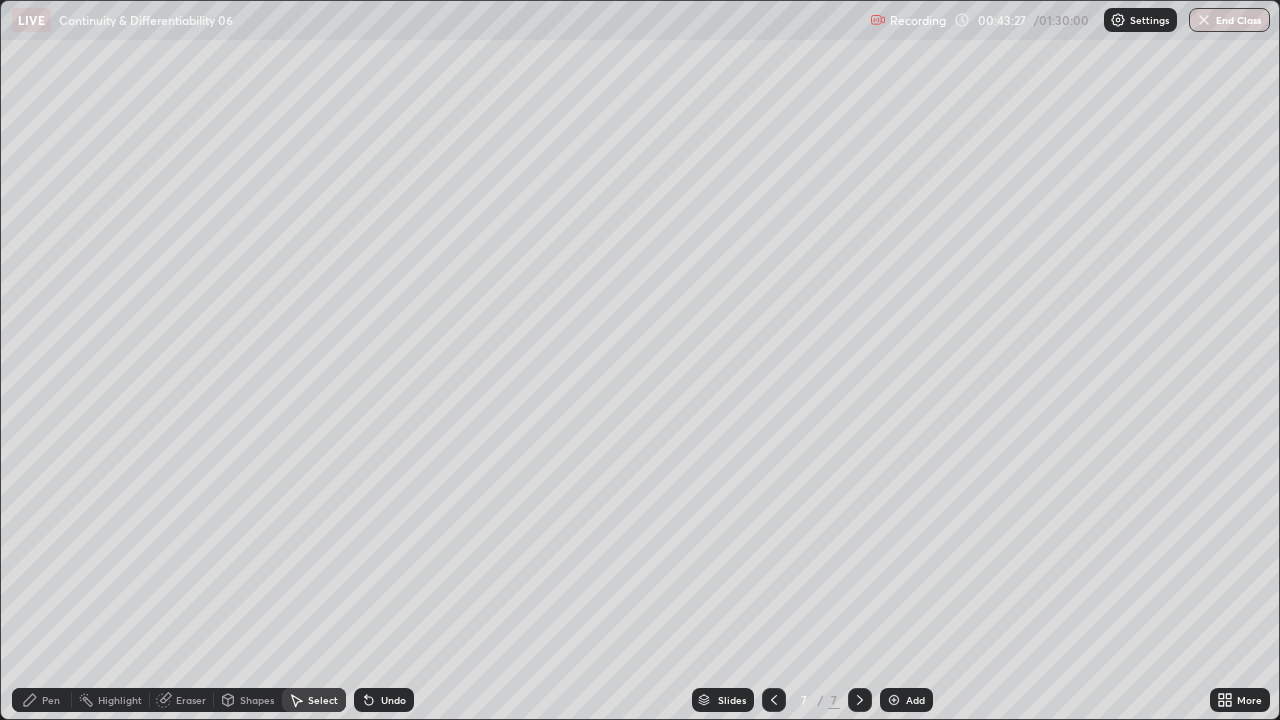 click on "Pen" at bounding box center (51, 700) 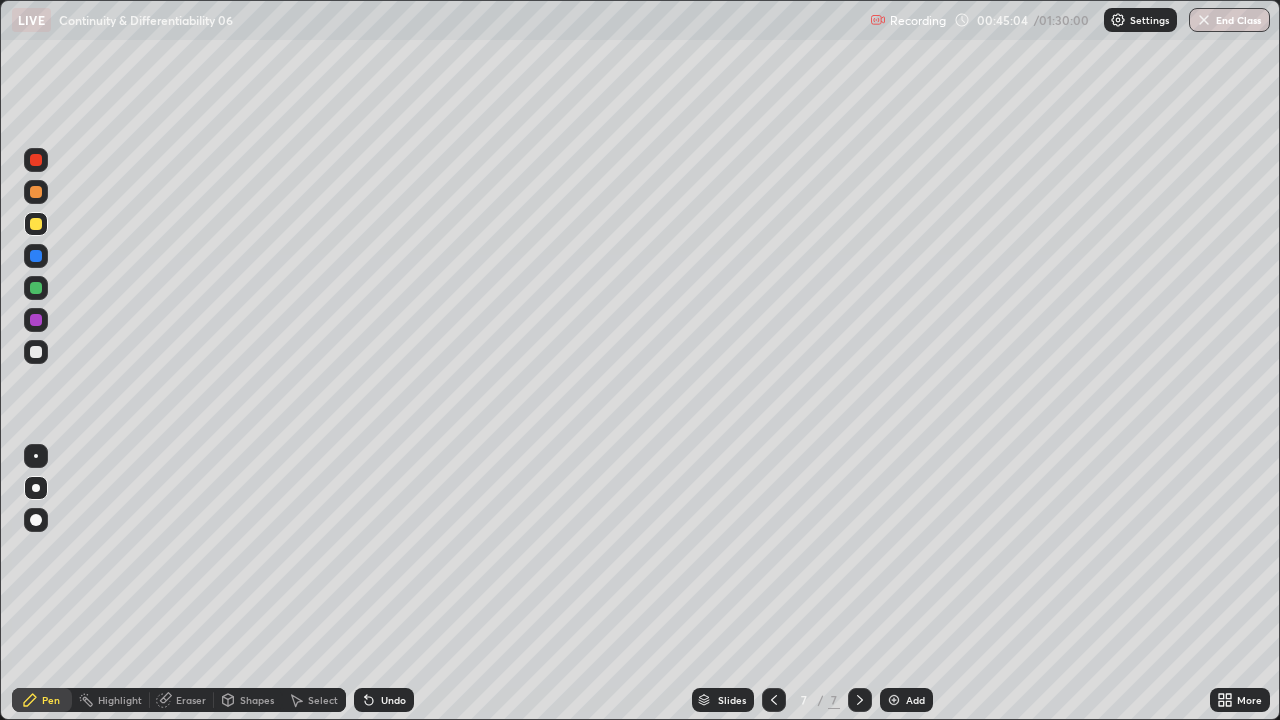 click on "Undo" at bounding box center (384, 700) 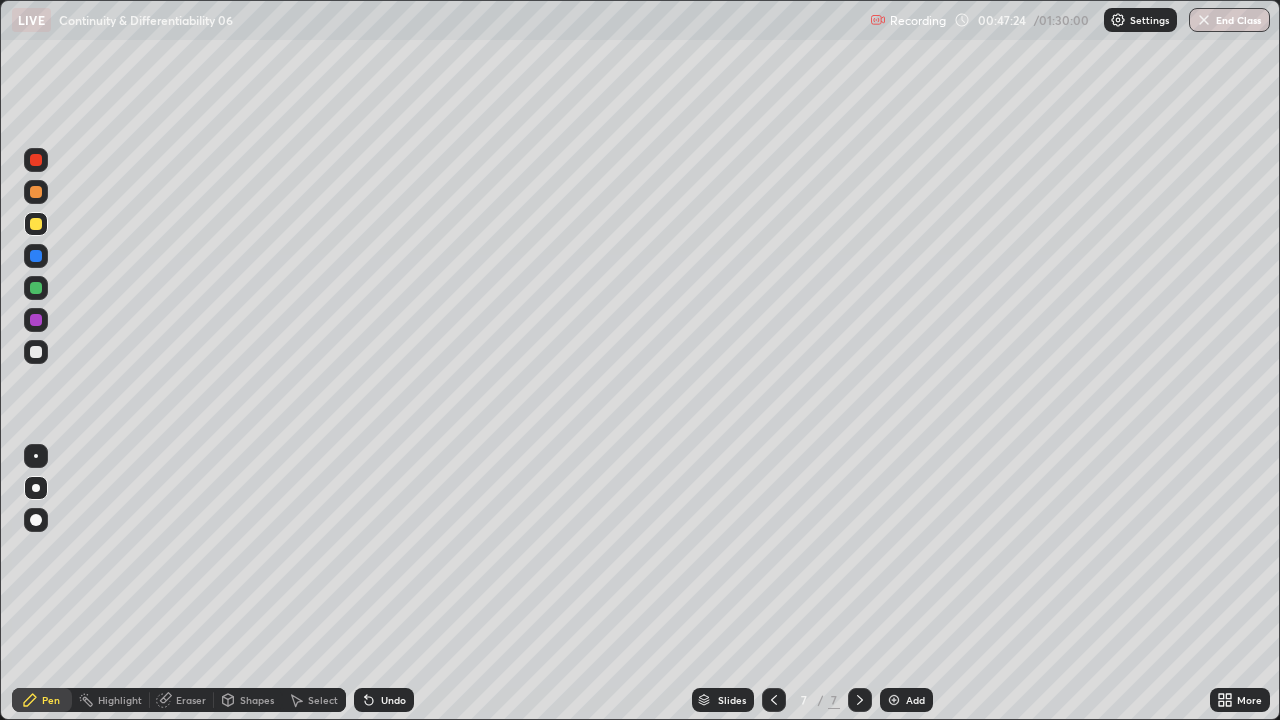 click on "Undo" at bounding box center (393, 700) 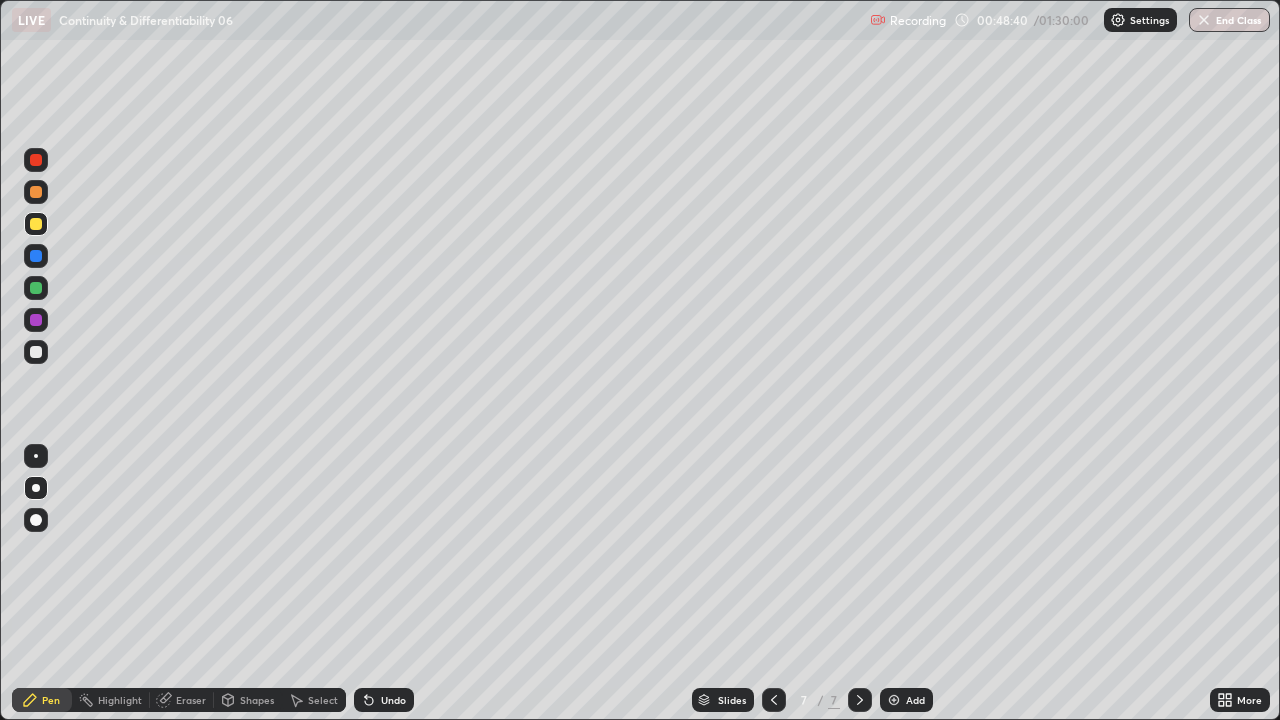 click at bounding box center [894, 700] 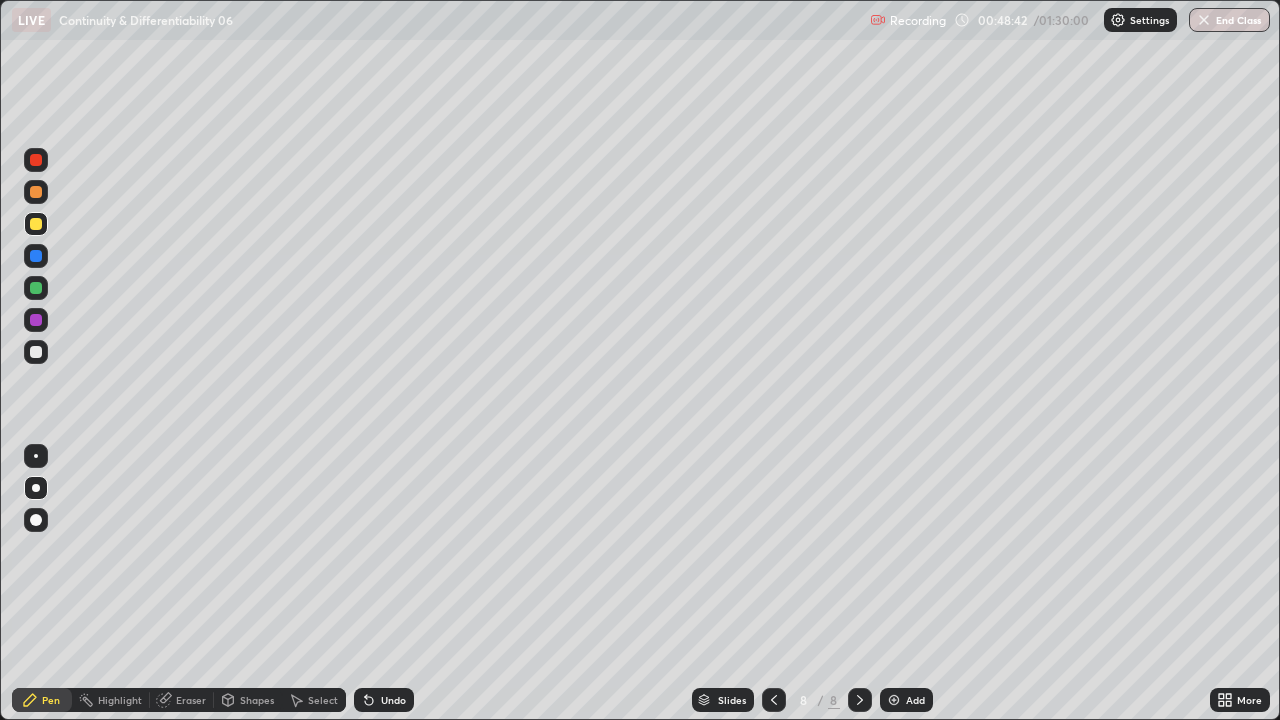 click at bounding box center [36, 352] 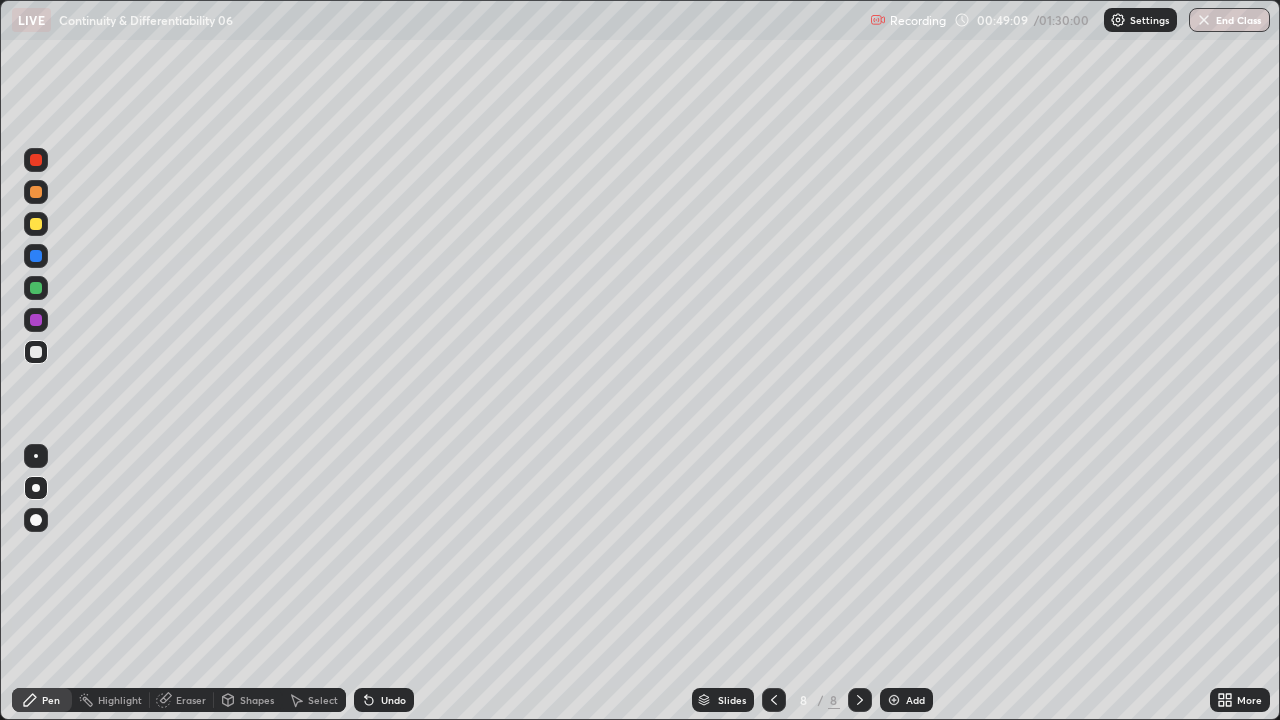 click at bounding box center (36, 224) 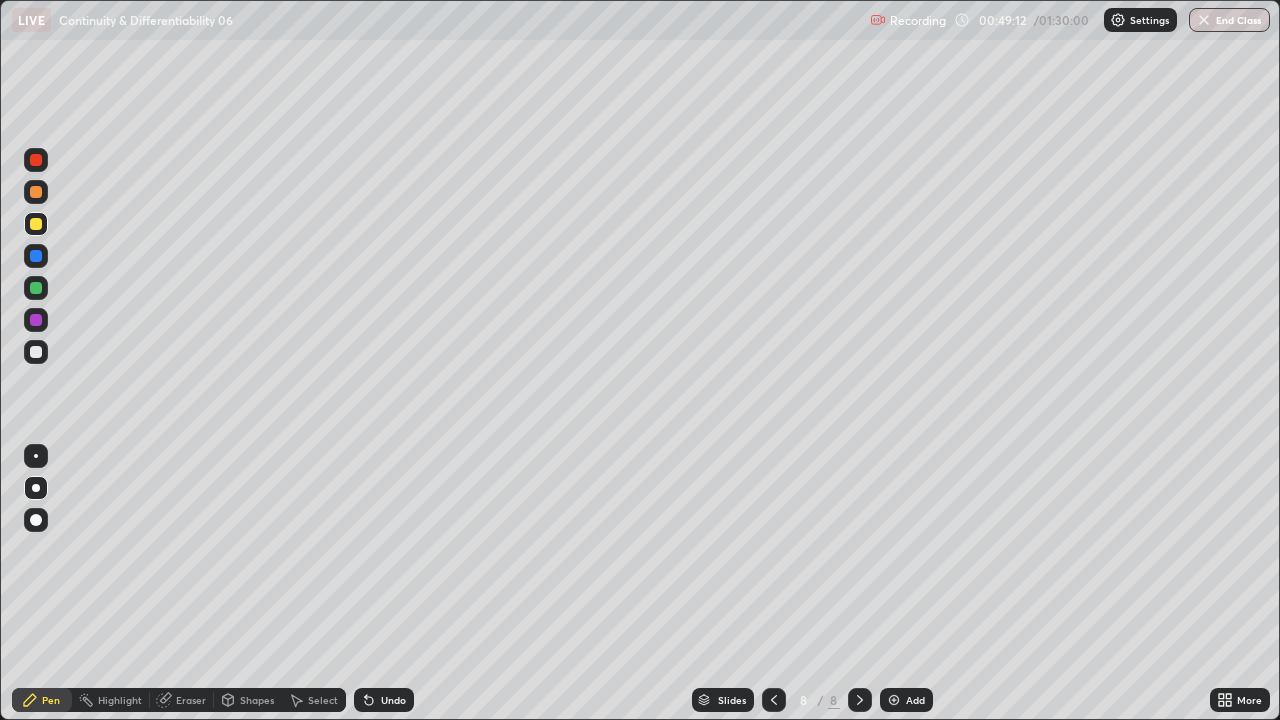 click 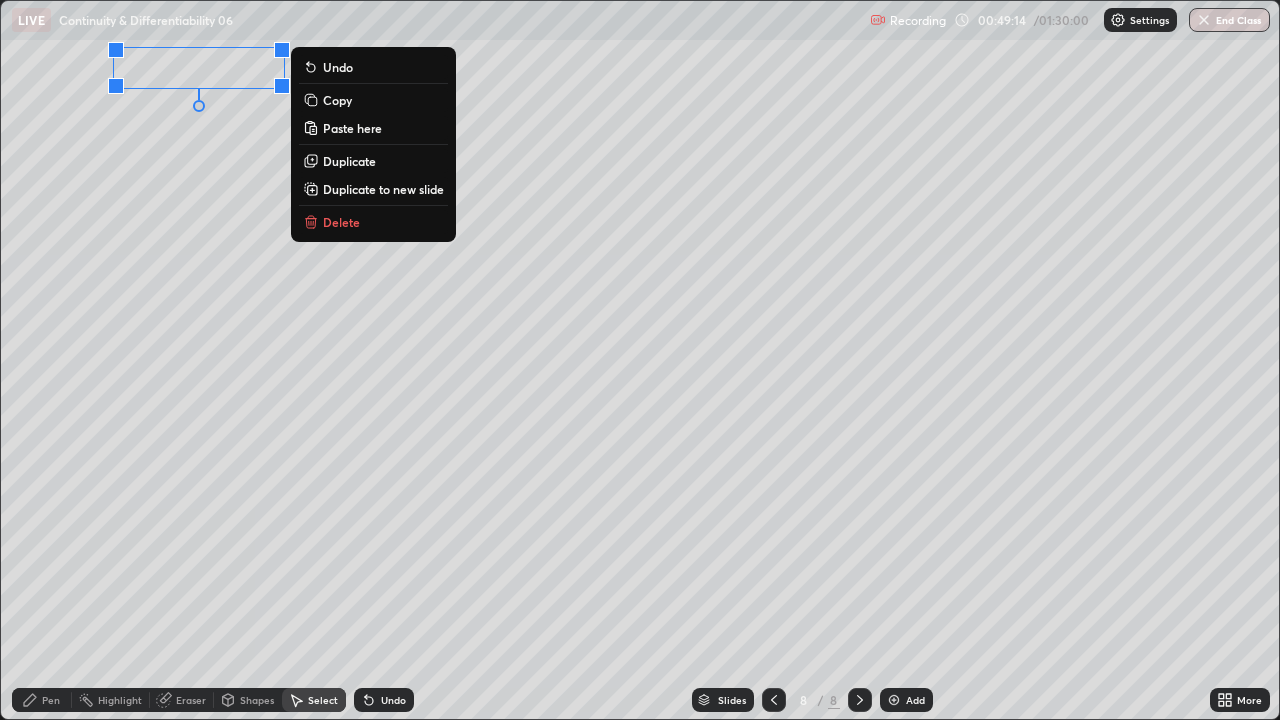 click on "Delete" at bounding box center (341, 222) 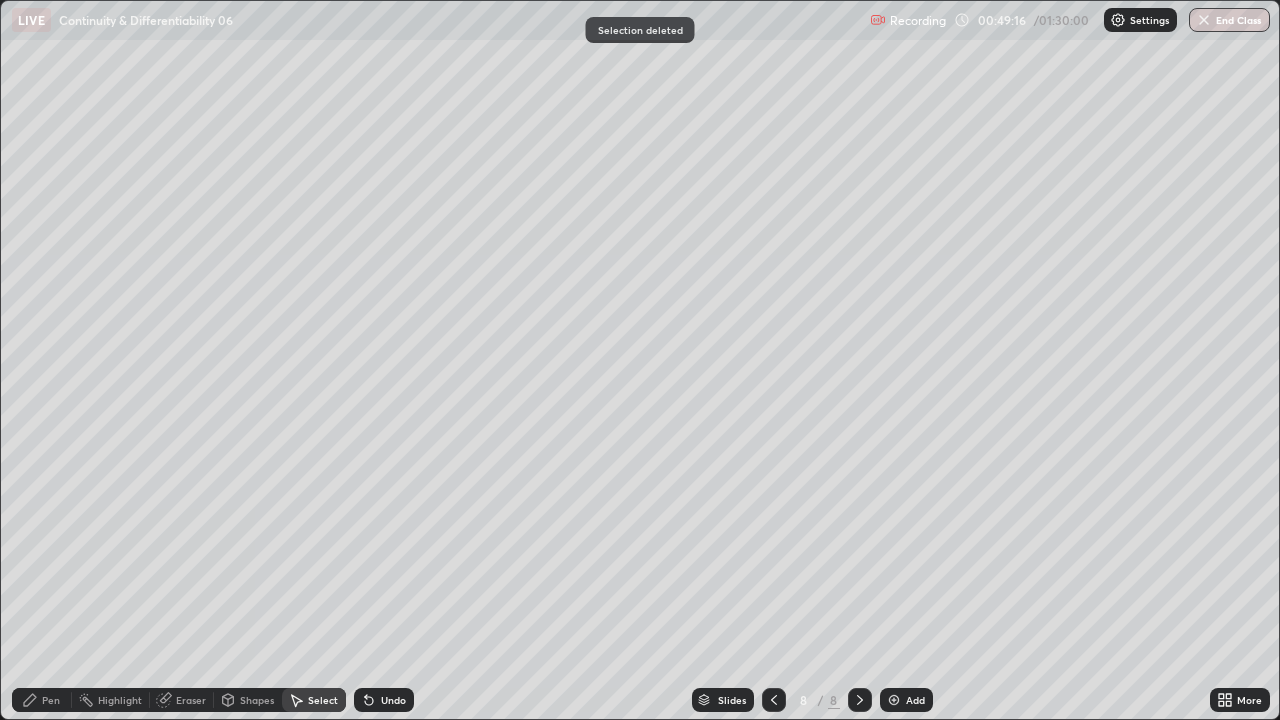 click on "Pen" at bounding box center (51, 700) 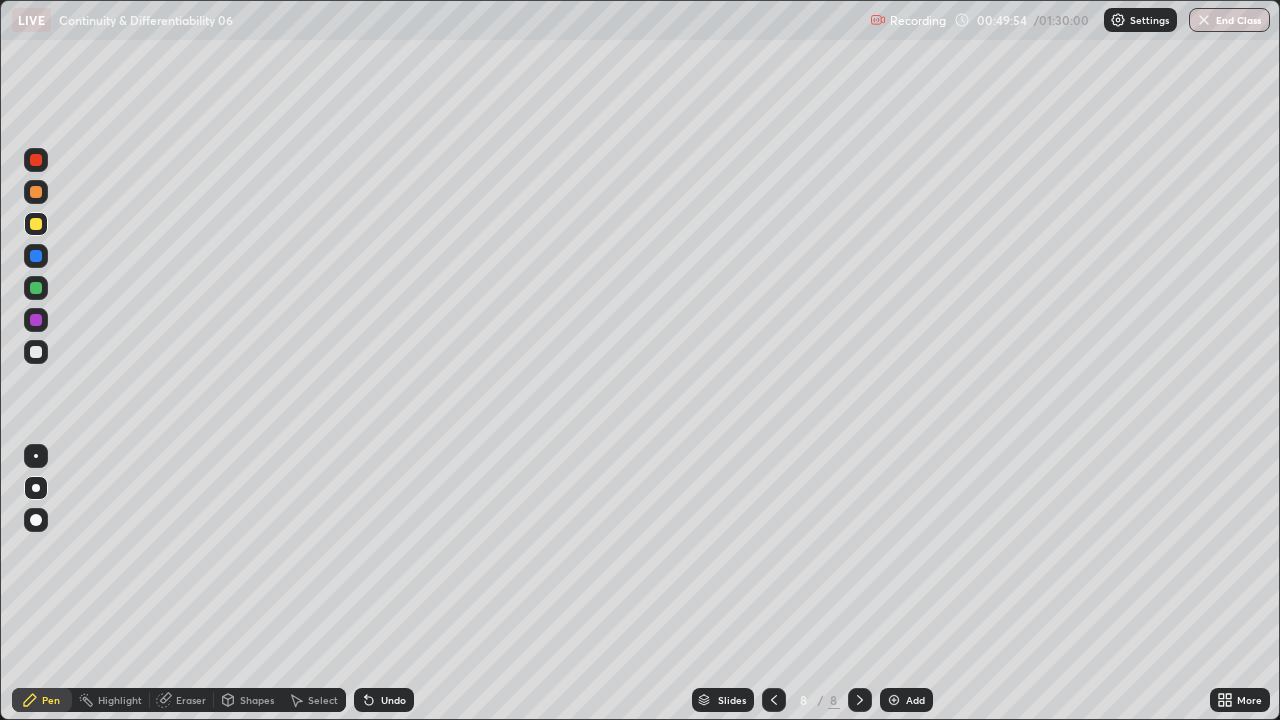 click at bounding box center [36, 352] 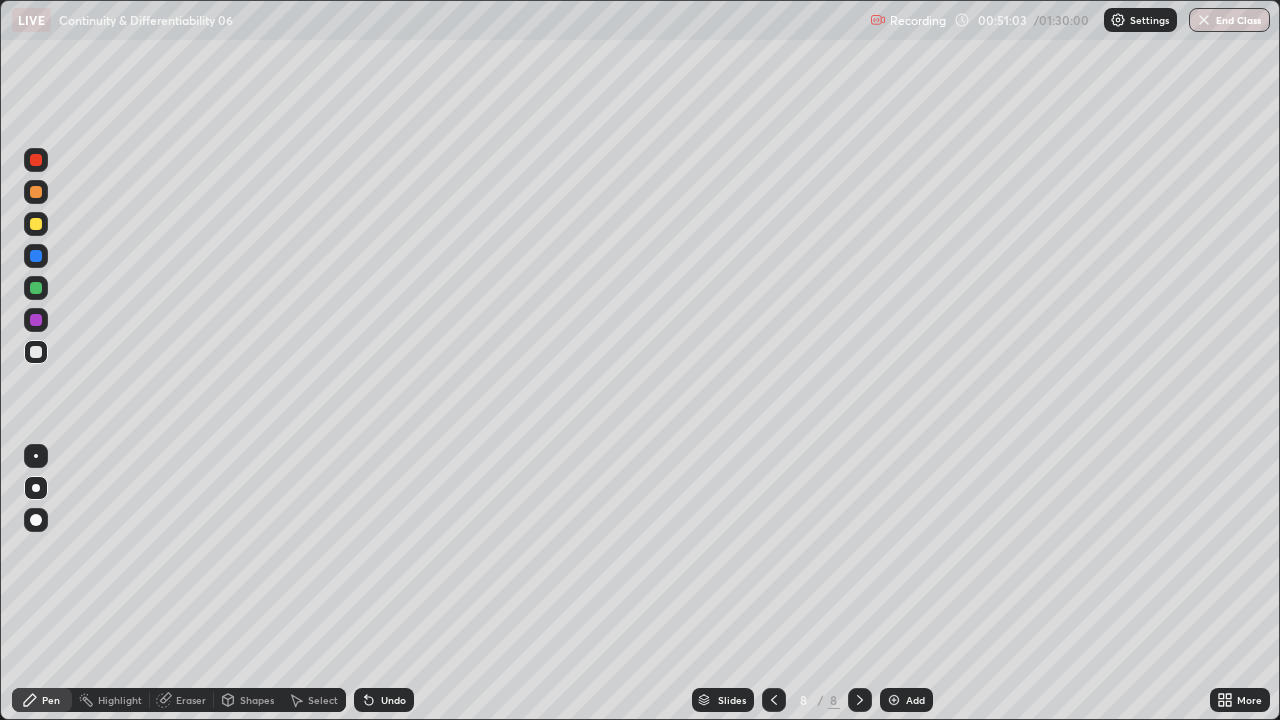 click at bounding box center (36, 224) 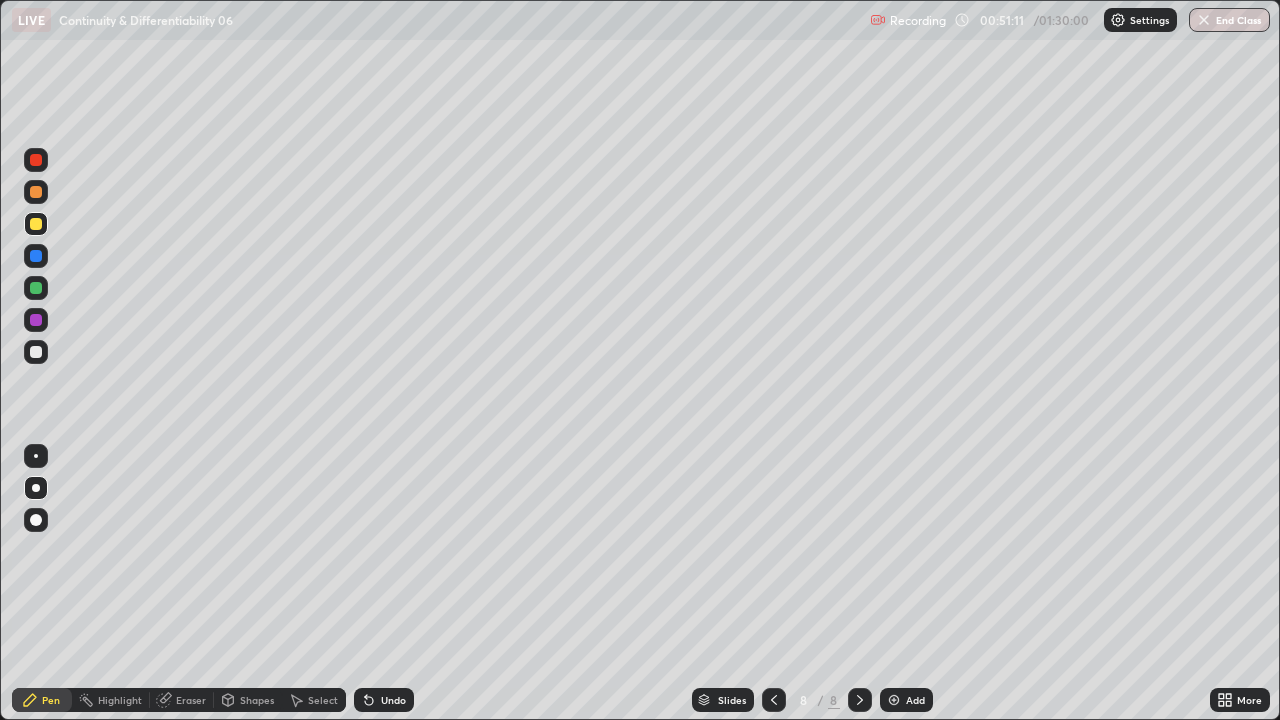 click 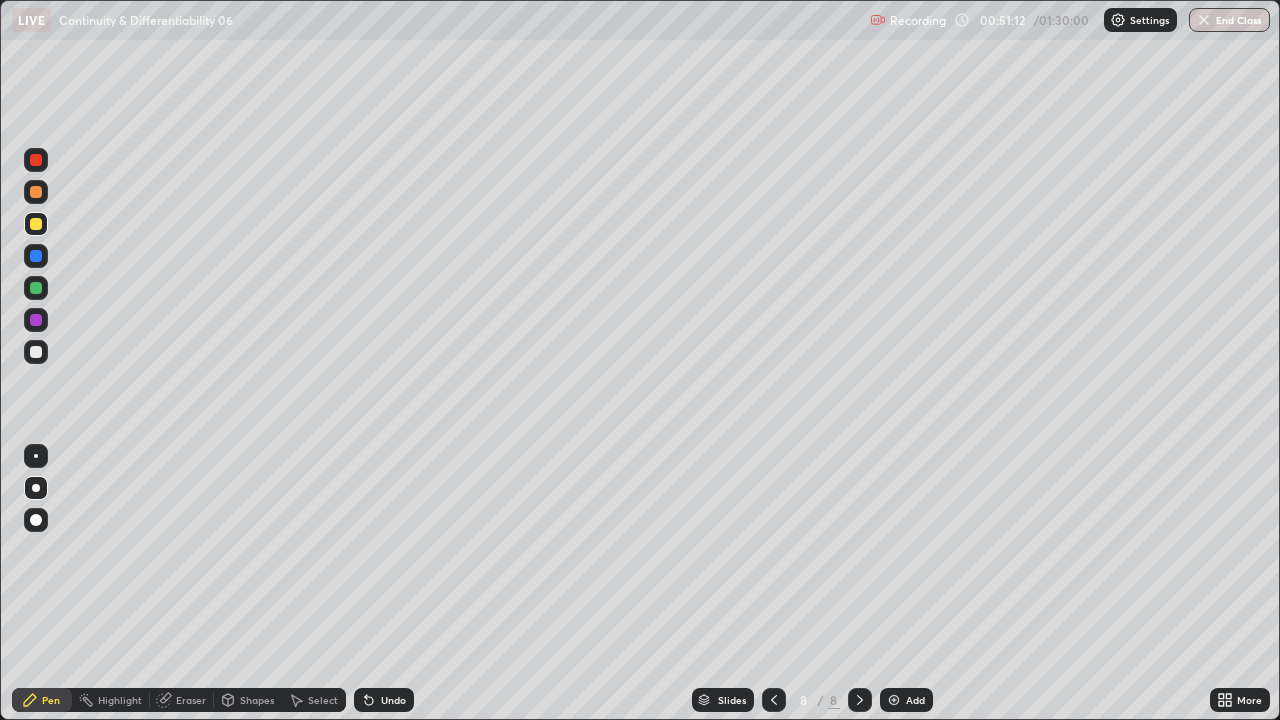 click 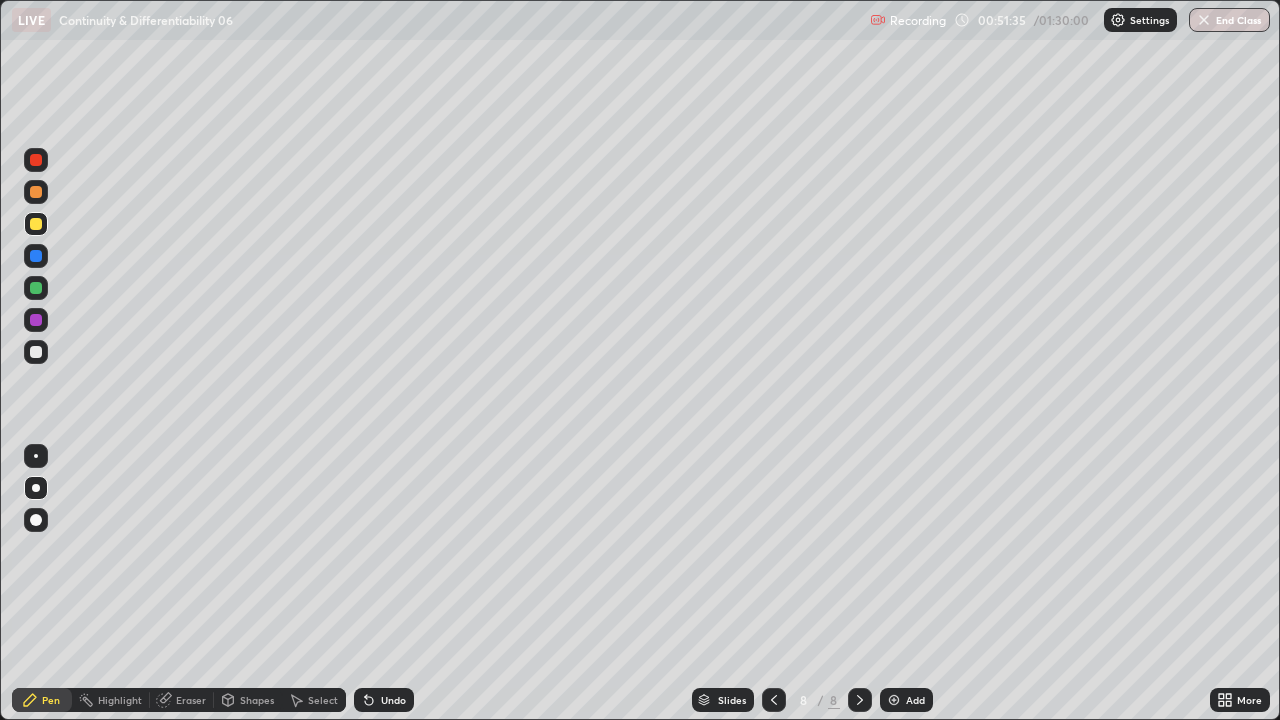 click on "Undo" at bounding box center (384, 700) 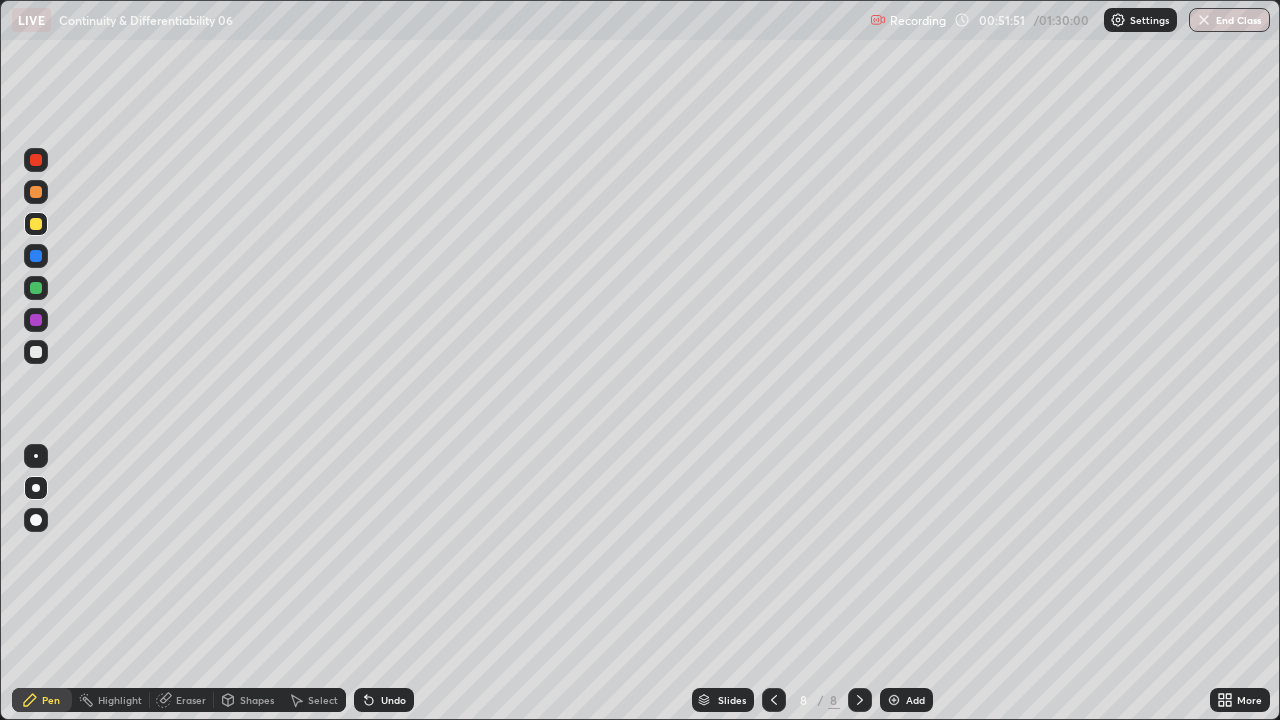click at bounding box center [36, 352] 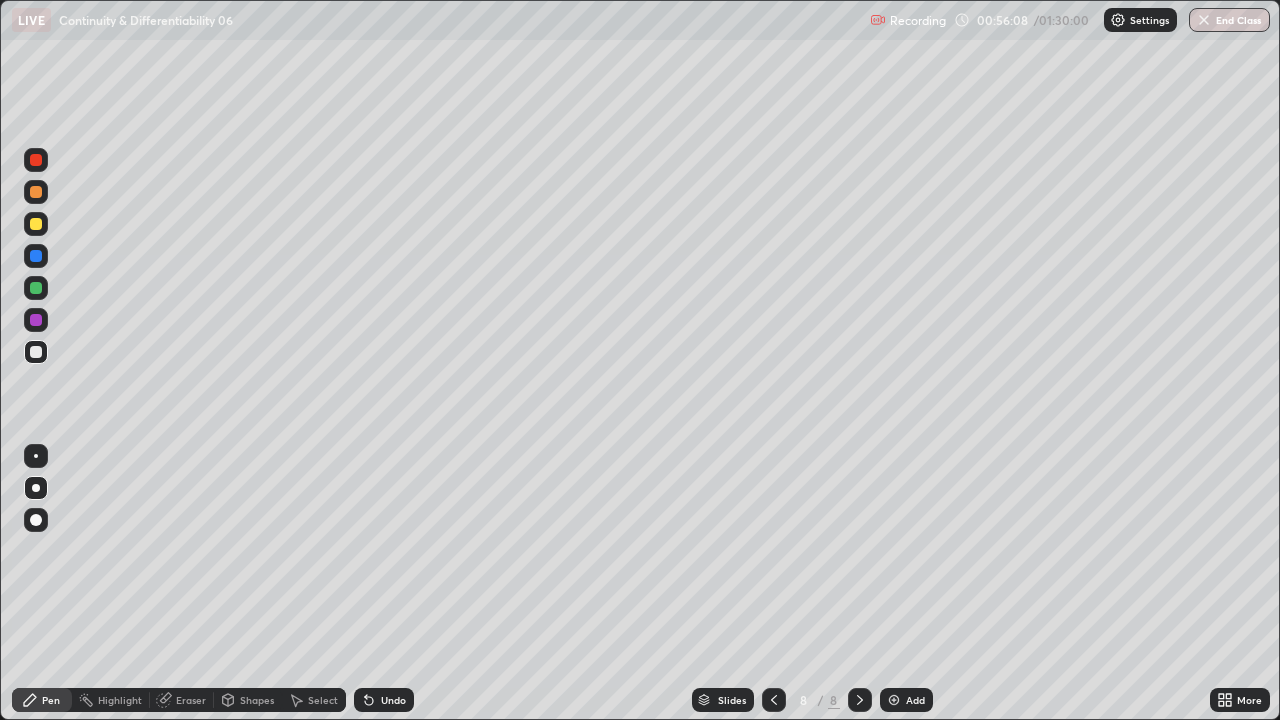 click on "Undo" at bounding box center (384, 700) 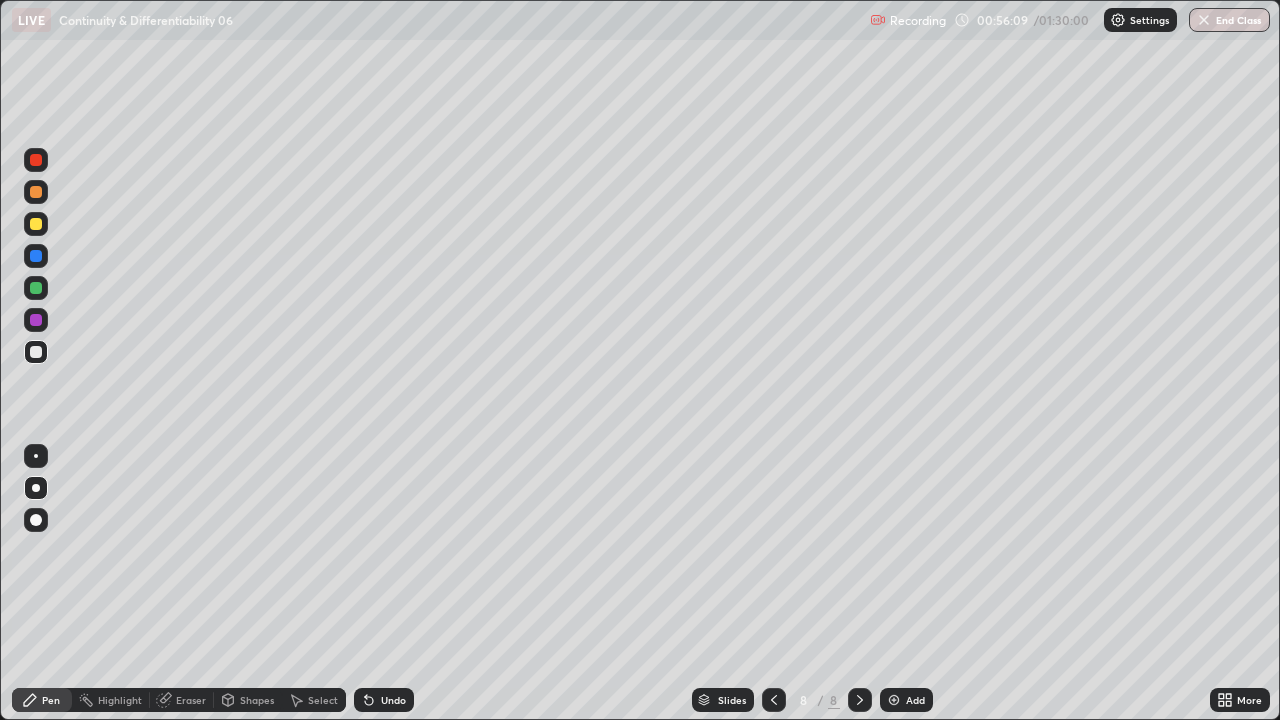 click on "Undo" at bounding box center (384, 700) 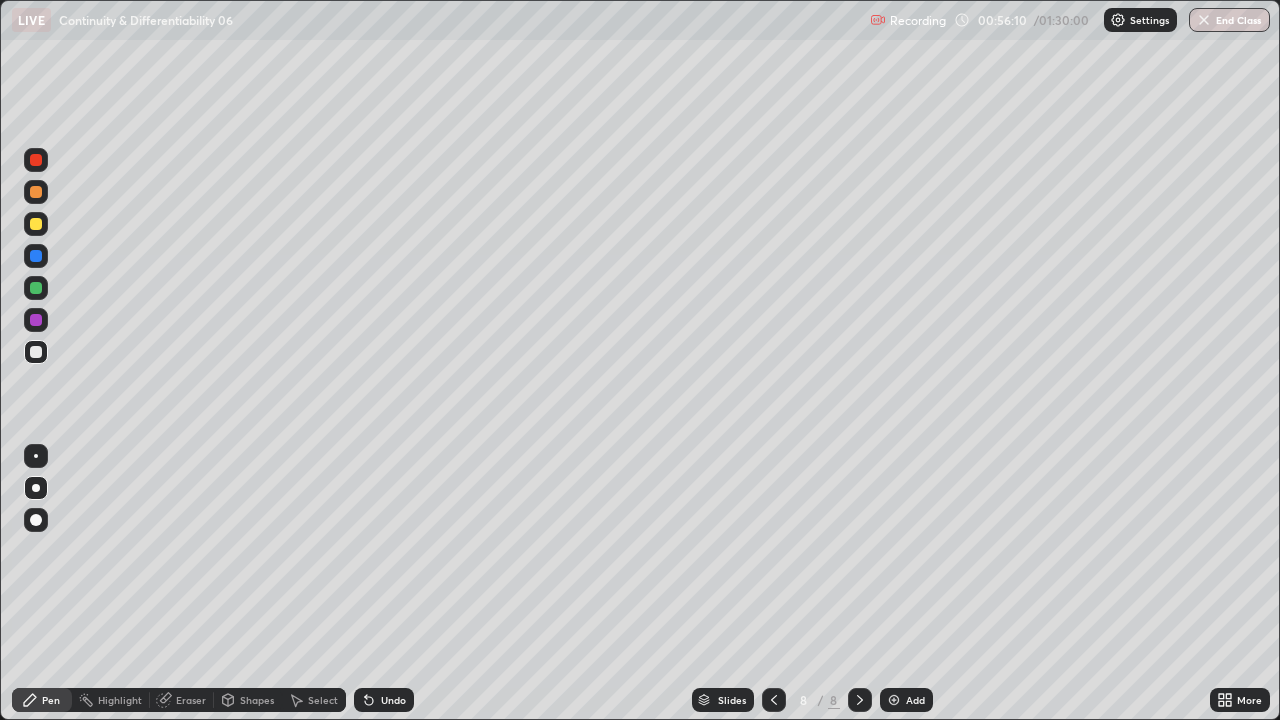 click on "Undo" at bounding box center (384, 700) 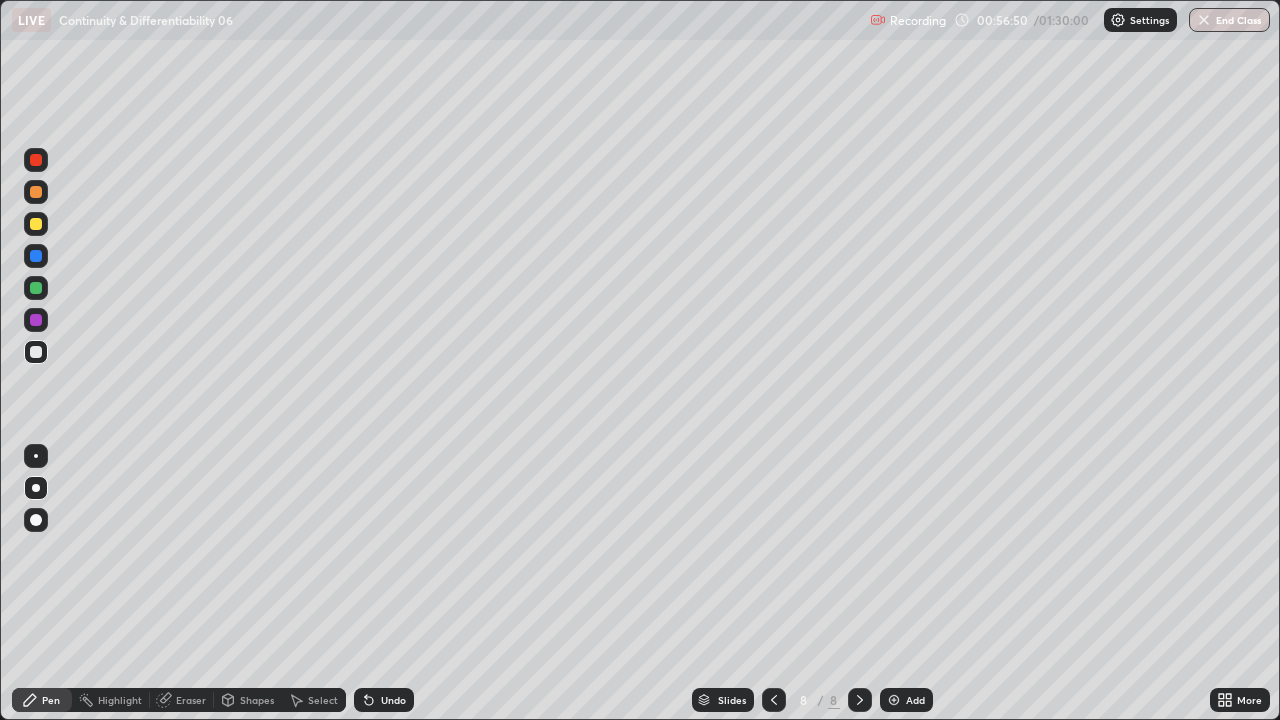 click 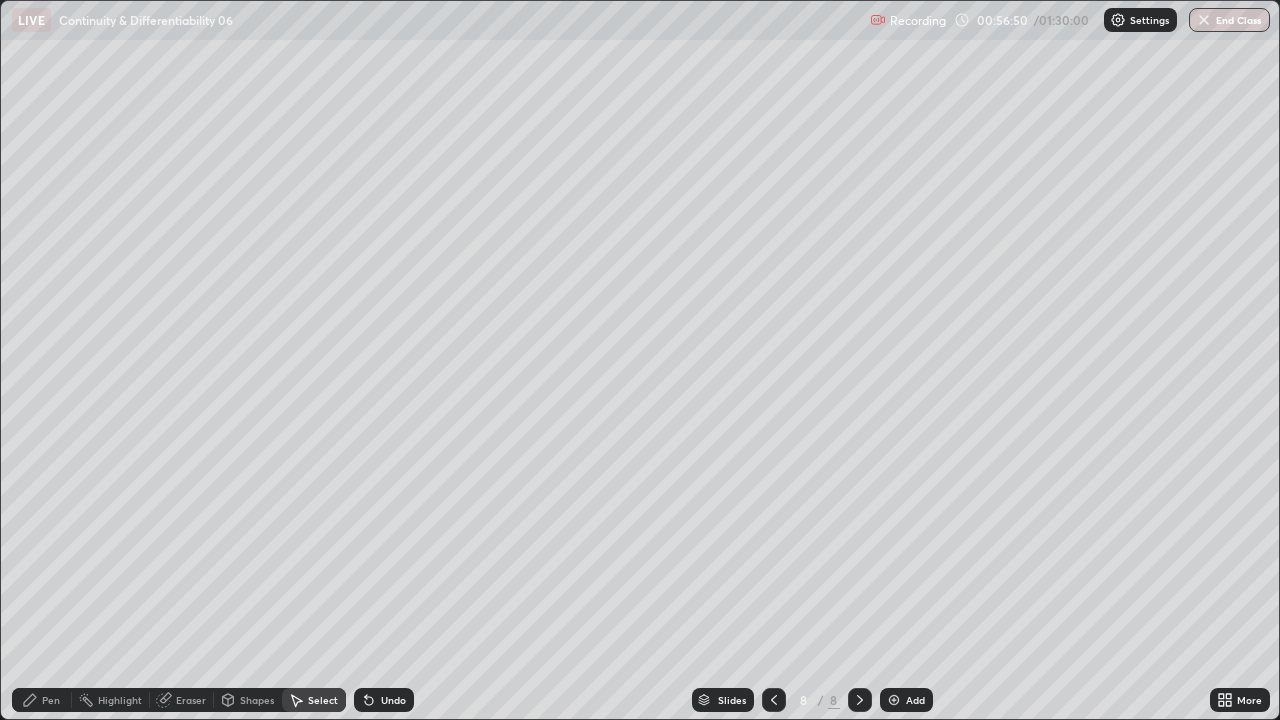 click on "Select" at bounding box center [323, 700] 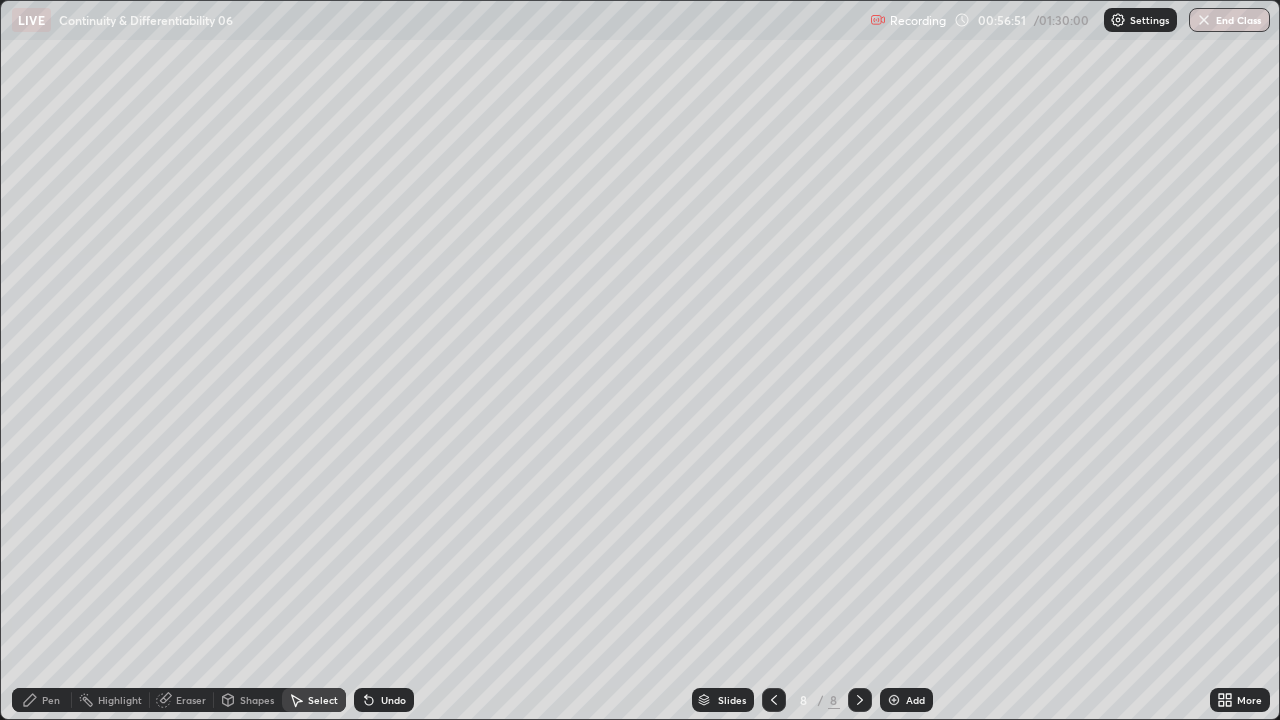 click on "Select" at bounding box center [314, 700] 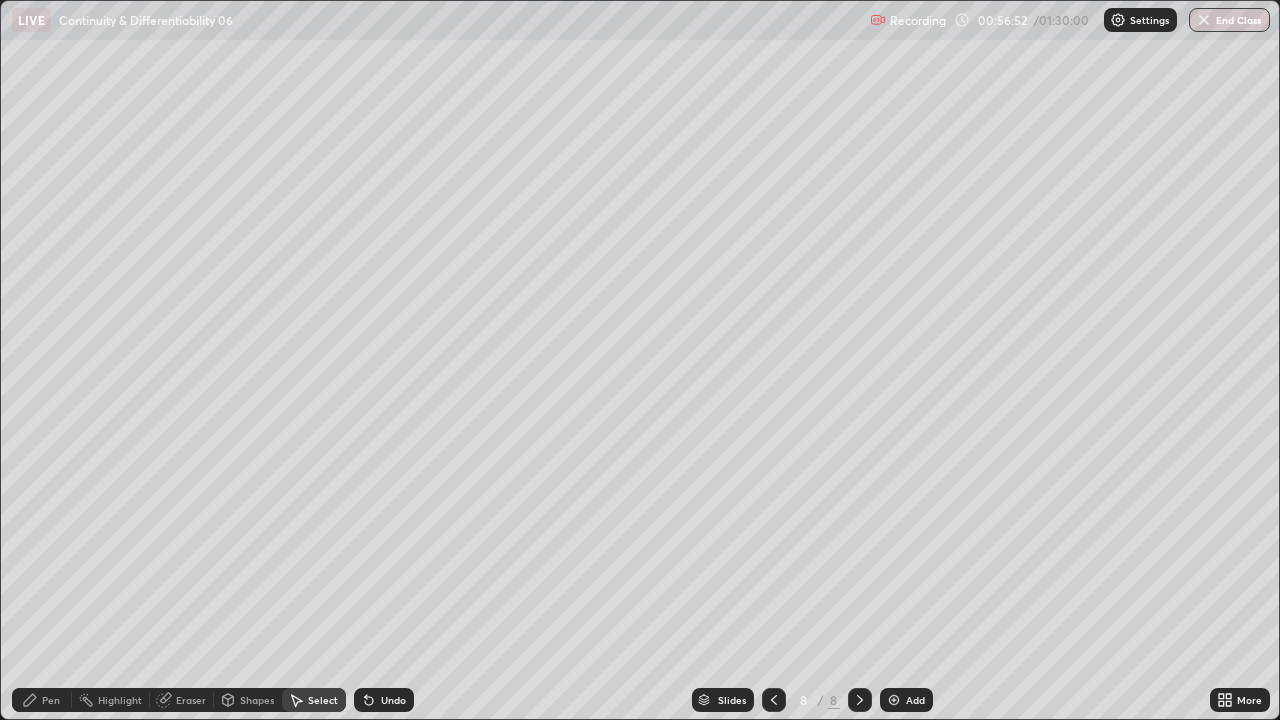 click on "Select" at bounding box center (314, 700) 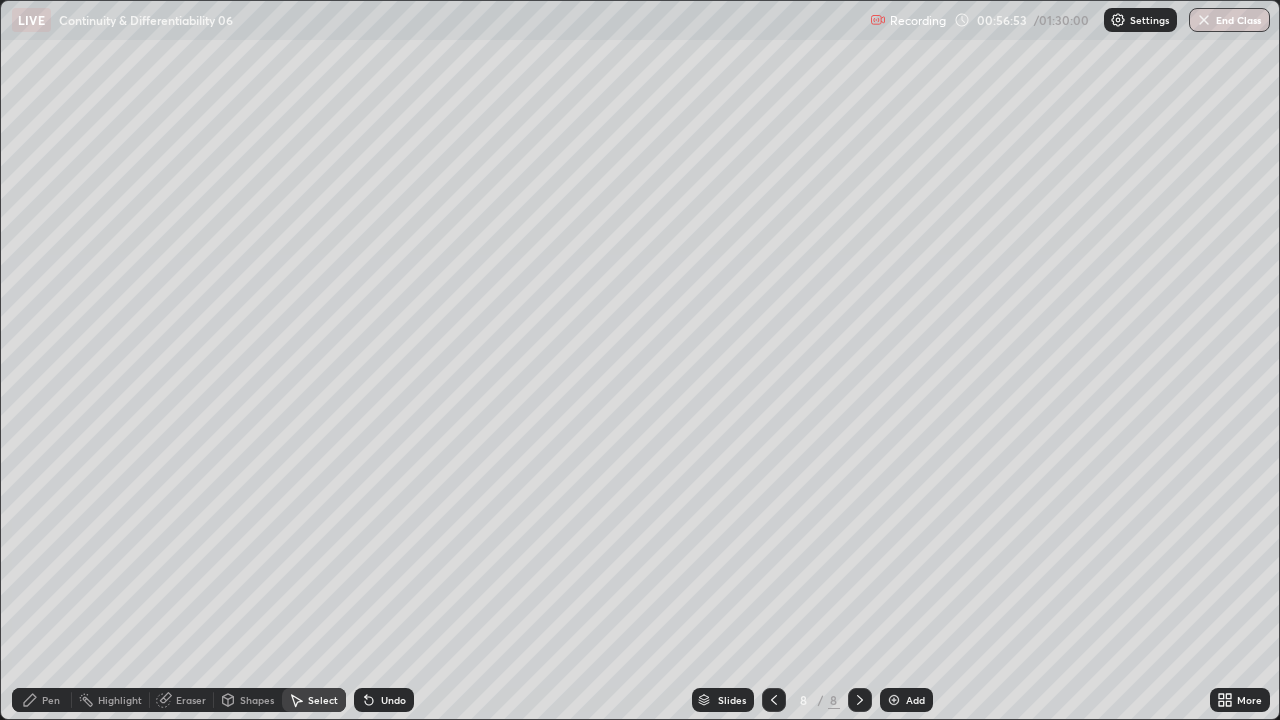 click on "Undo" at bounding box center [384, 700] 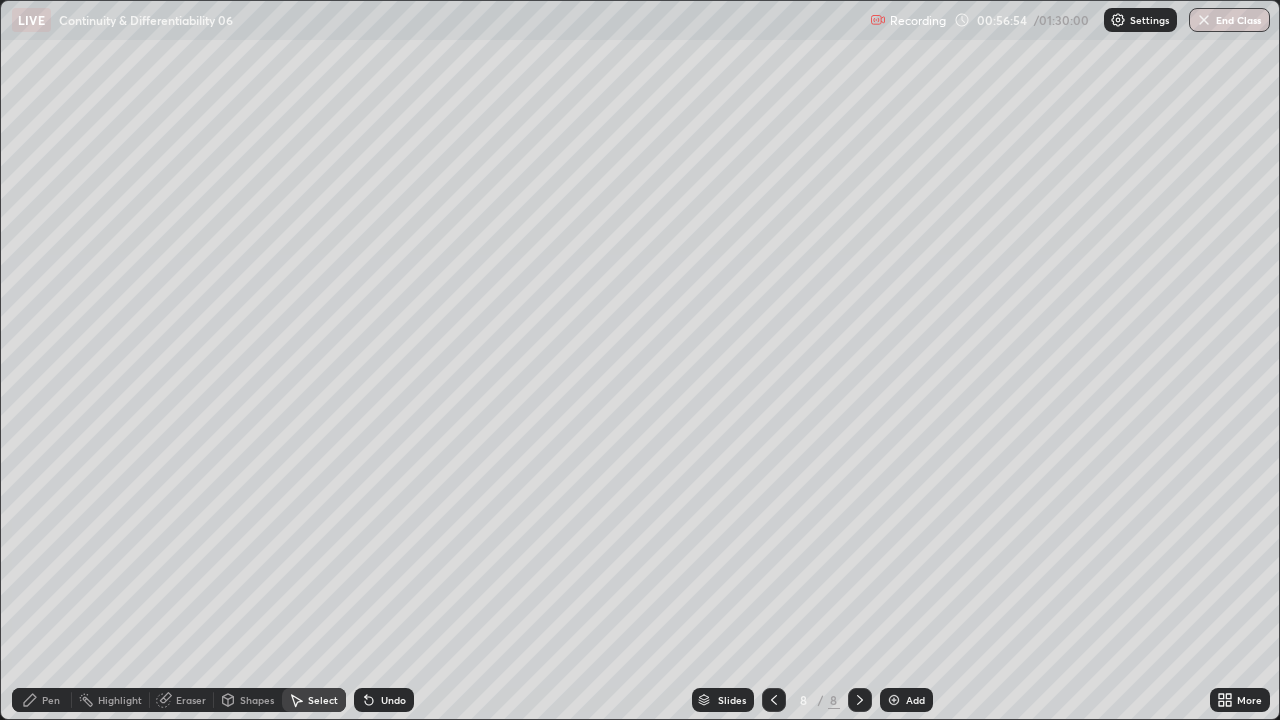 click 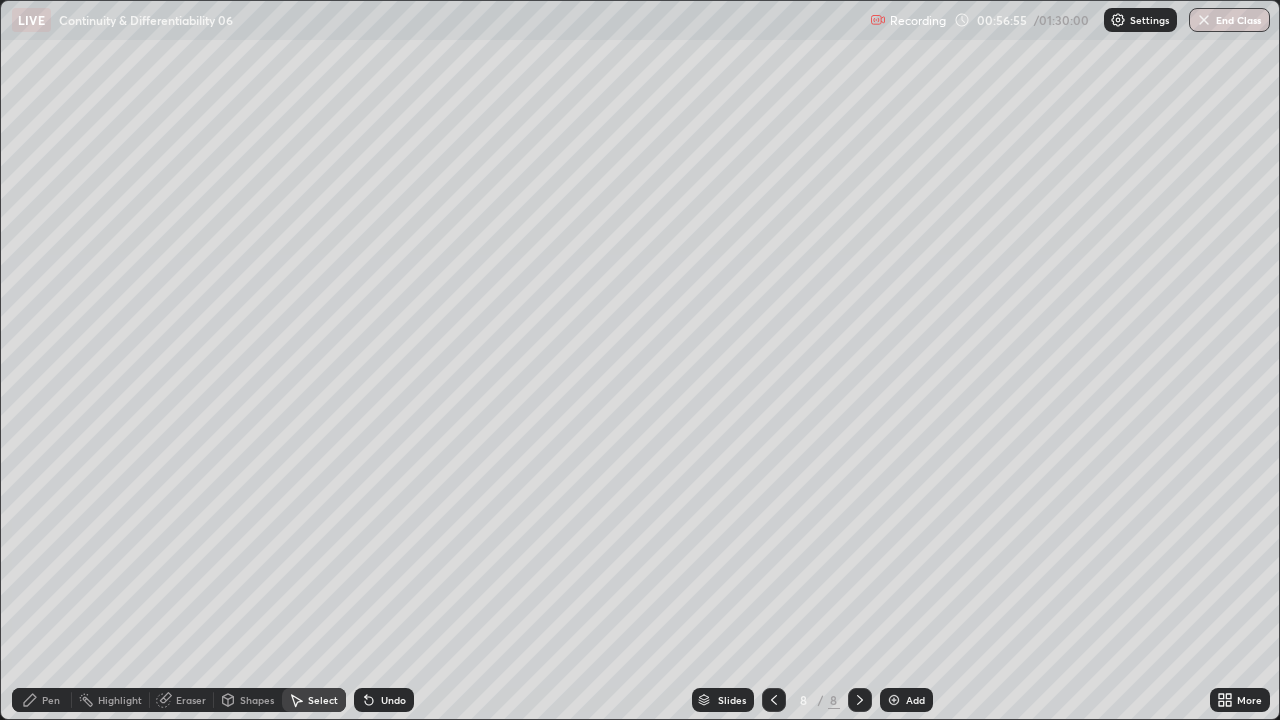 click 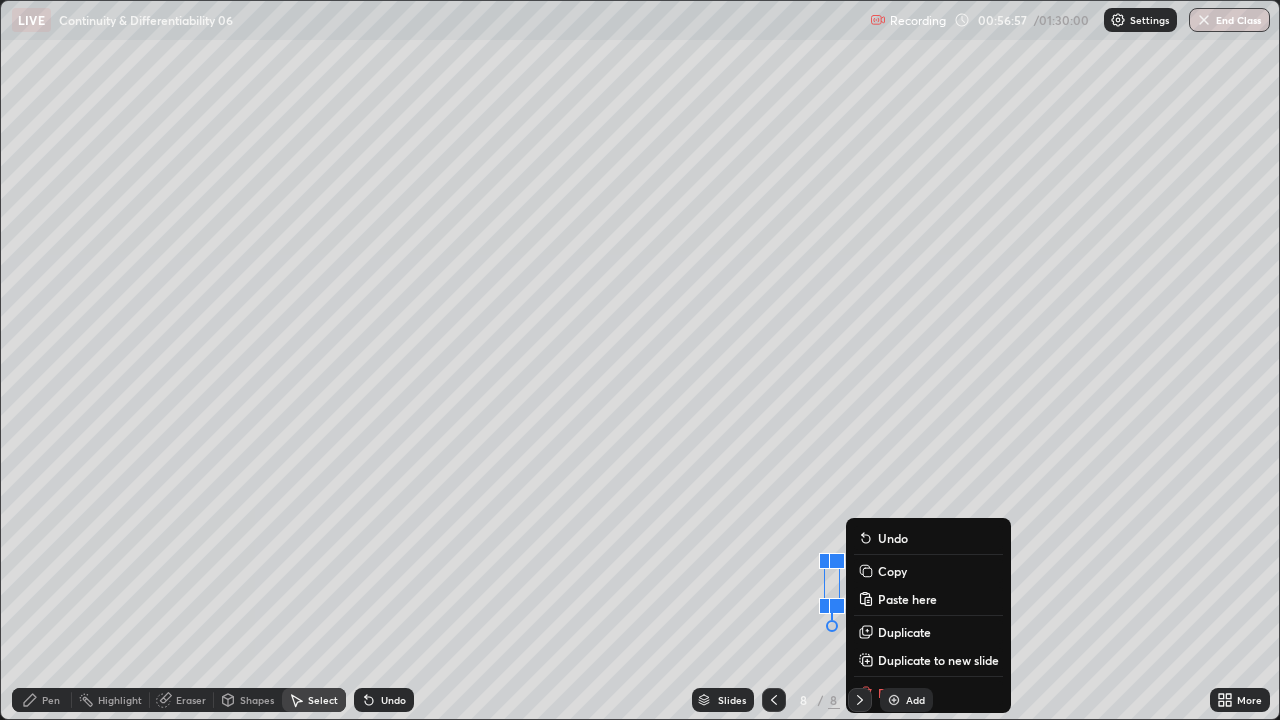 click on "0 ° Undo Copy Paste here Duplicate Duplicate to new slide Delete" at bounding box center (640, 360) 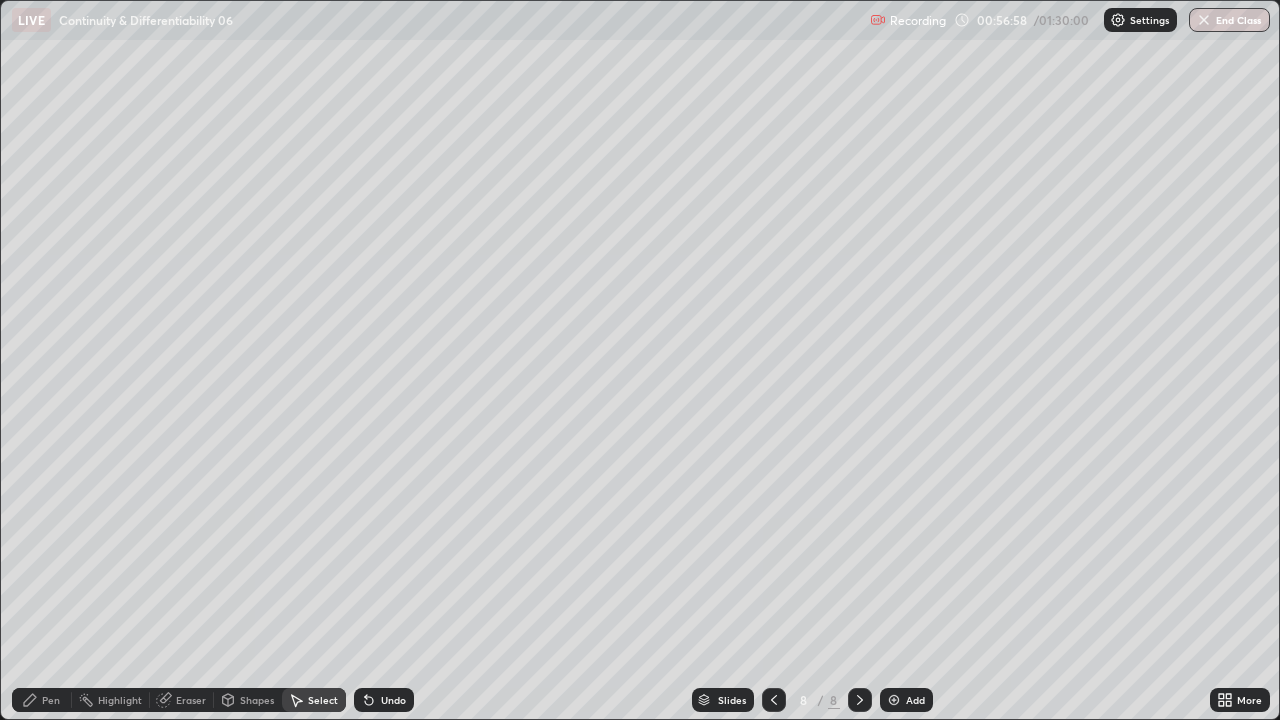 click on "Pen" at bounding box center [51, 700] 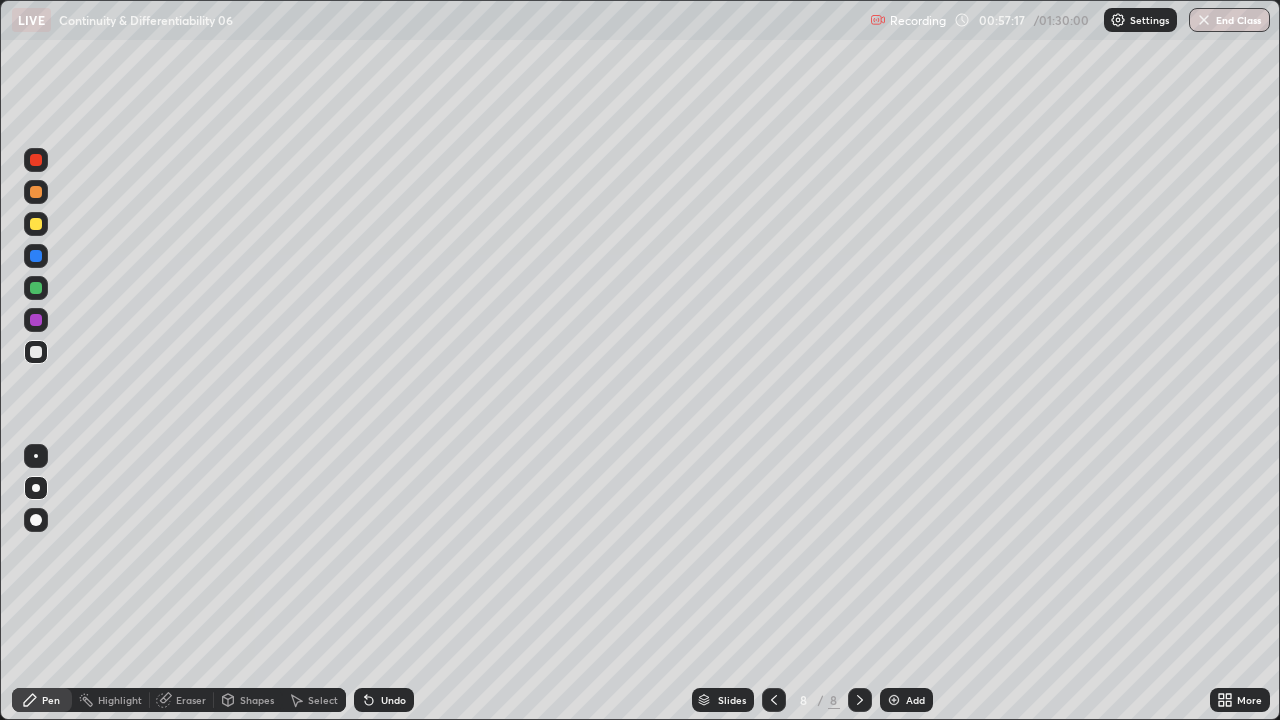 click on "Undo" at bounding box center [384, 700] 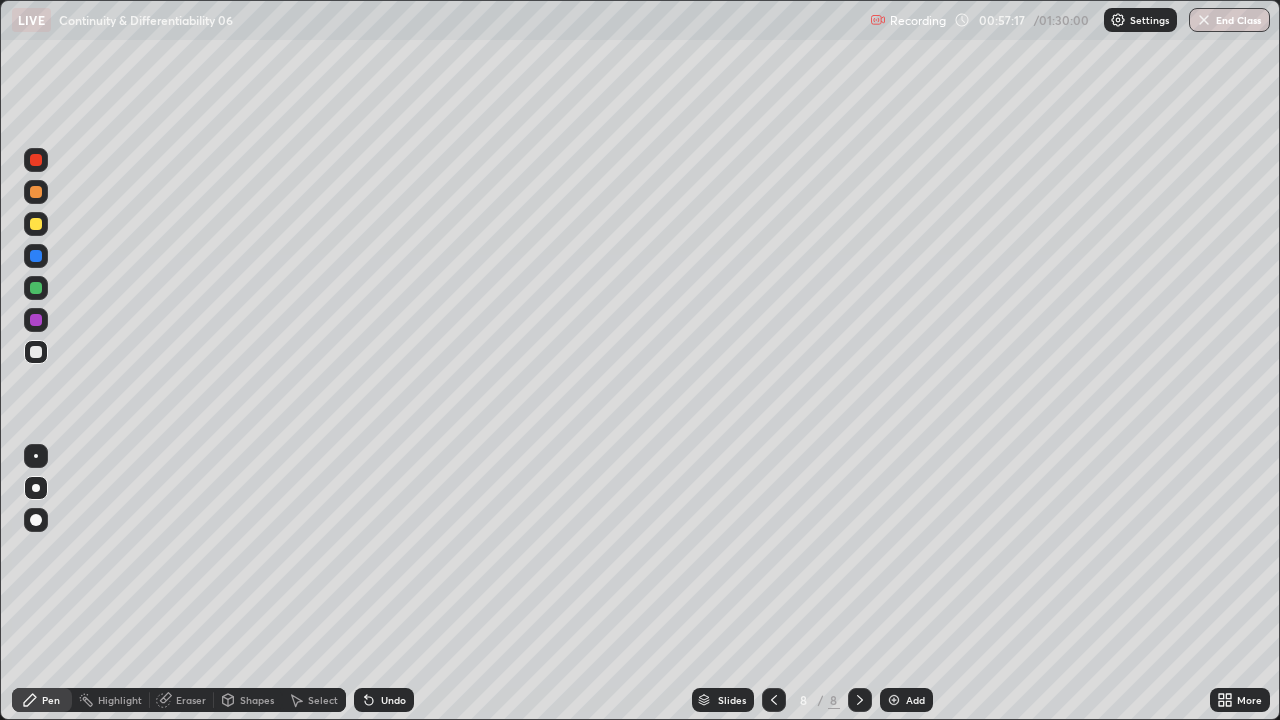 click 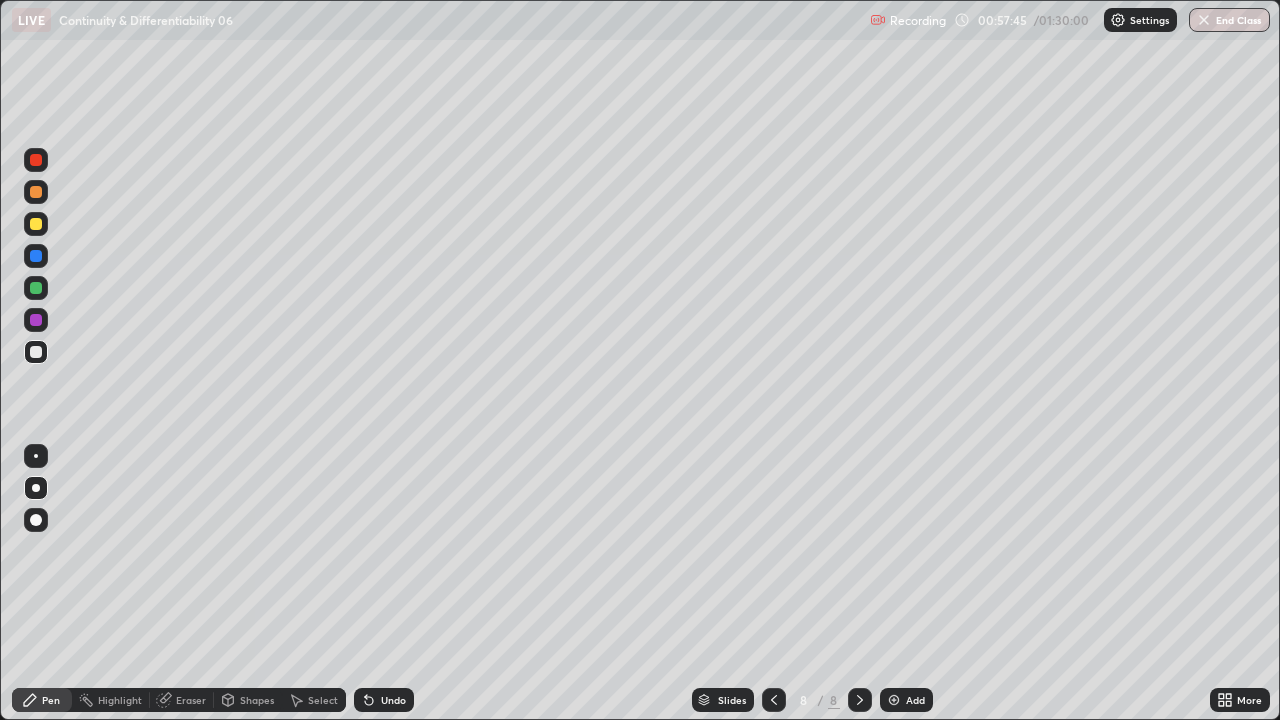 click on "Undo" at bounding box center (393, 700) 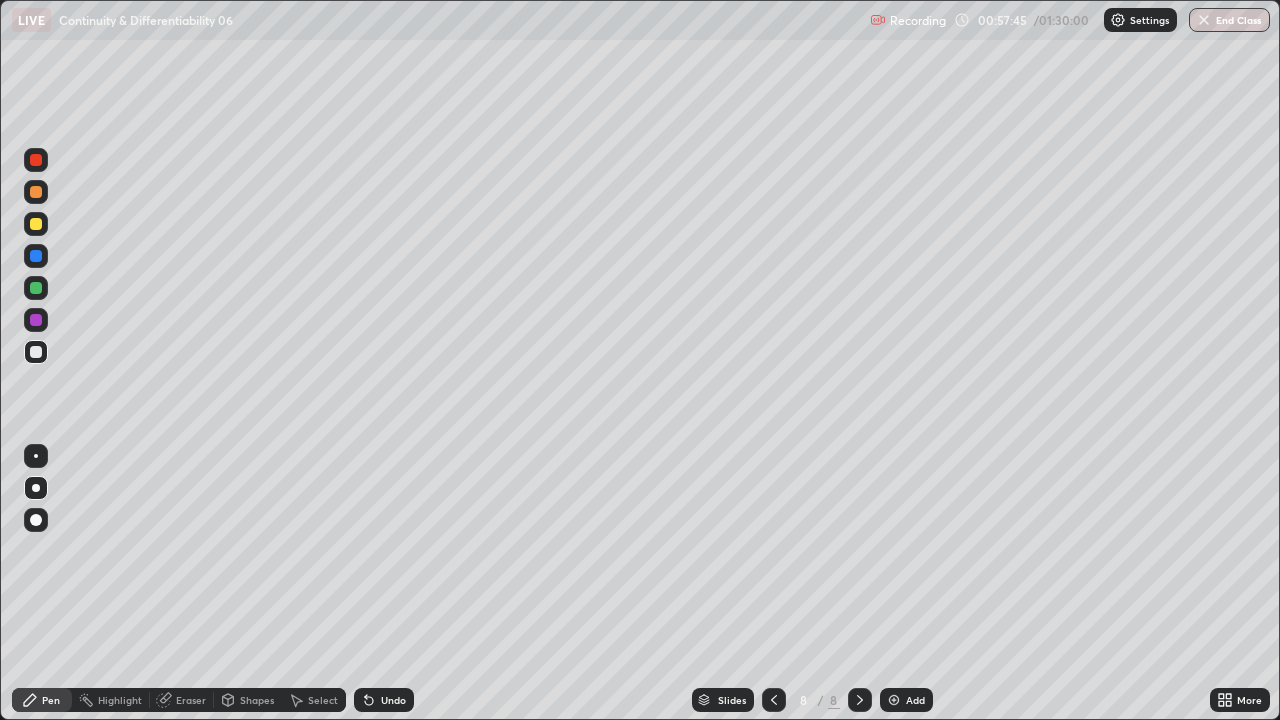 click on "Undo" at bounding box center [393, 700] 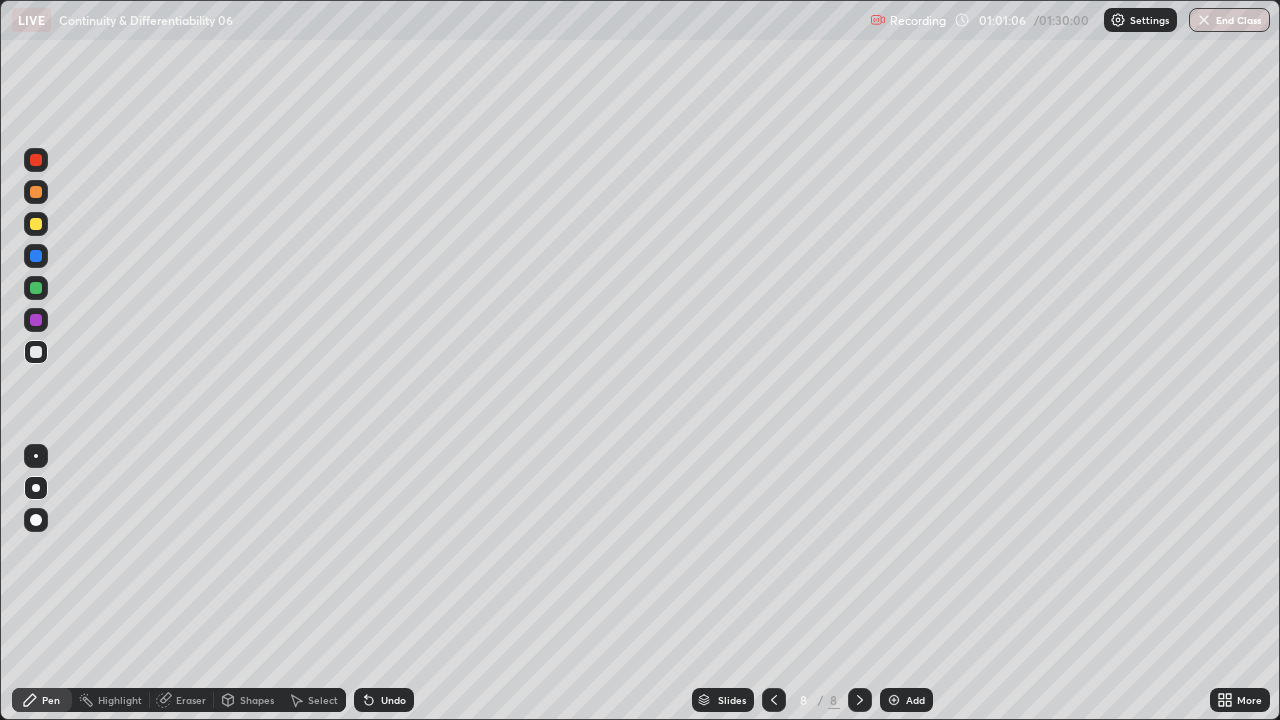 click on "Add" at bounding box center [915, 700] 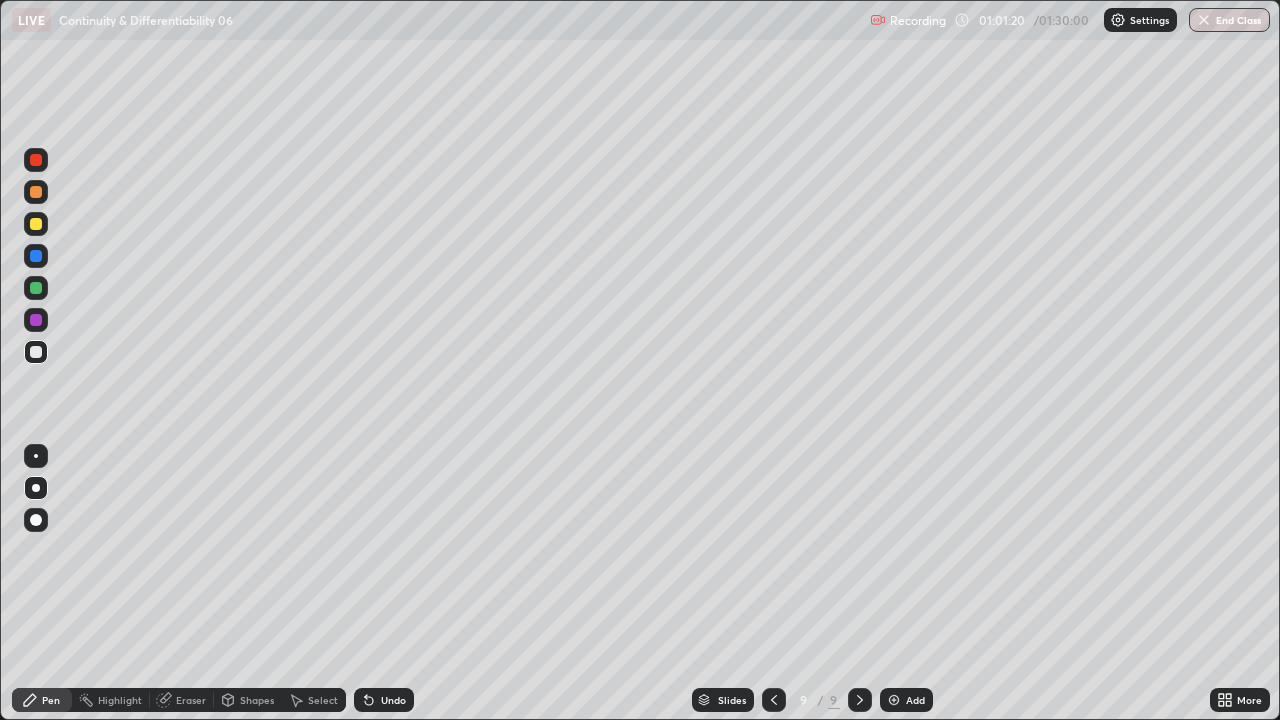 click 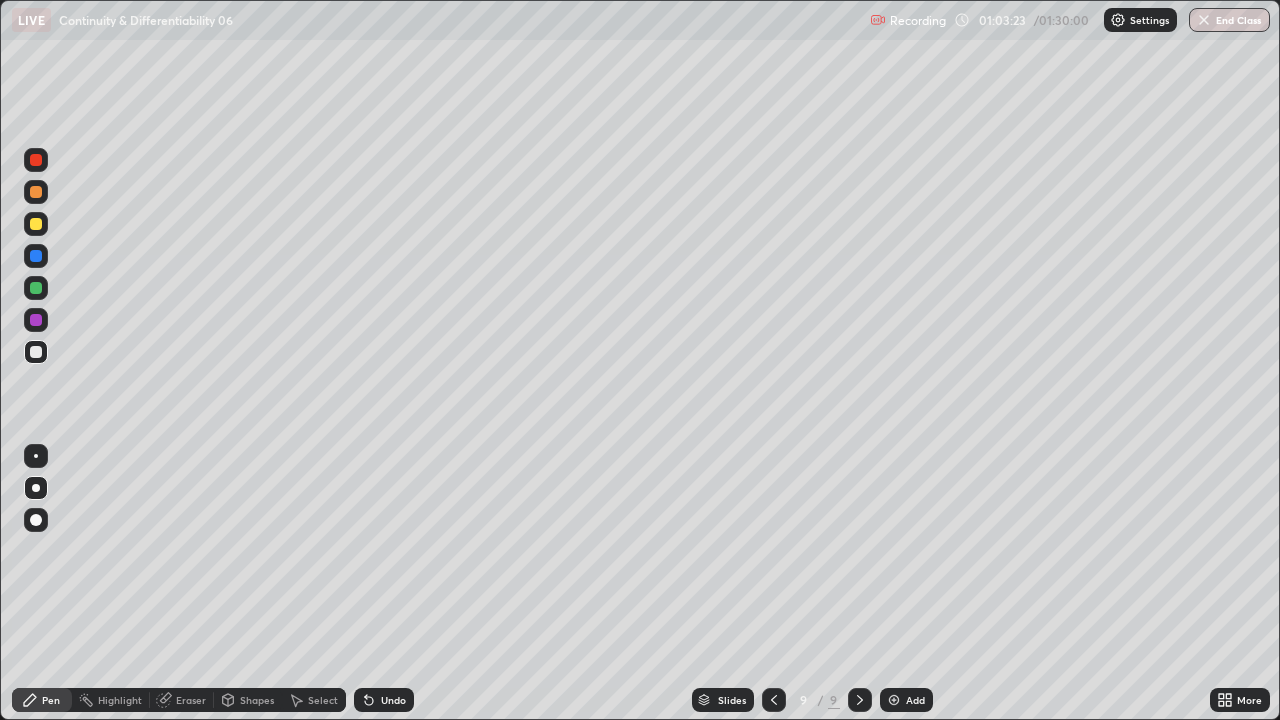 click at bounding box center [36, 288] 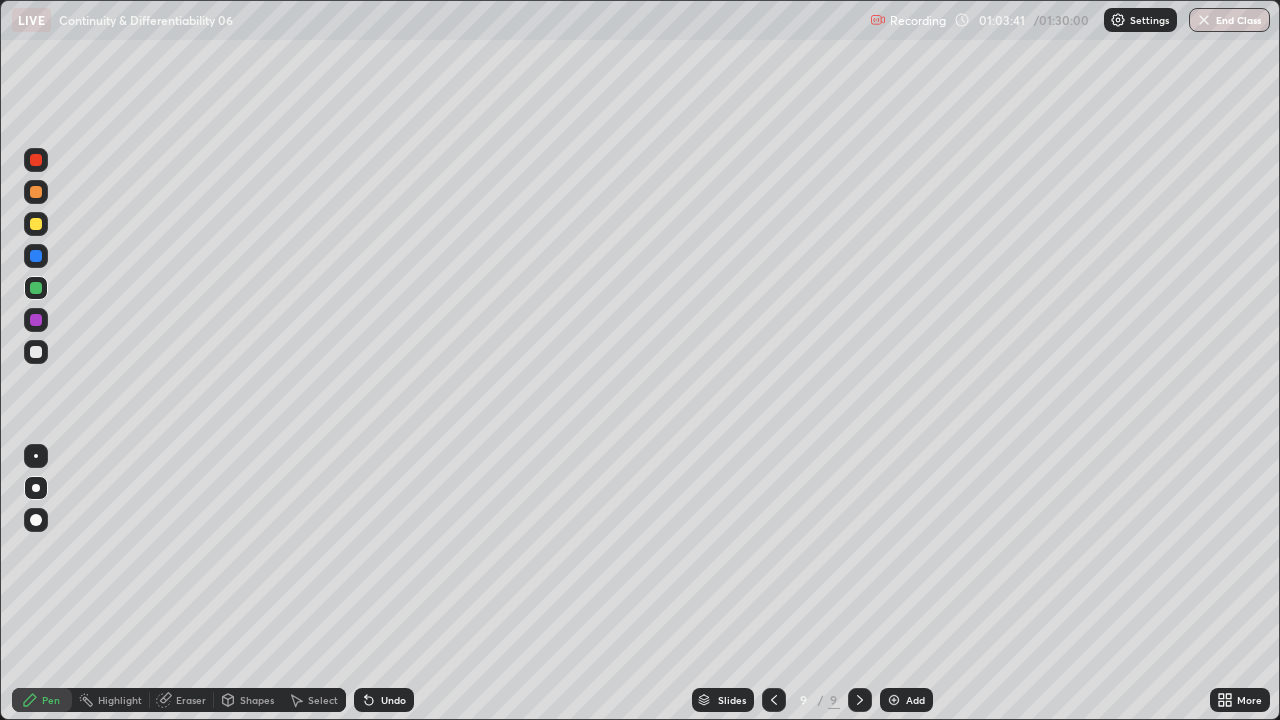 click on "Undo" at bounding box center [384, 700] 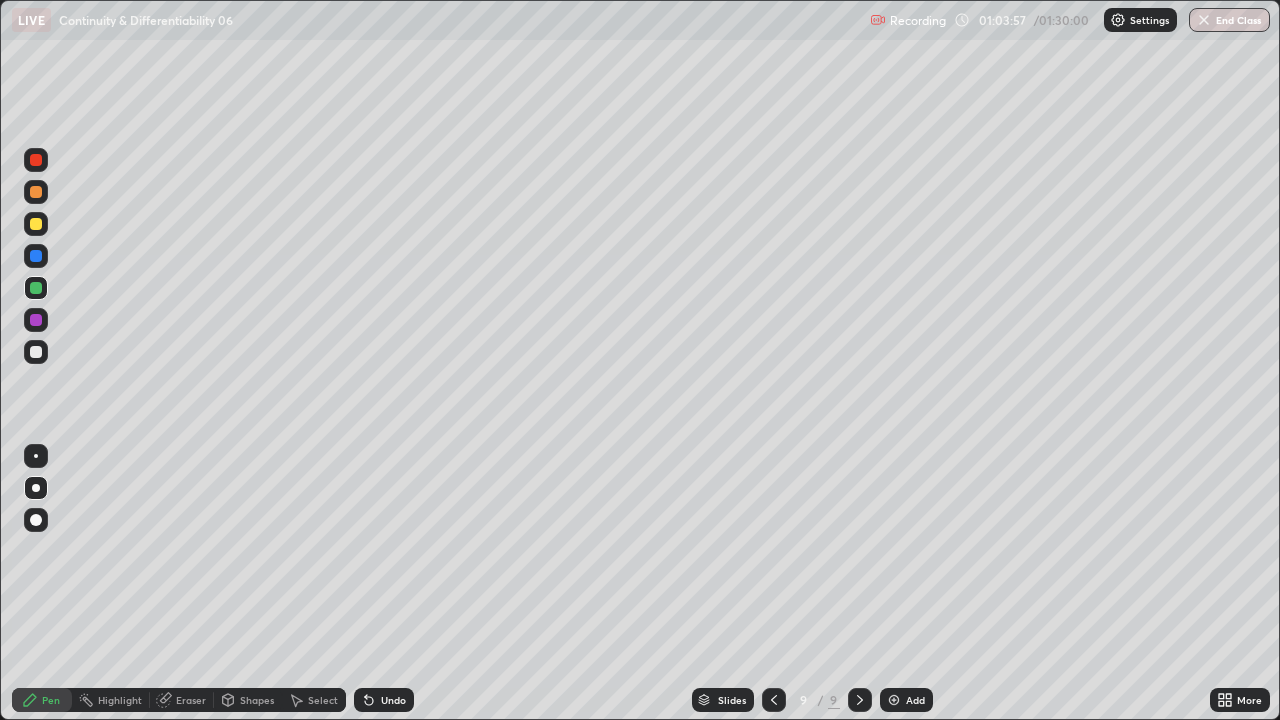 click 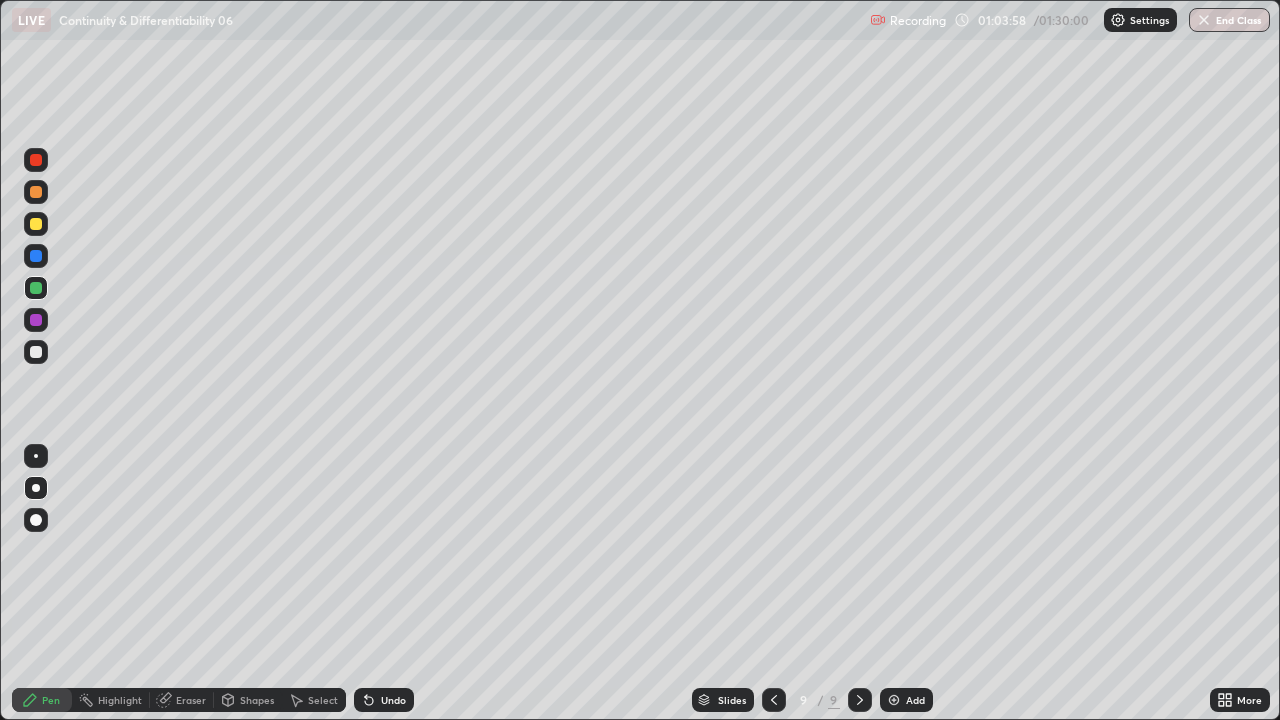 click 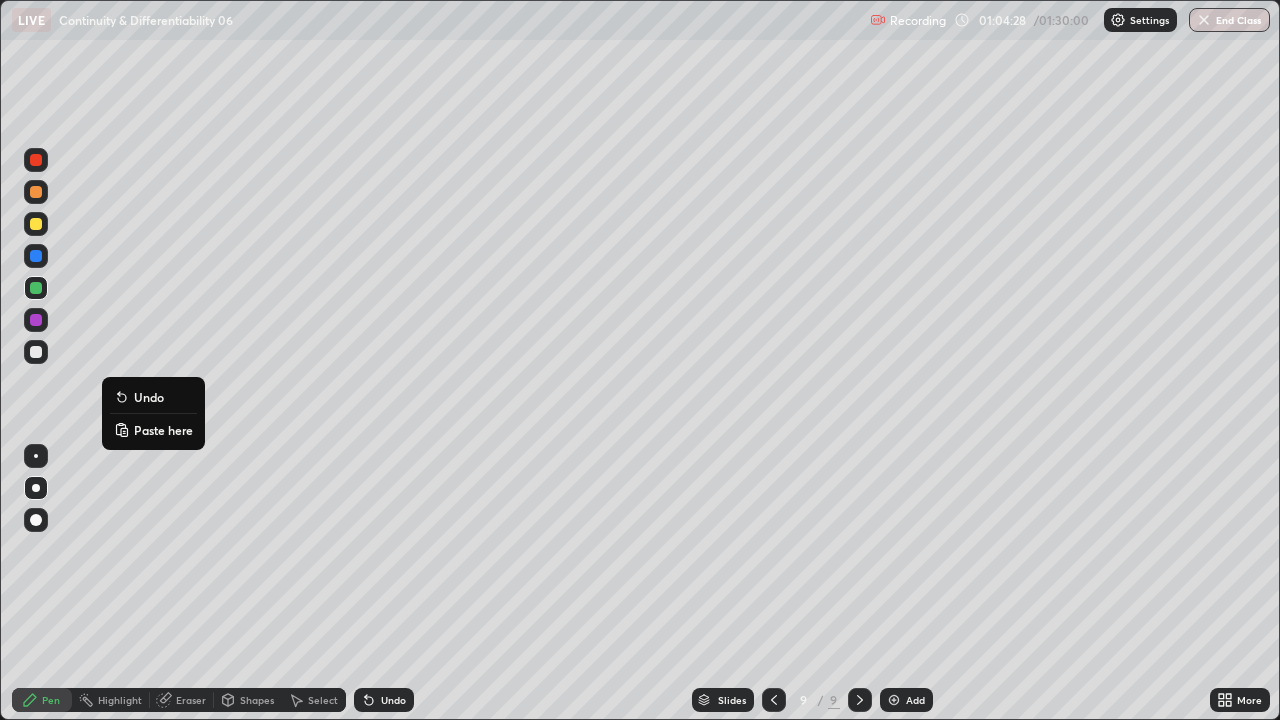 click at bounding box center [36, 352] 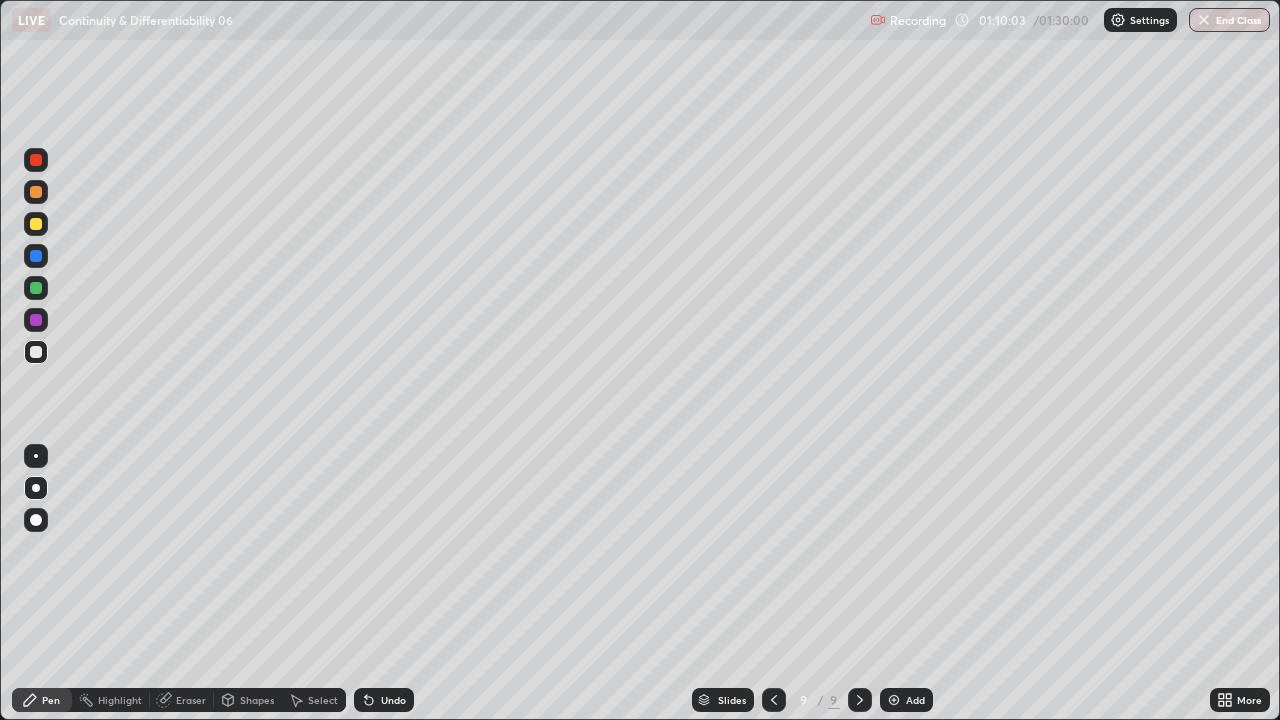 click at bounding box center (36, 288) 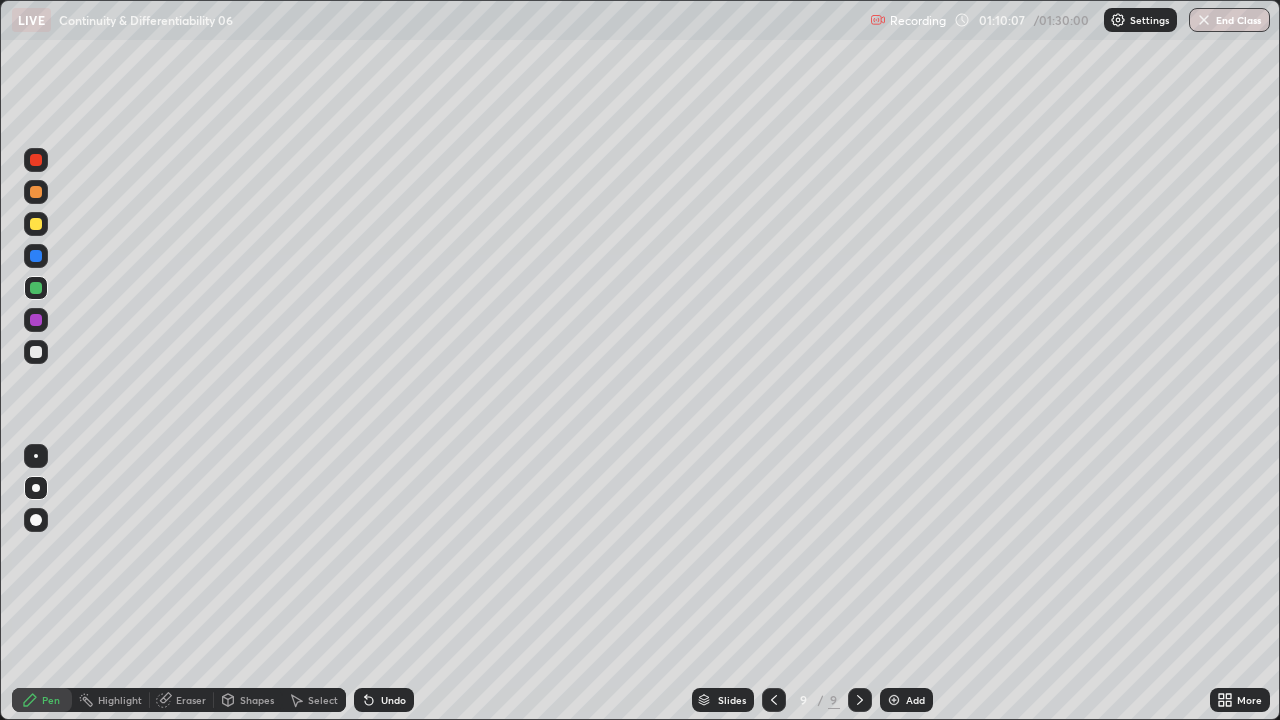 click on "Undo" at bounding box center [384, 700] 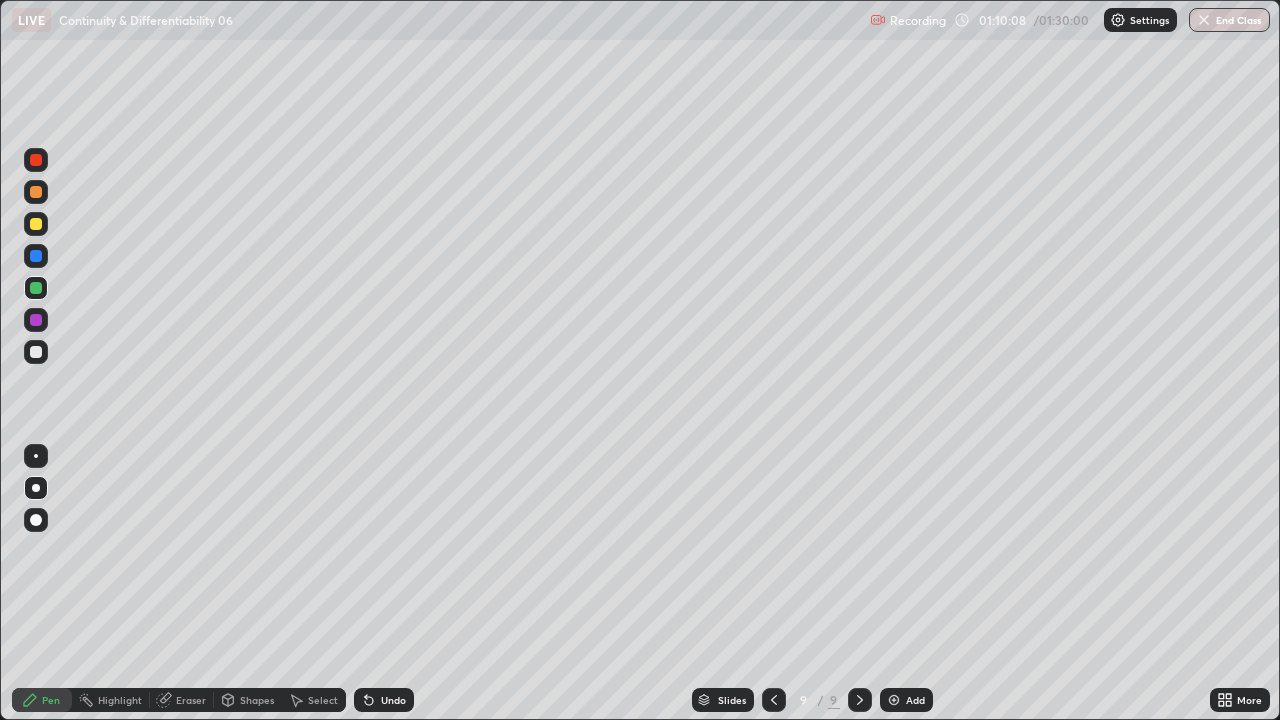 click at bounding box center (36, 224) 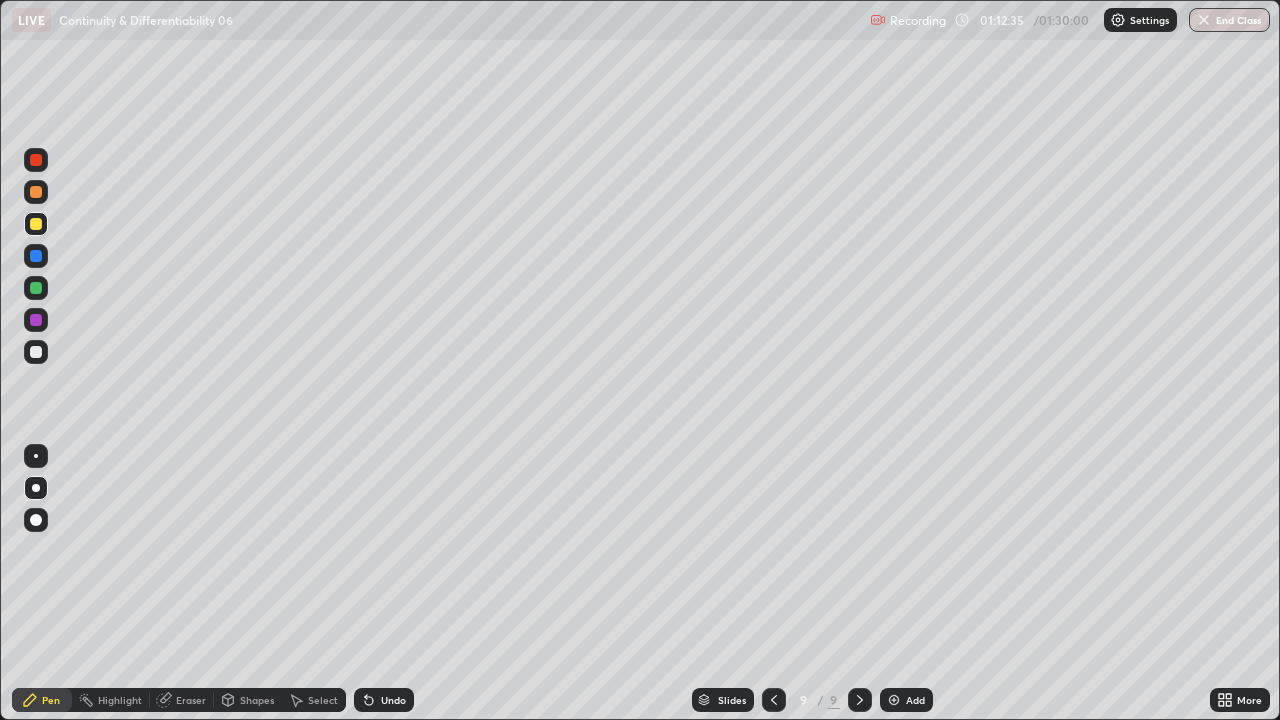 click on "Select" at bounding box center [314, 700] 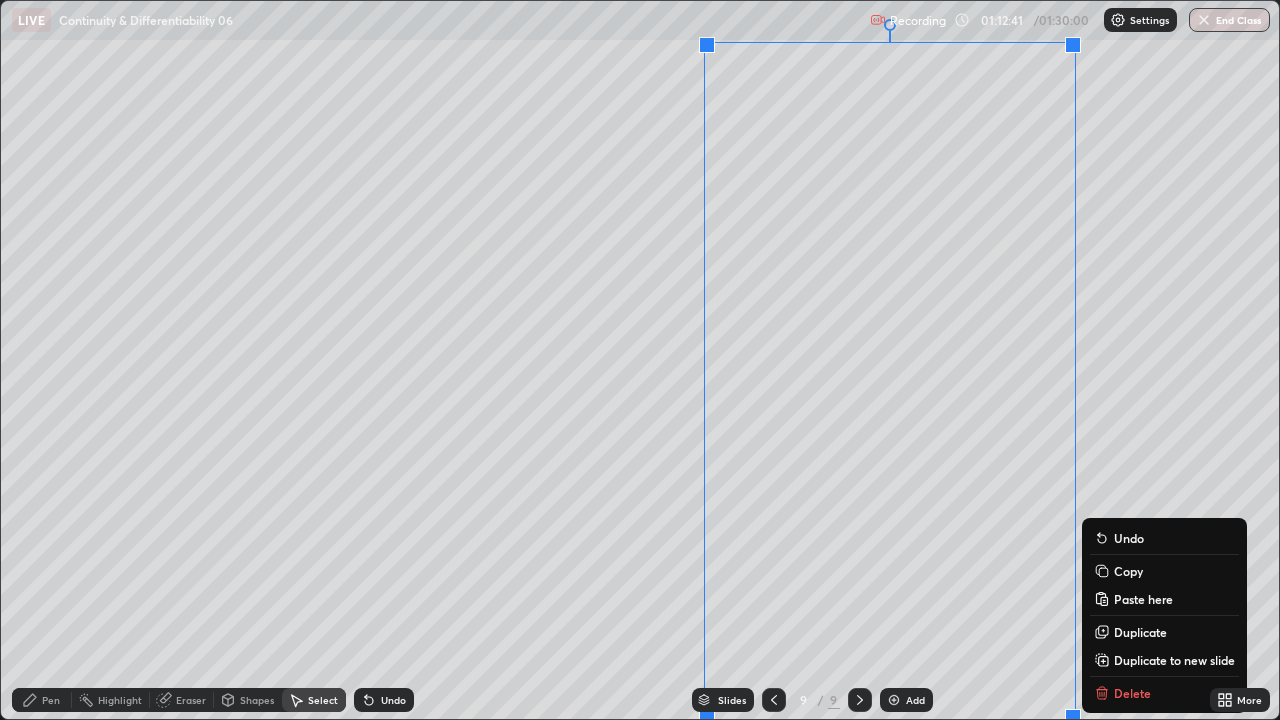 click on "Copy" at bounding box center (1128, 571) 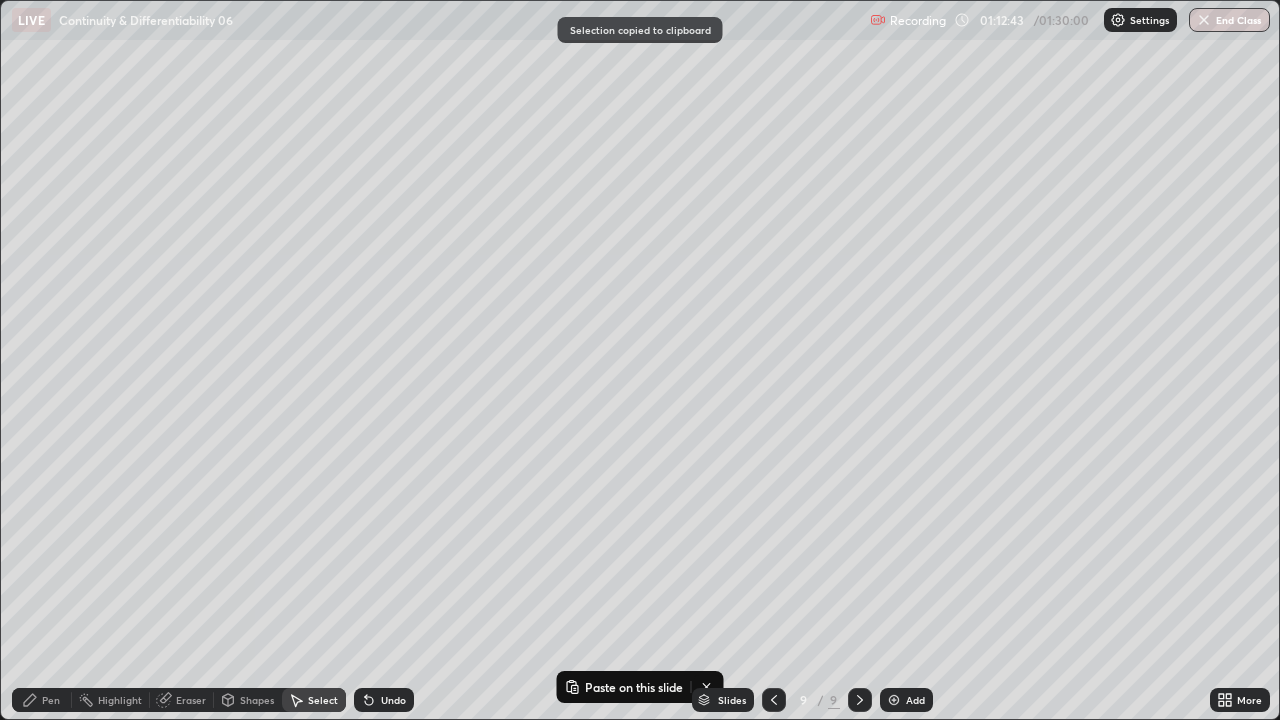 click on "0 ° Undo Copy Paste here Duplicate Duplicate to new slide Delete" at bounding box center [640, 360] 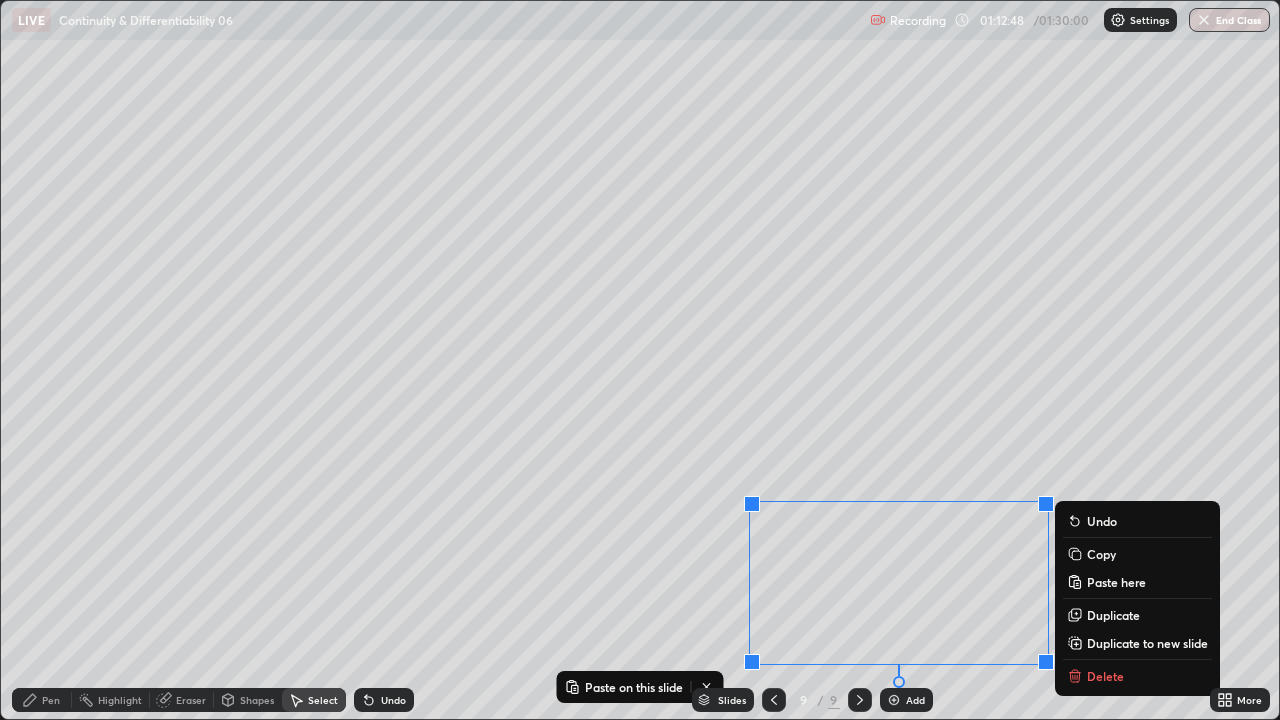 click on "Copy" at bounding box center (1101, 554) 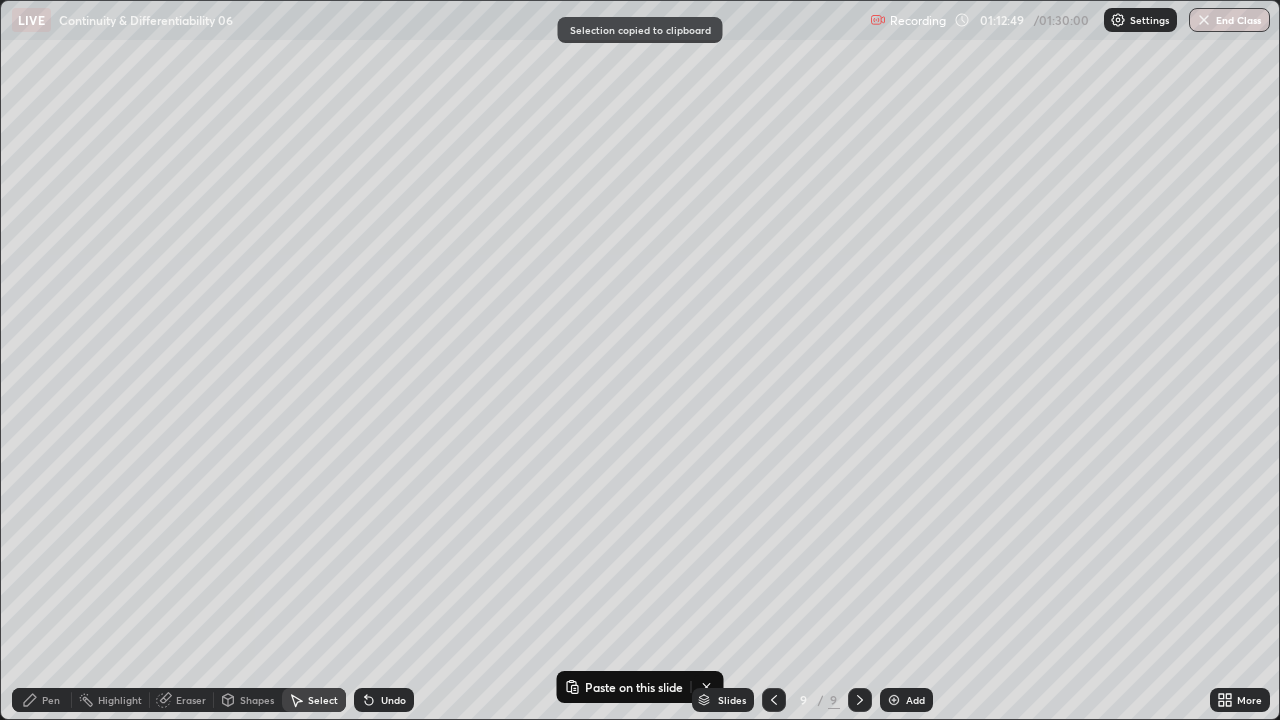 click 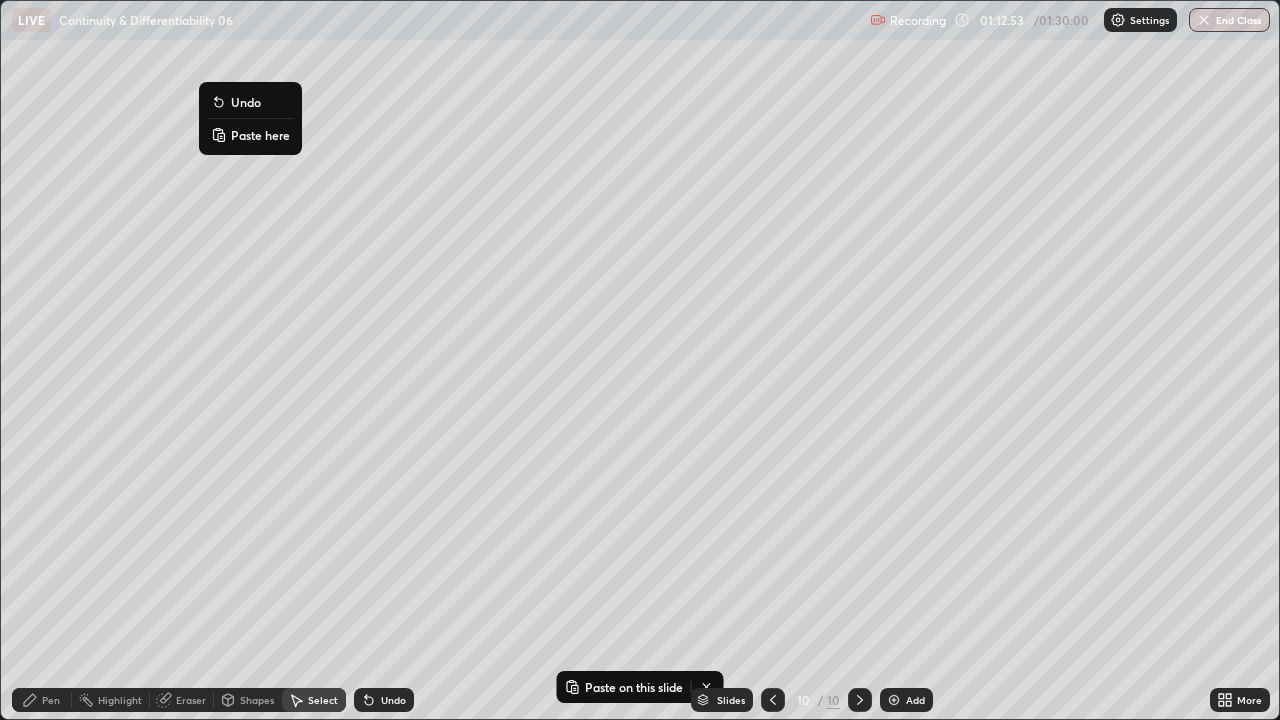 click on "Paste here" at bounding box center [260, 135] 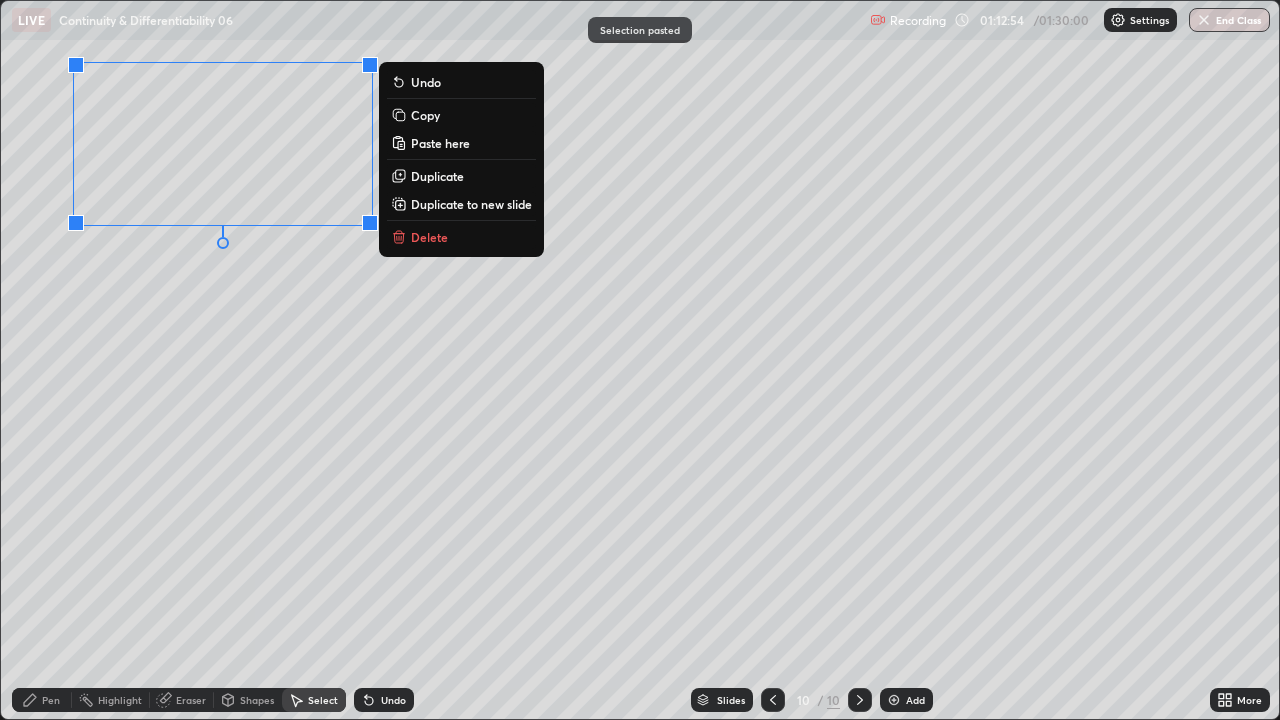 click on "0 ° Undo Copy Paste here Duplicate Duplicate to new slide Delete" at bounding box center [640, 360] 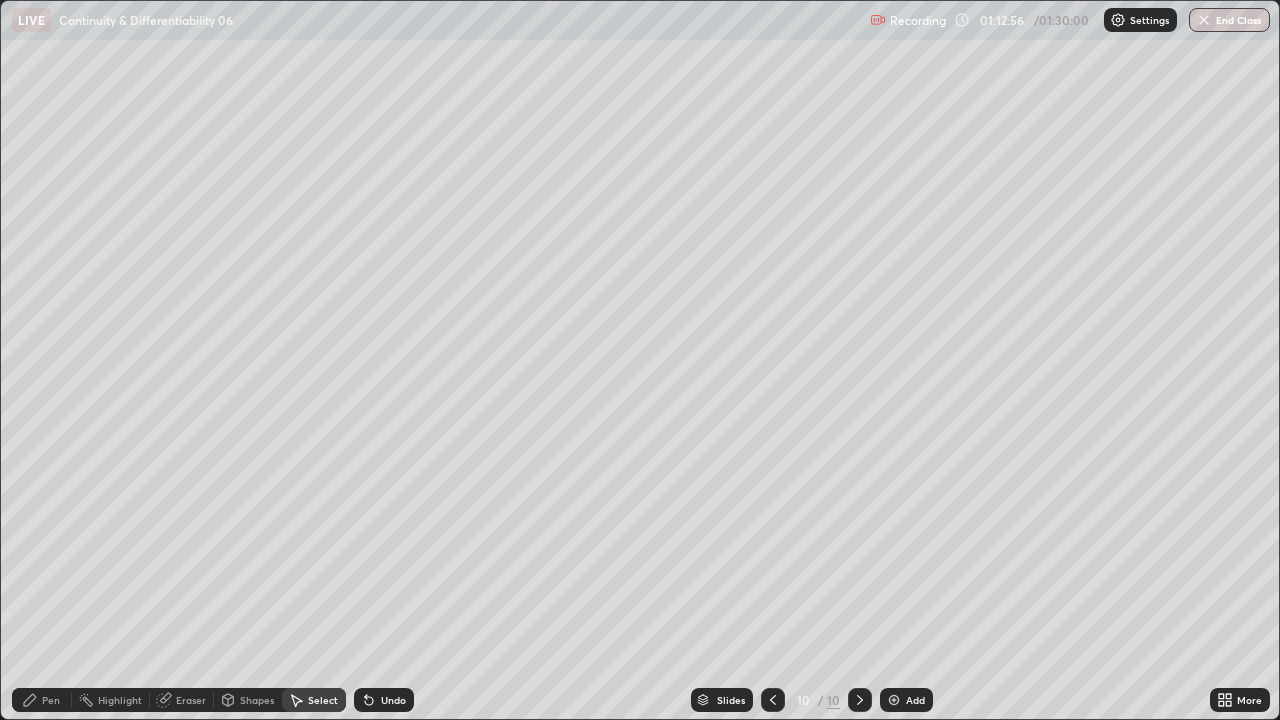 click on "Pen" at bounding box center [42, 700] 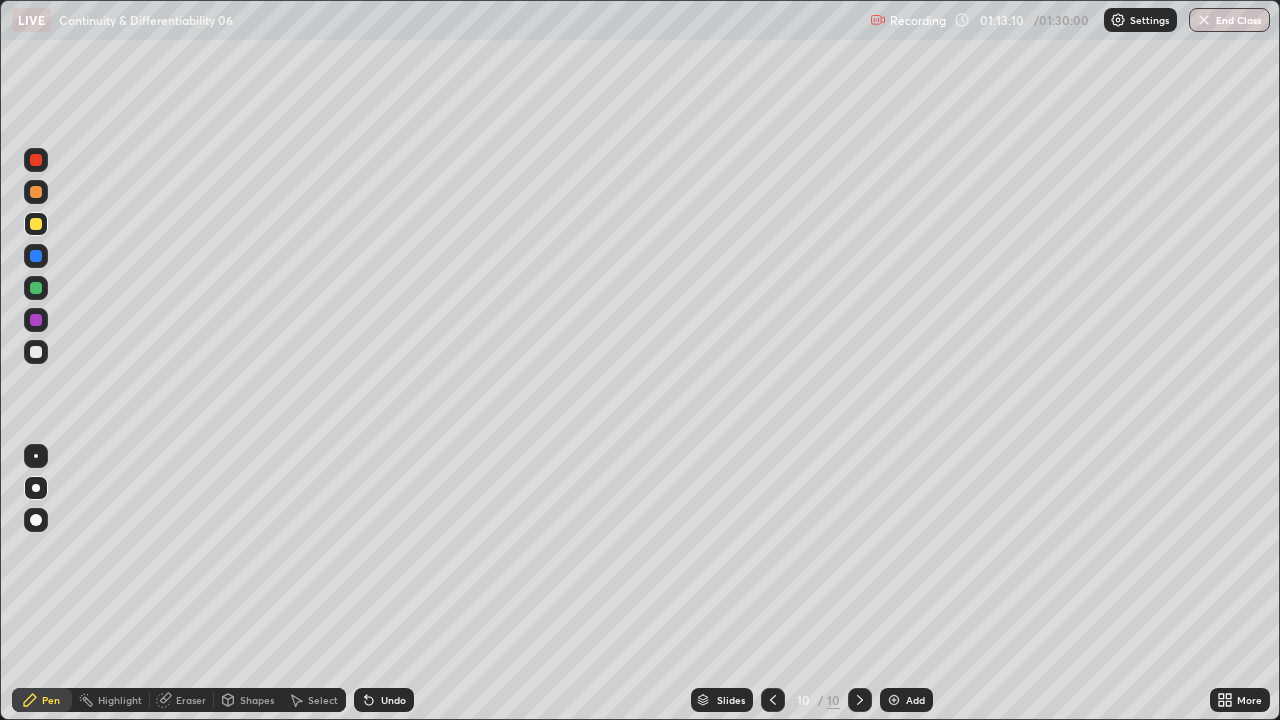 click at bounding box center [36, 352] 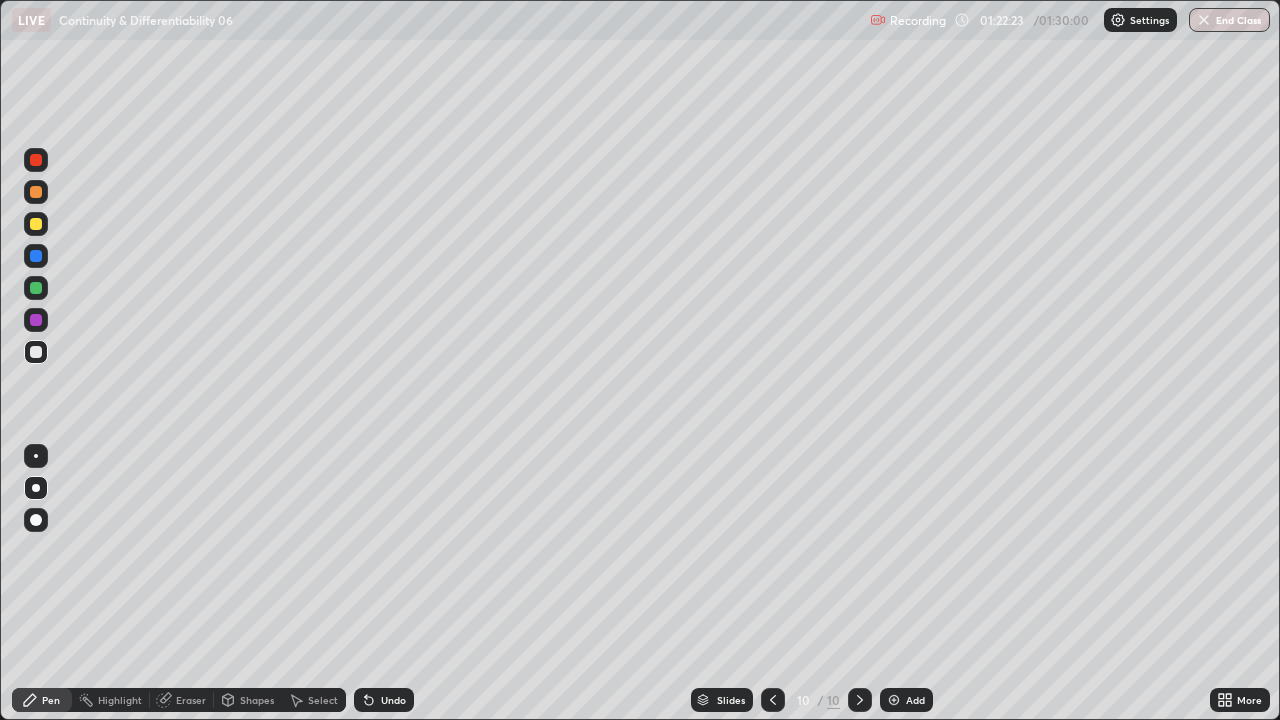 click at bounding box center (1204, 20) 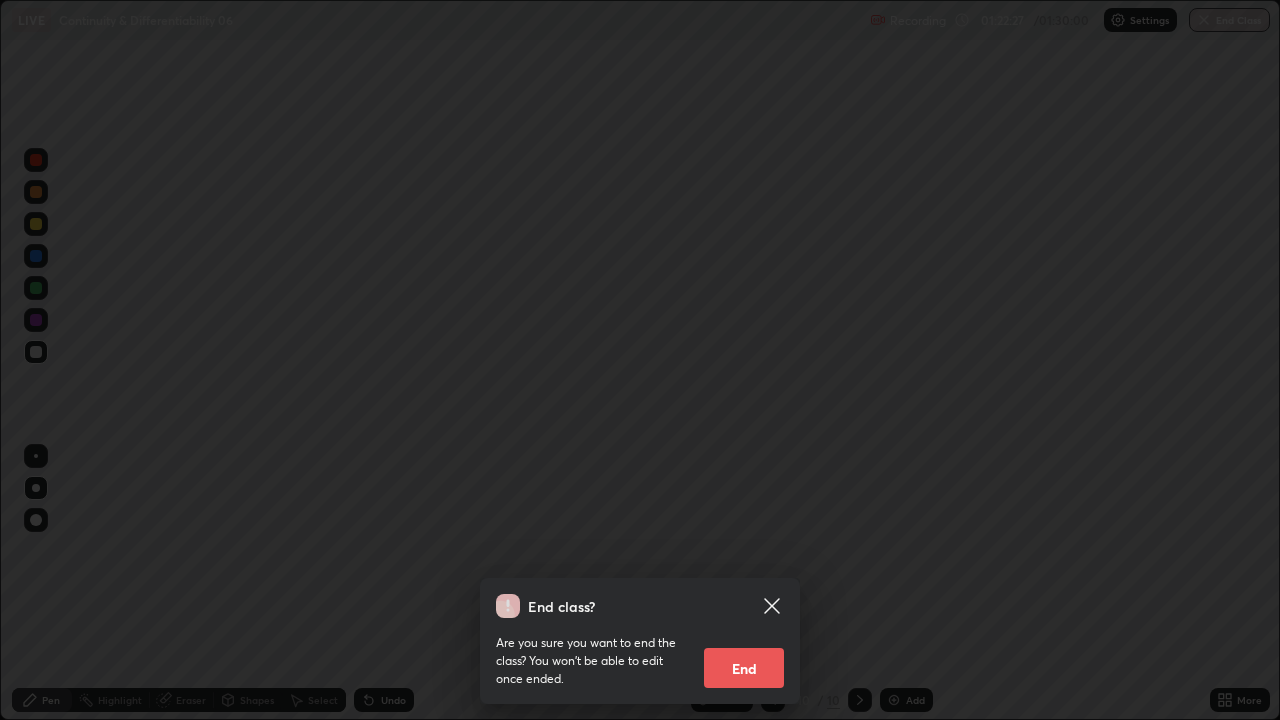 click on "End" at bounding box center (744, 668) 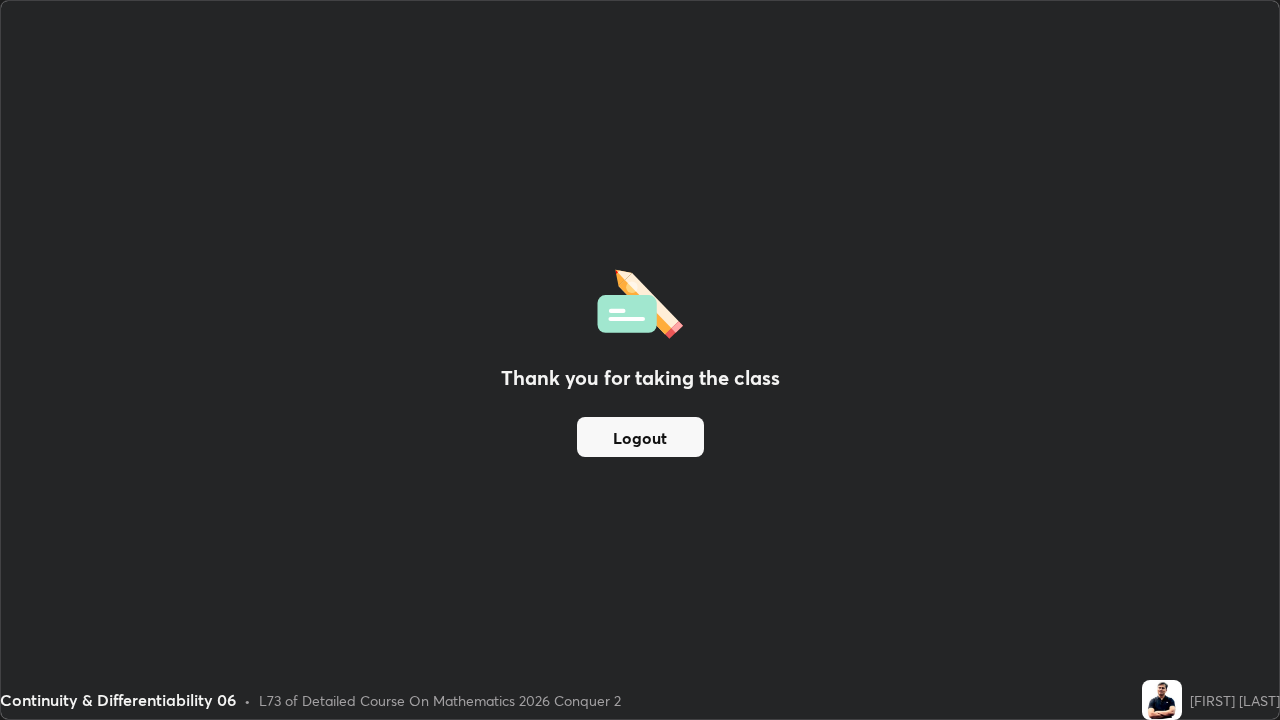 click on "Logout" at bounding box center (640, 437) 